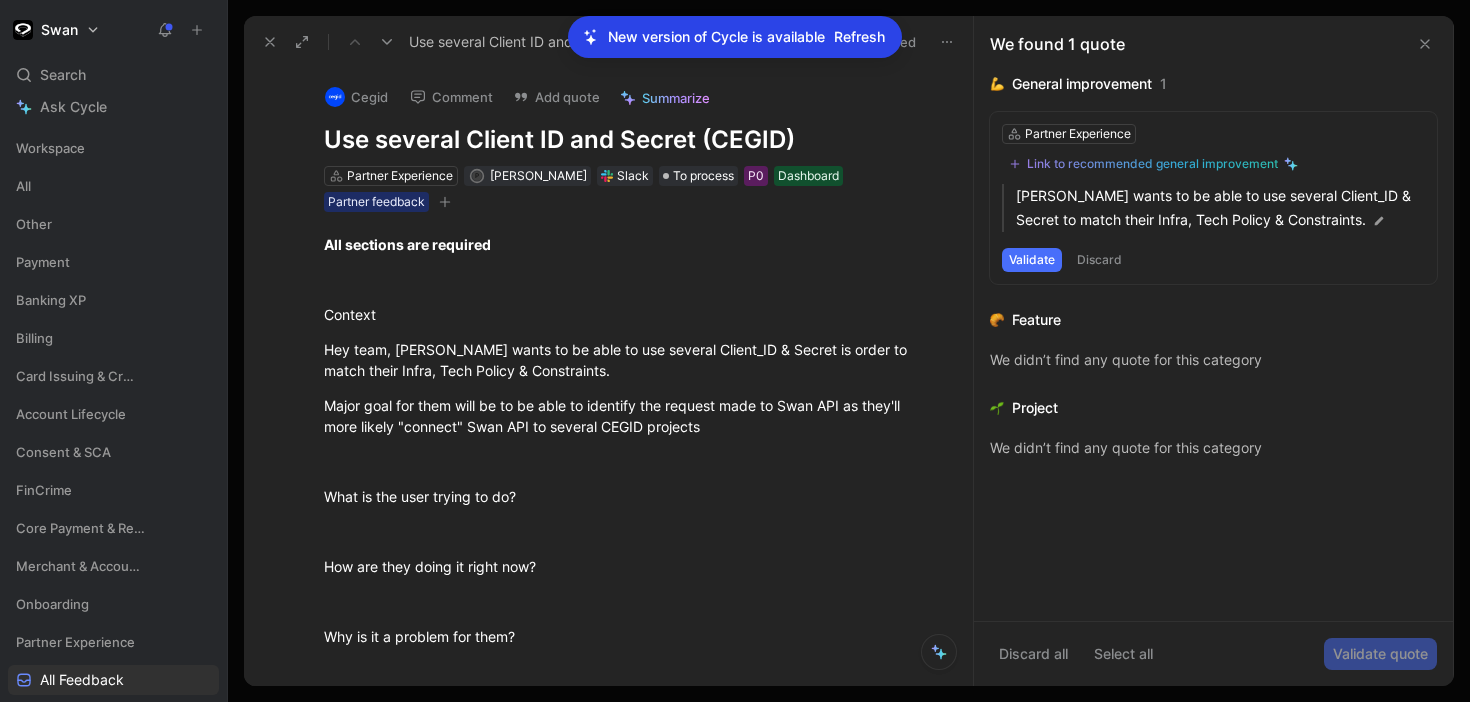 scroll, scrollTop: 0, scrollLeft: 0, axis: both 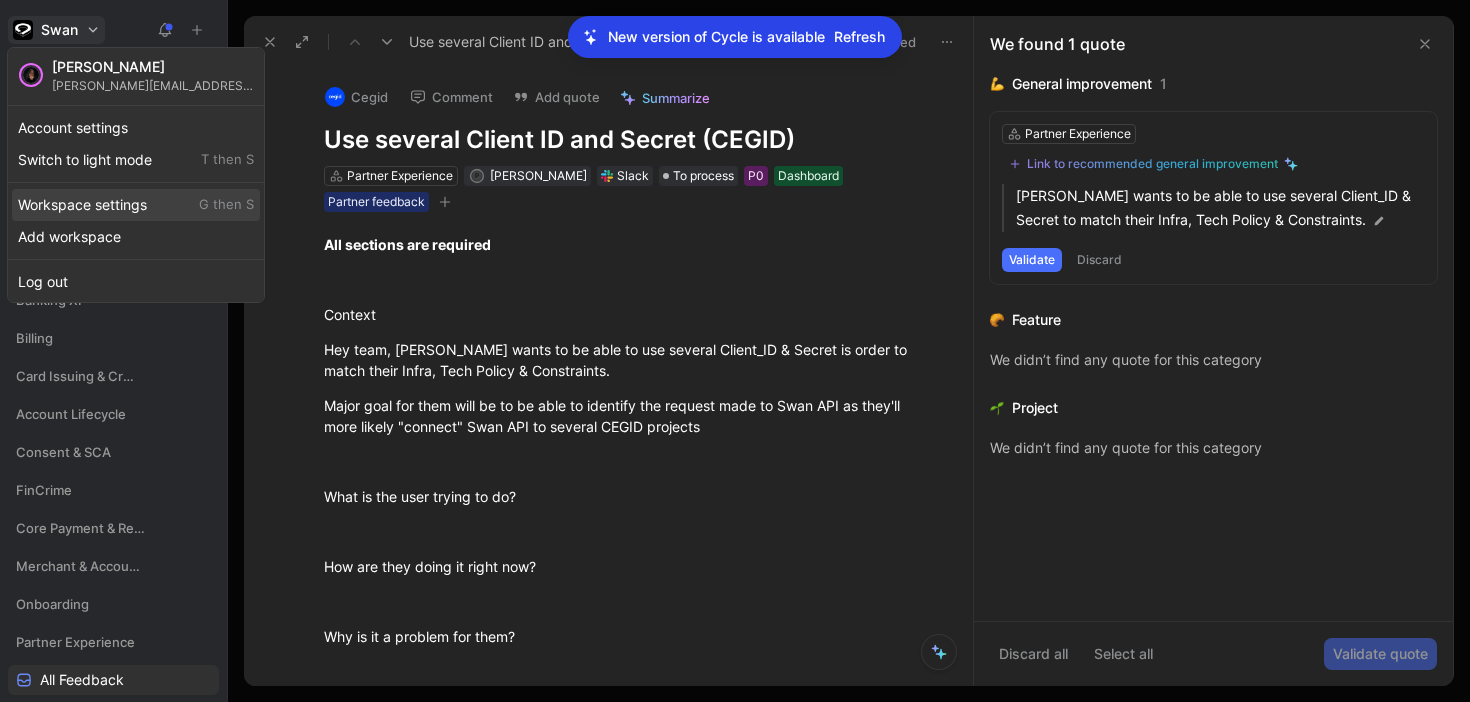 click on "Workspace settings G then S" at bounding box center [136, 205] 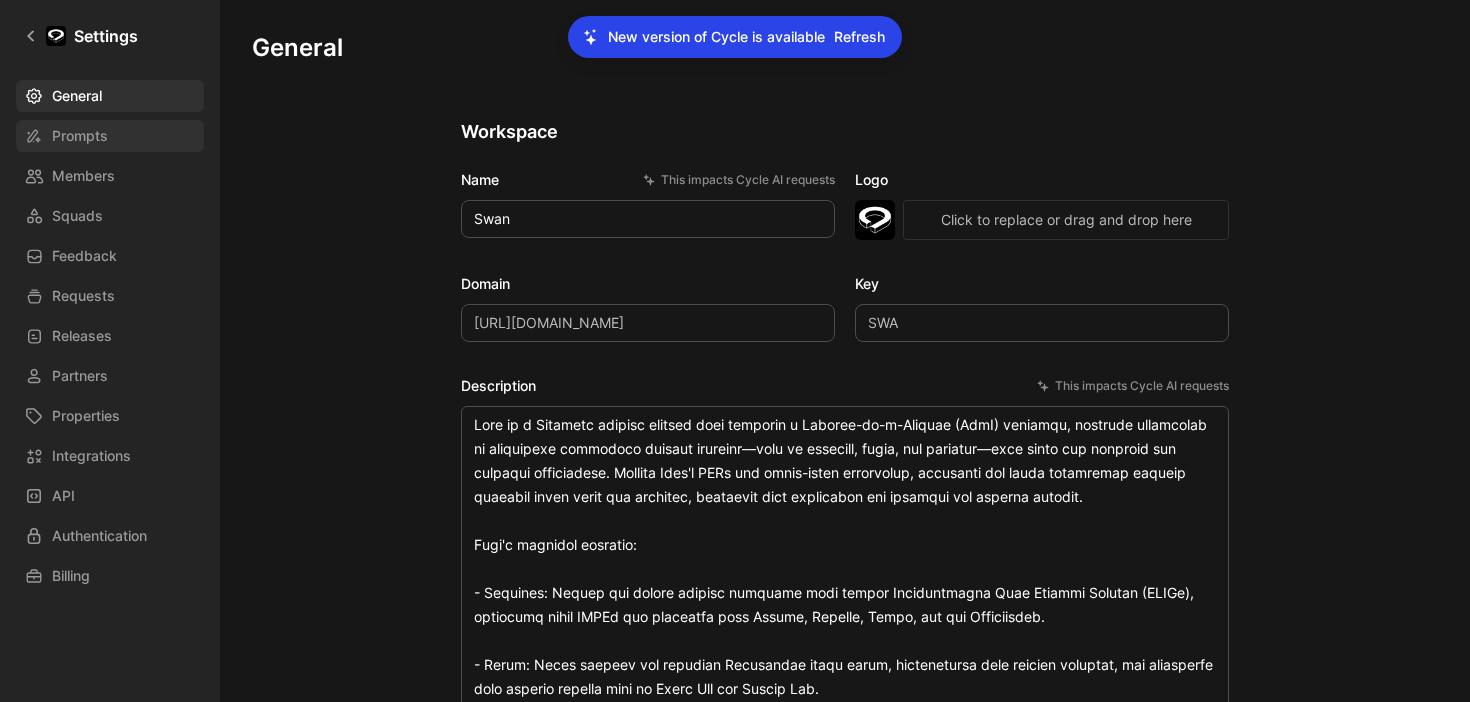 click on "Prompts" at bounding box center (80, 136) 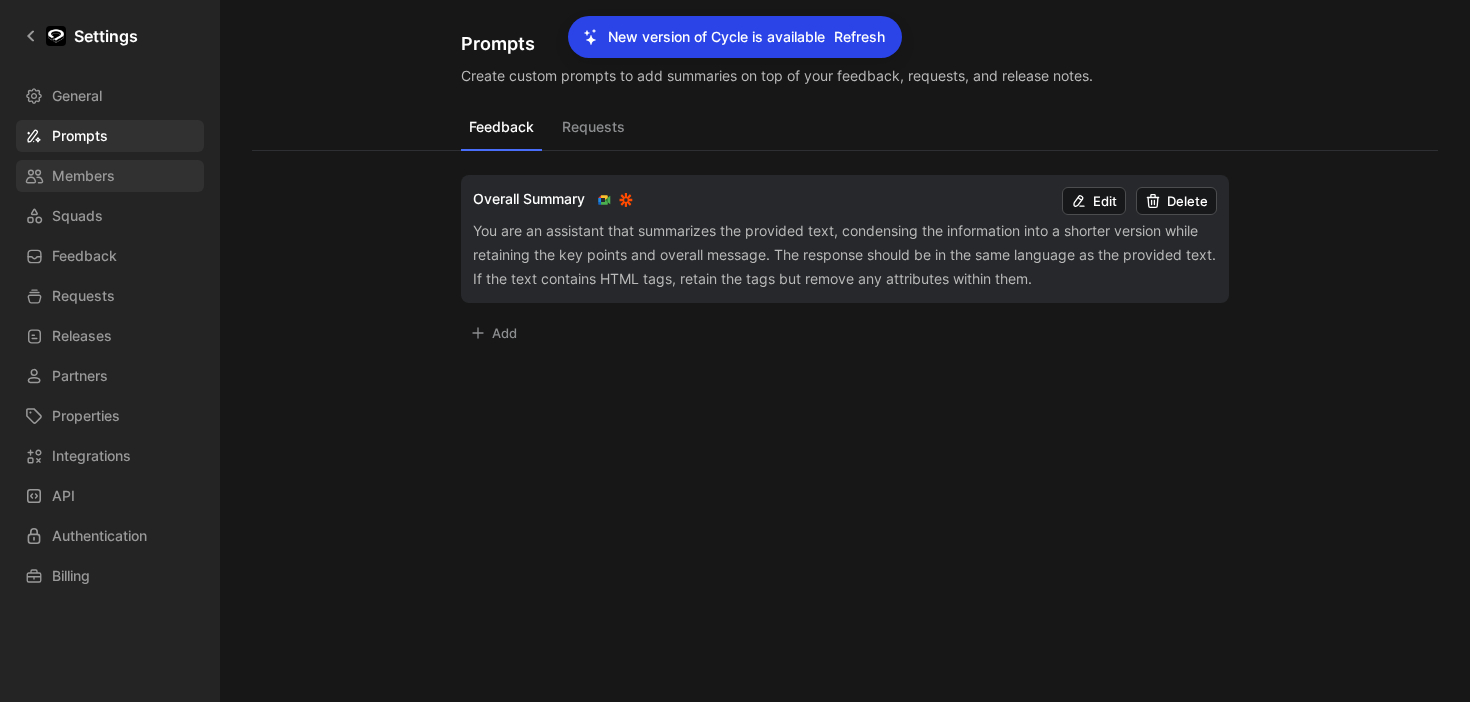 click on "Members" at bounding box center [83, 176] 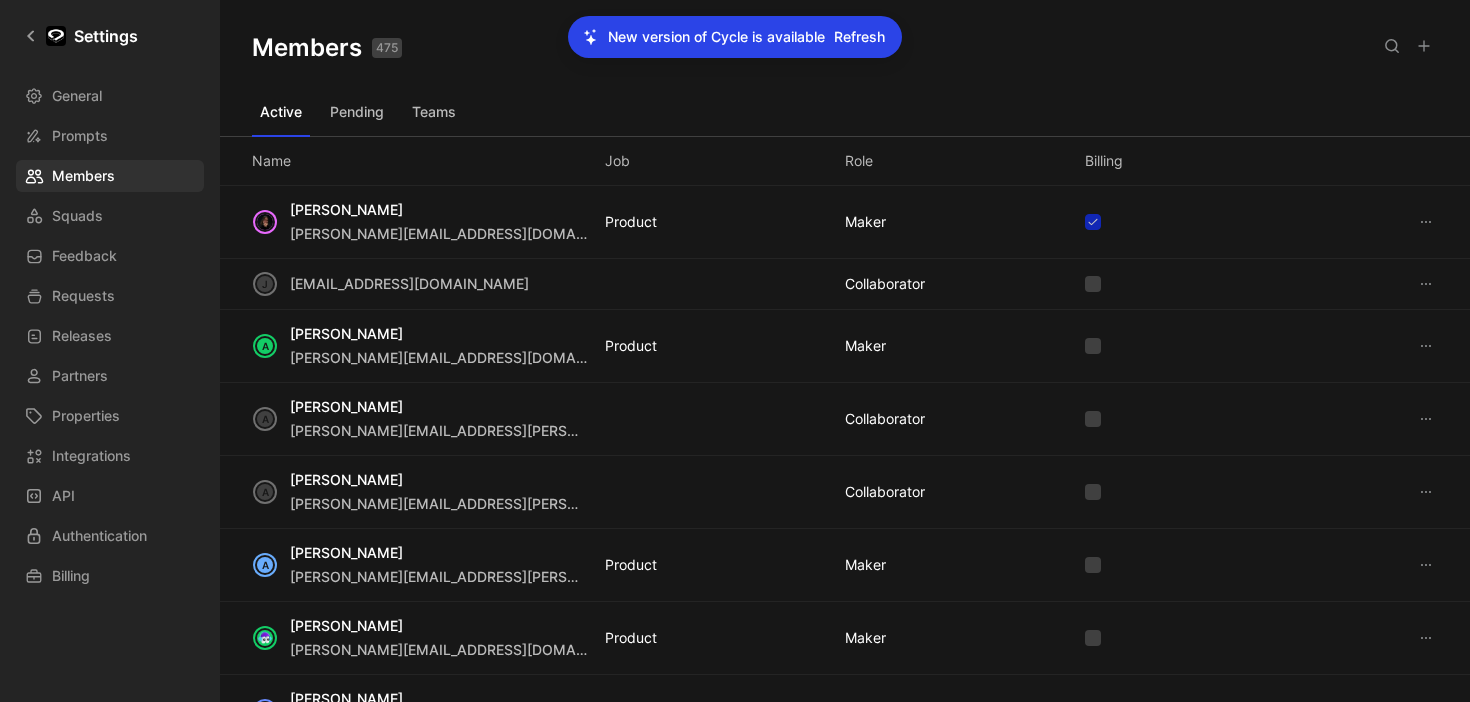click on "Refresh" at bounding box center (859, 37) 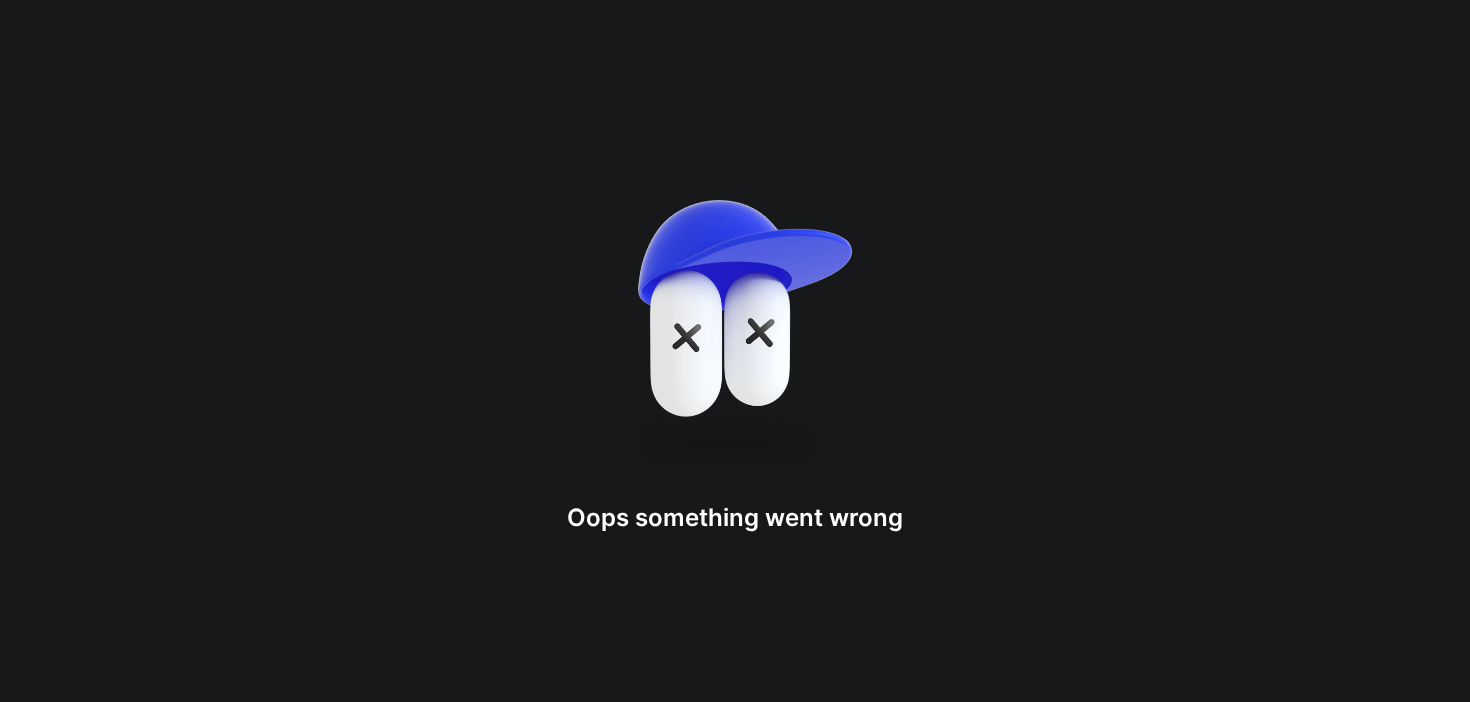 scroll, scrollTop: 0, scrollLeft: 0, axis: both 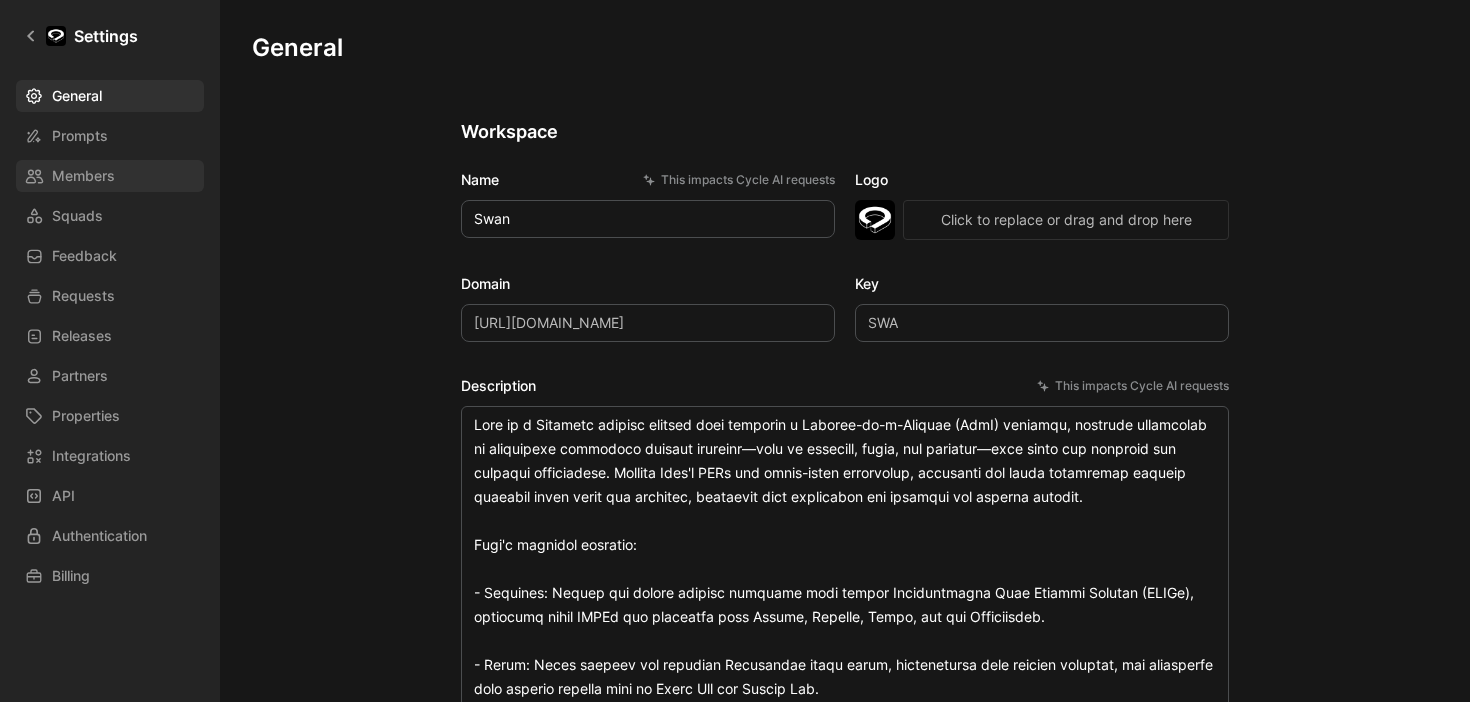 click on "Members" at bounding box center (83, 176) 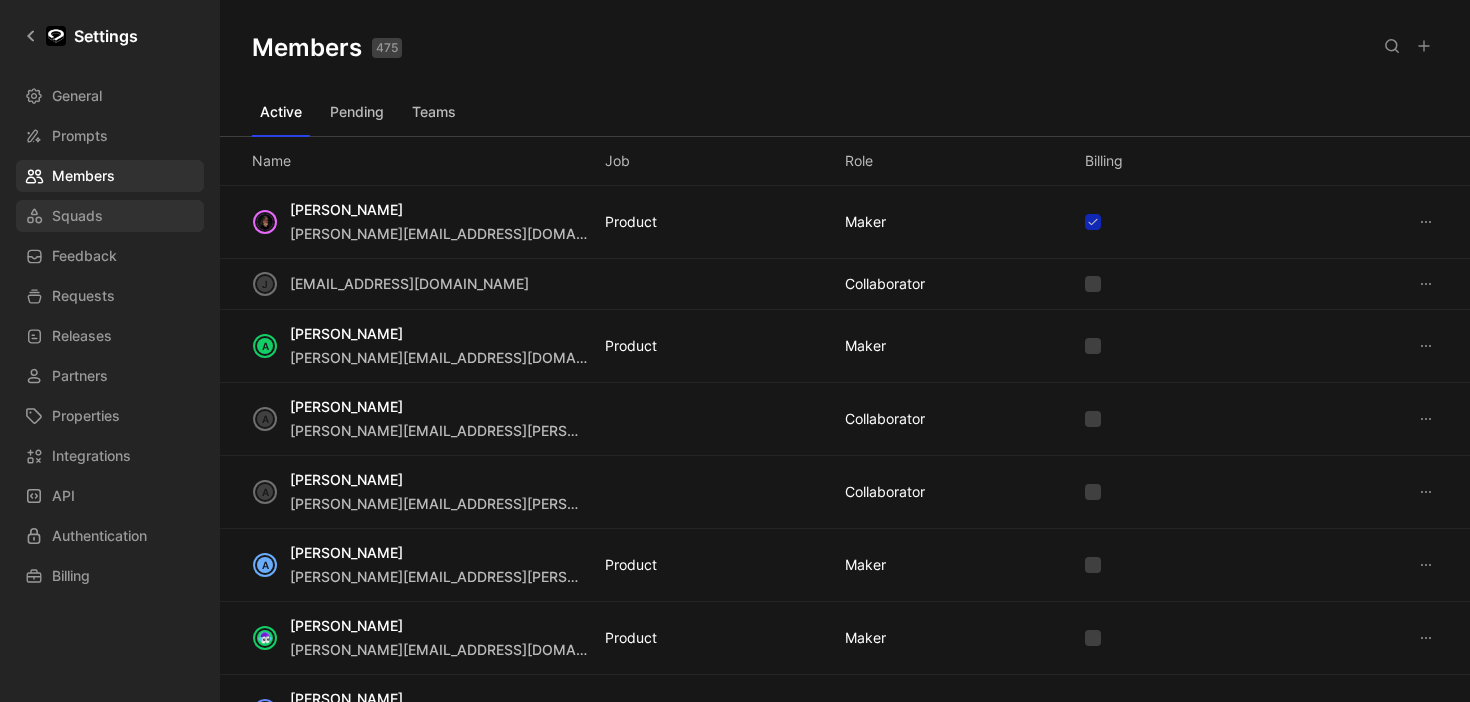 click on "Squads" at bounding box center (77, 216) 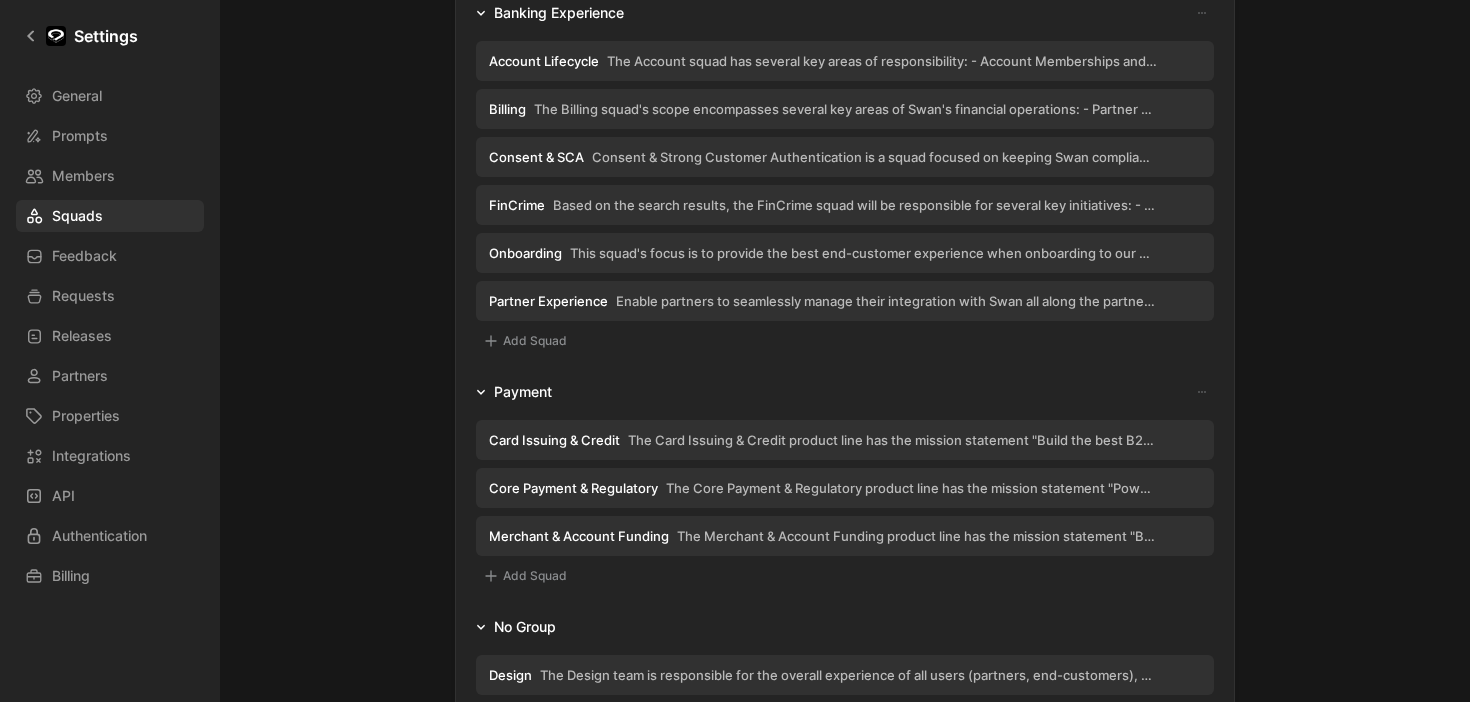 scroll, scrollTop: 830, scrollLeft: 0, axis: vertical 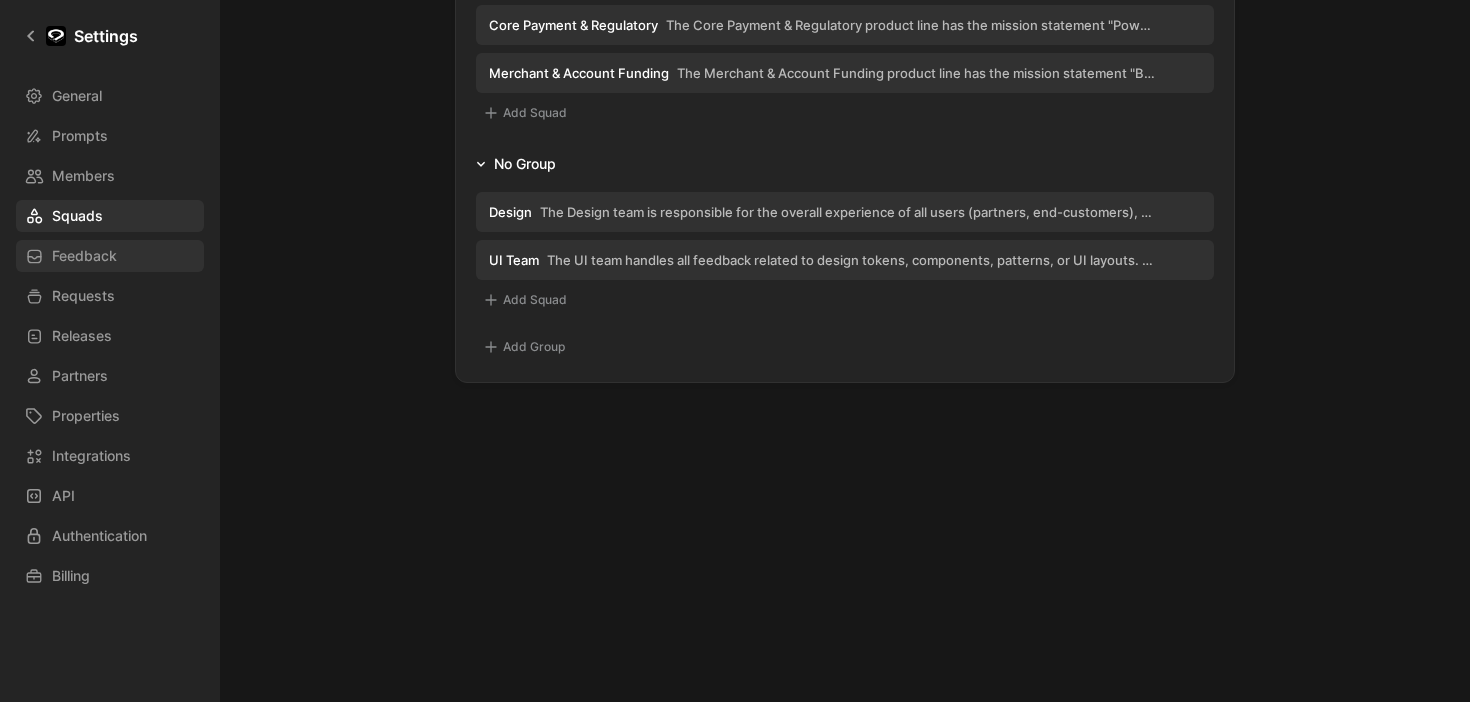 click on "Feedback" at bounding box center (110, 256) 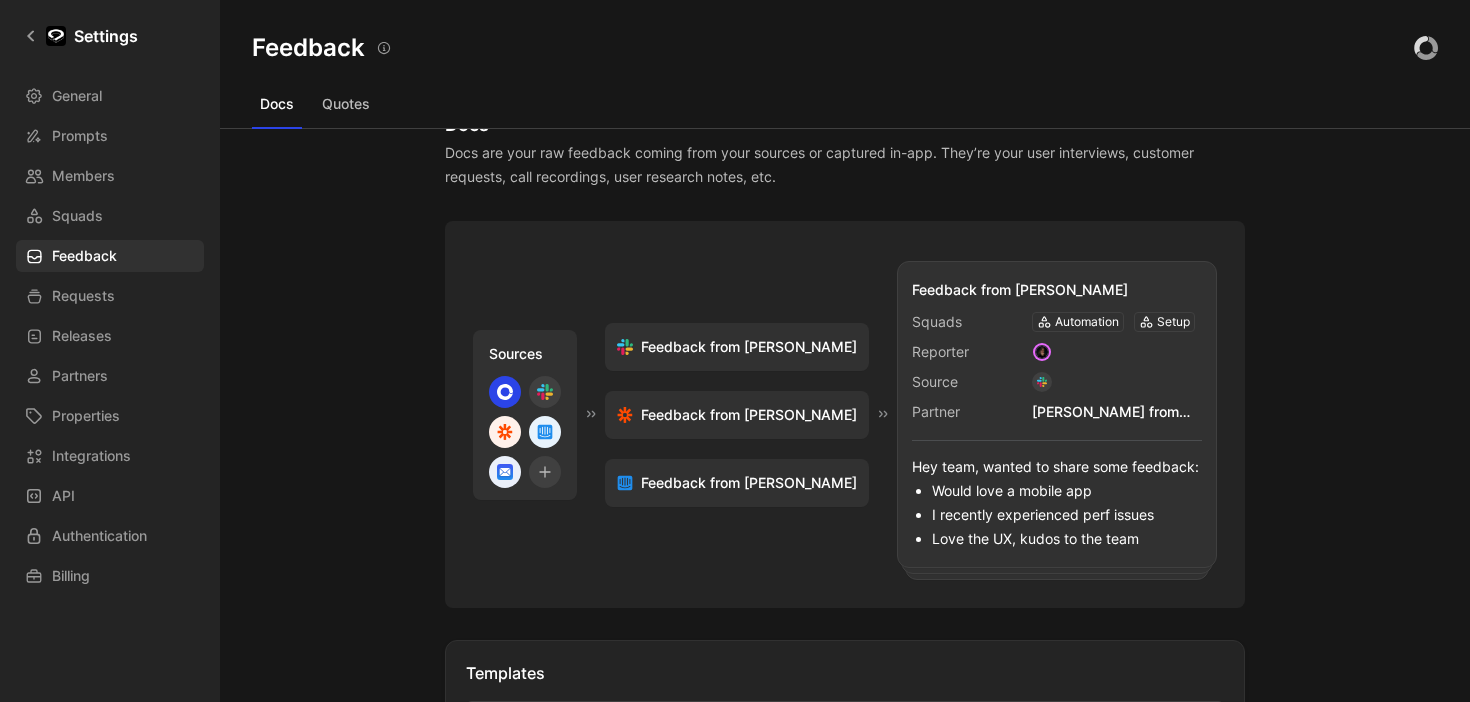 scroll, scrollTop: 77, scrollLeft: 0, axis: vertical 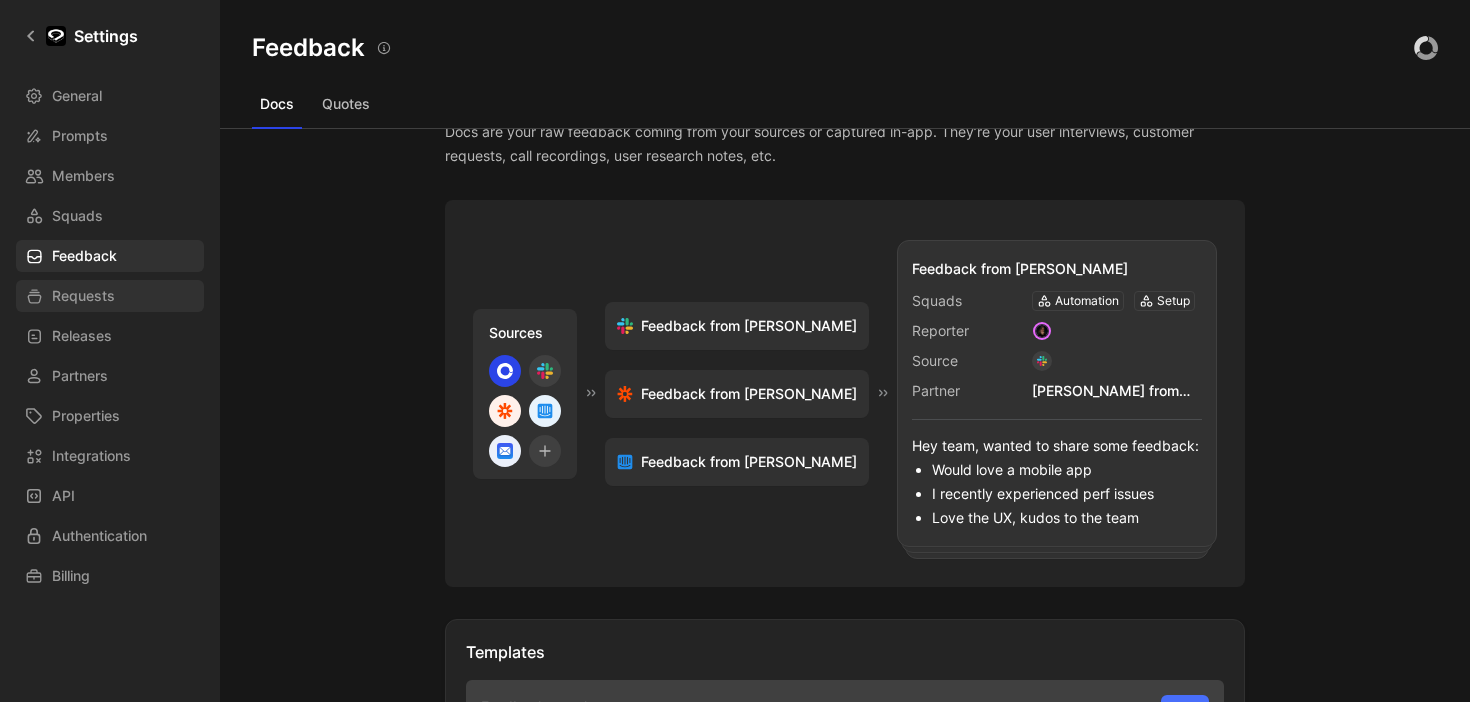 click on "Requests" at bounding box center [110, 296] 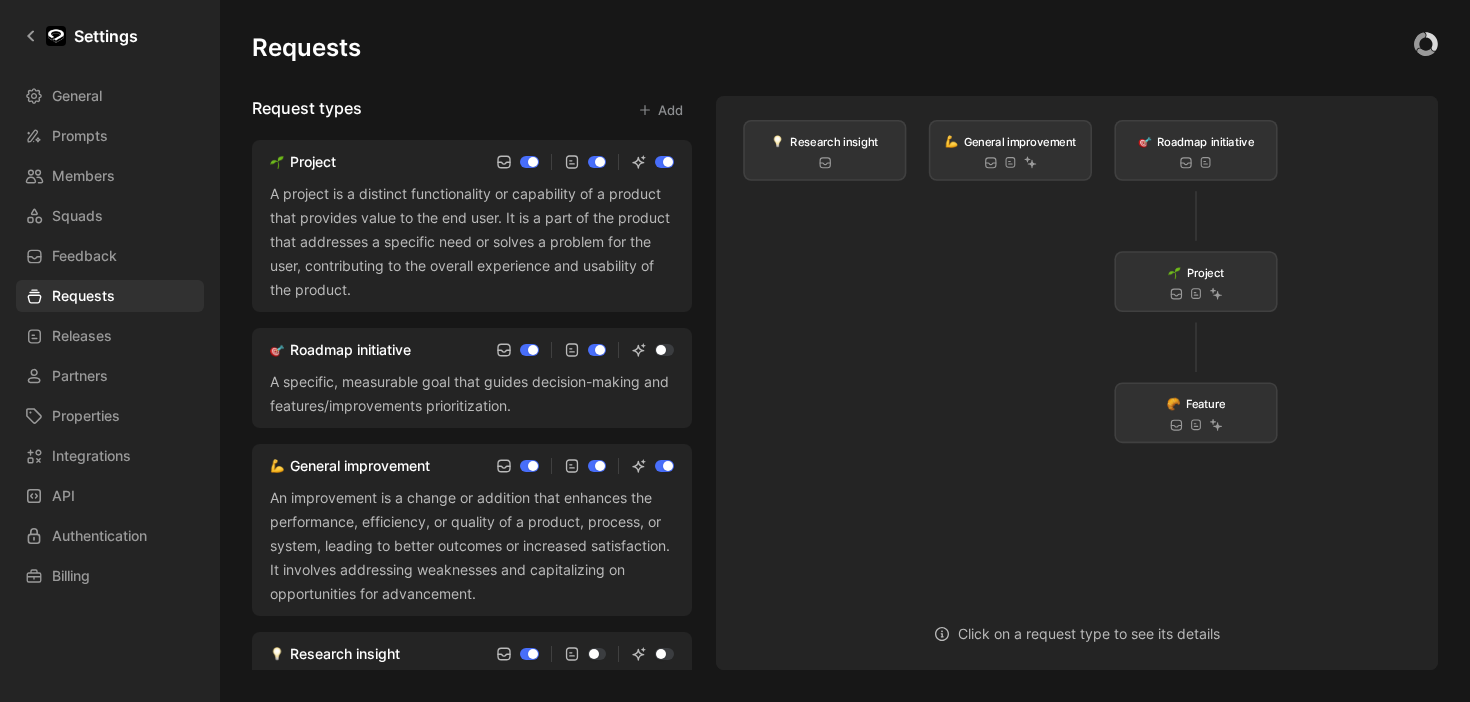 click at bounding box center (664, 162) 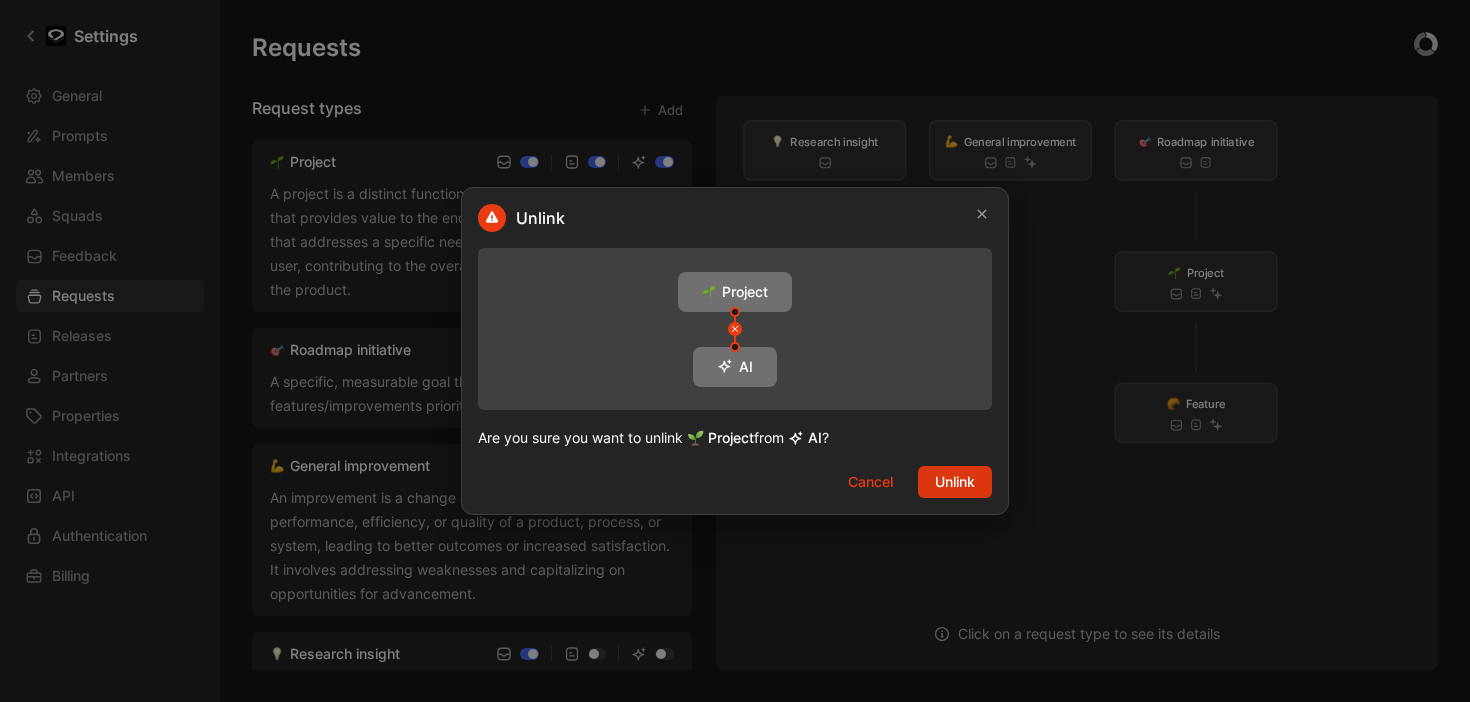 click on "Unlink" at bounding box center [955, 482] 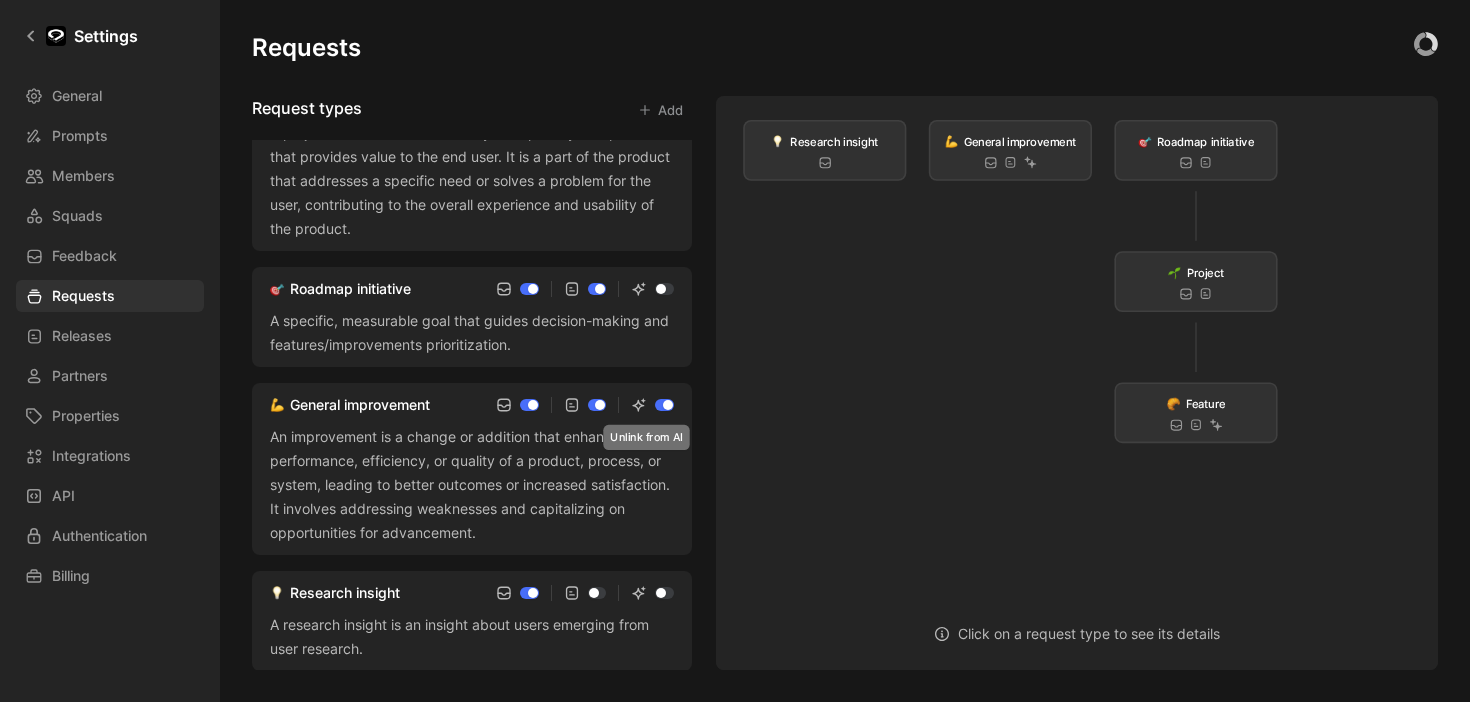 scroll, scrollTop: 0, scrollLeft: 0, axis: both 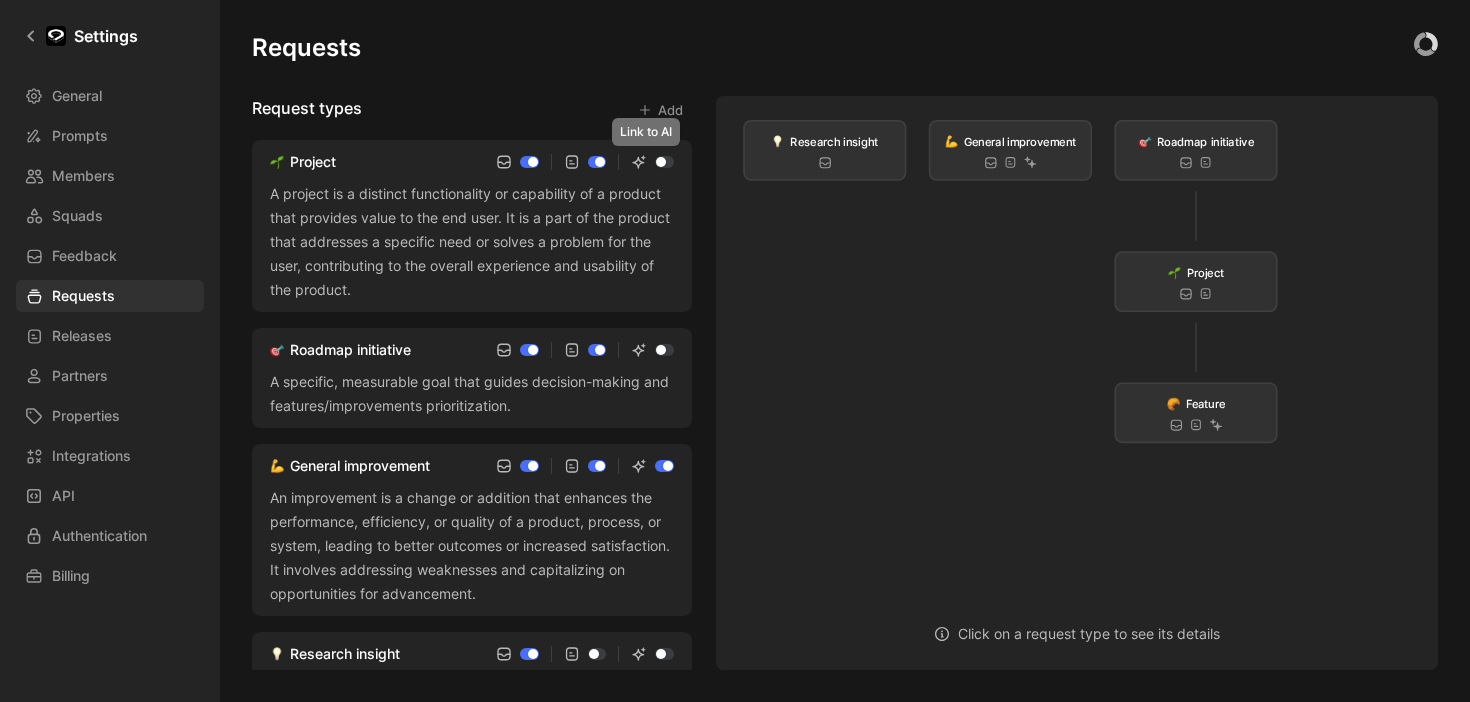 click at bounding box center (664, 162) 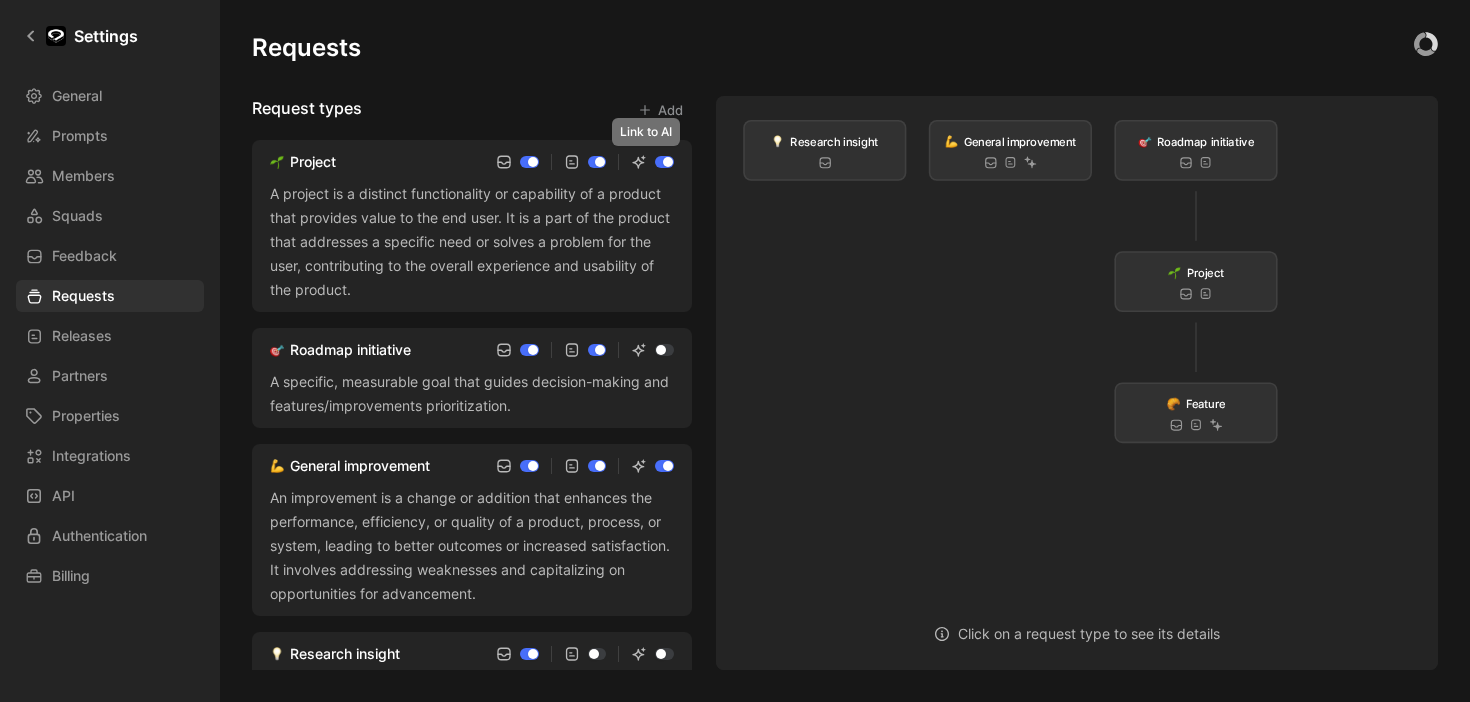 checkbox on "true" 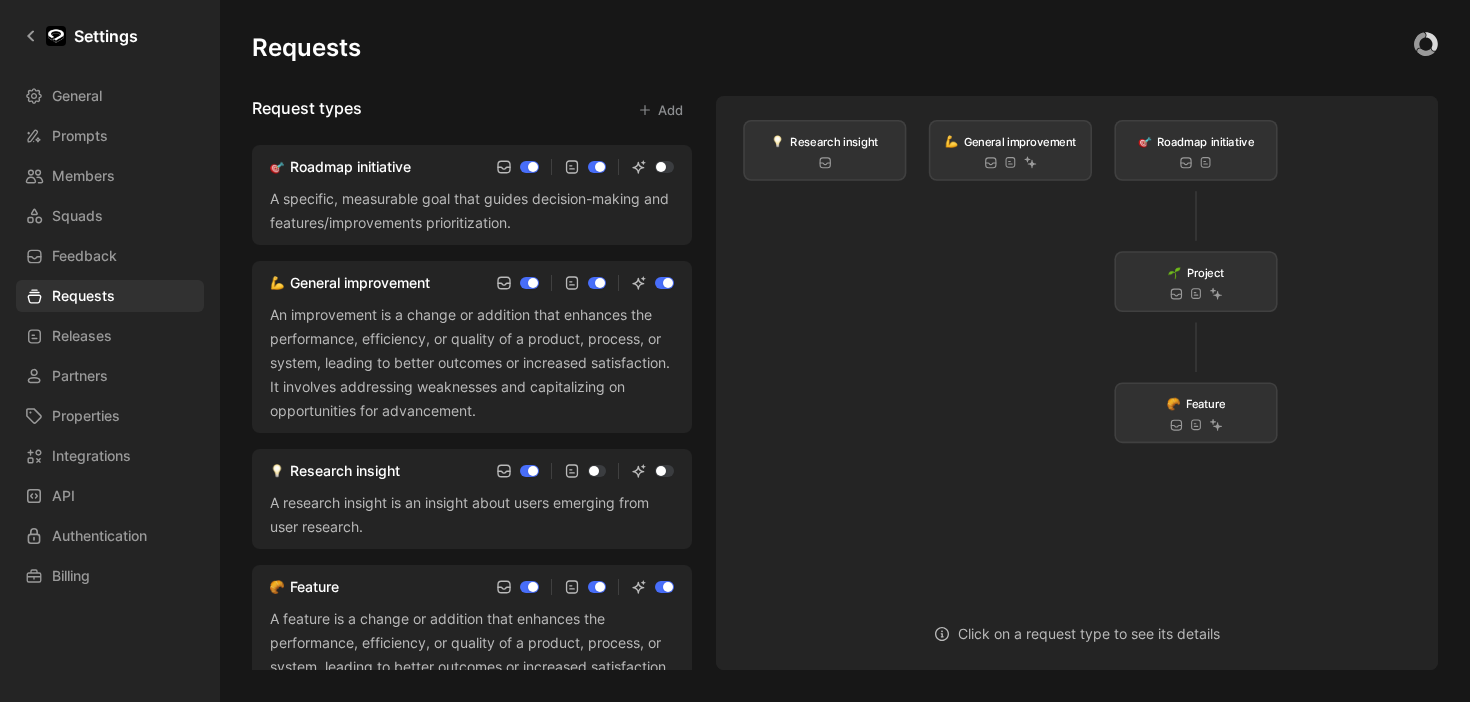 scroll, scrollTop: 250, scrollLeft: 0, axis: vertical 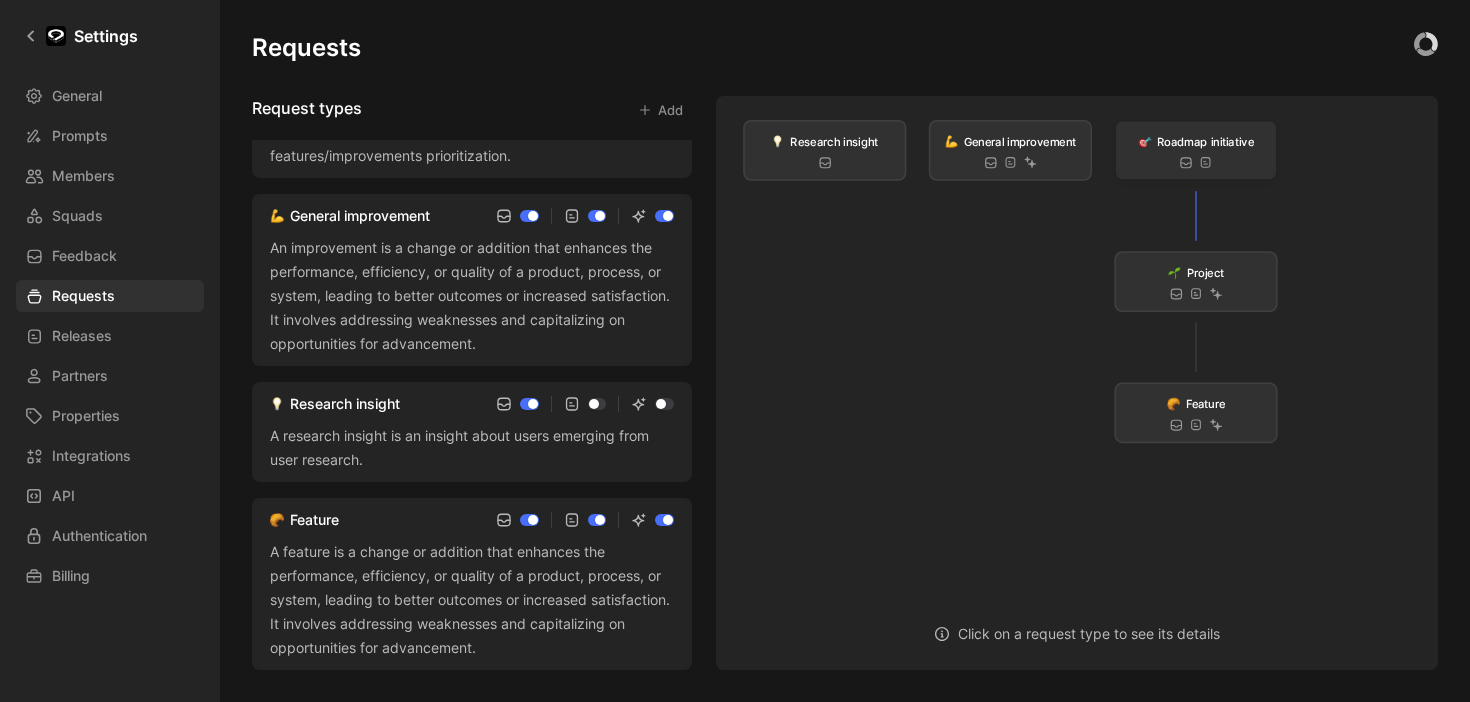 click on "Roadmap initiative" at bounding box center [1205, 141] 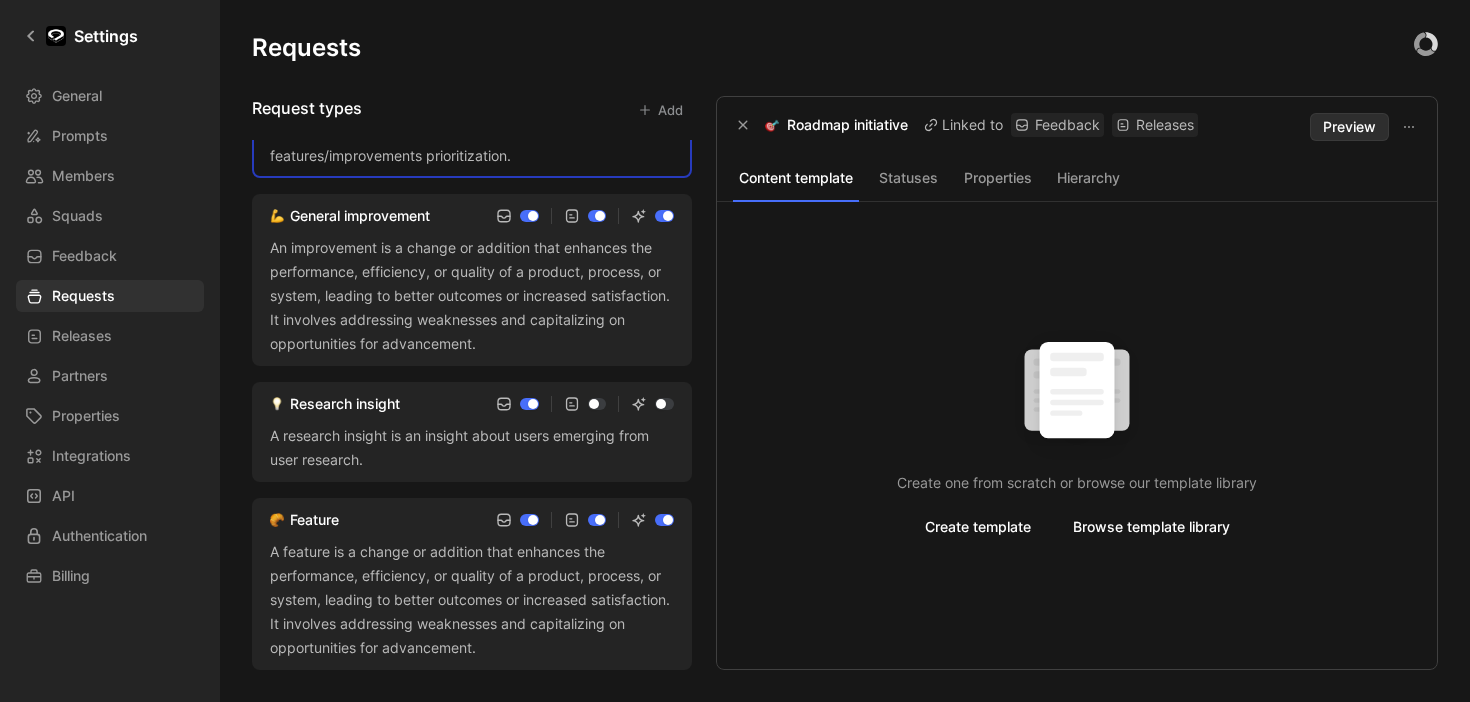 click on "Preview" at bounding box center (1349, 127) 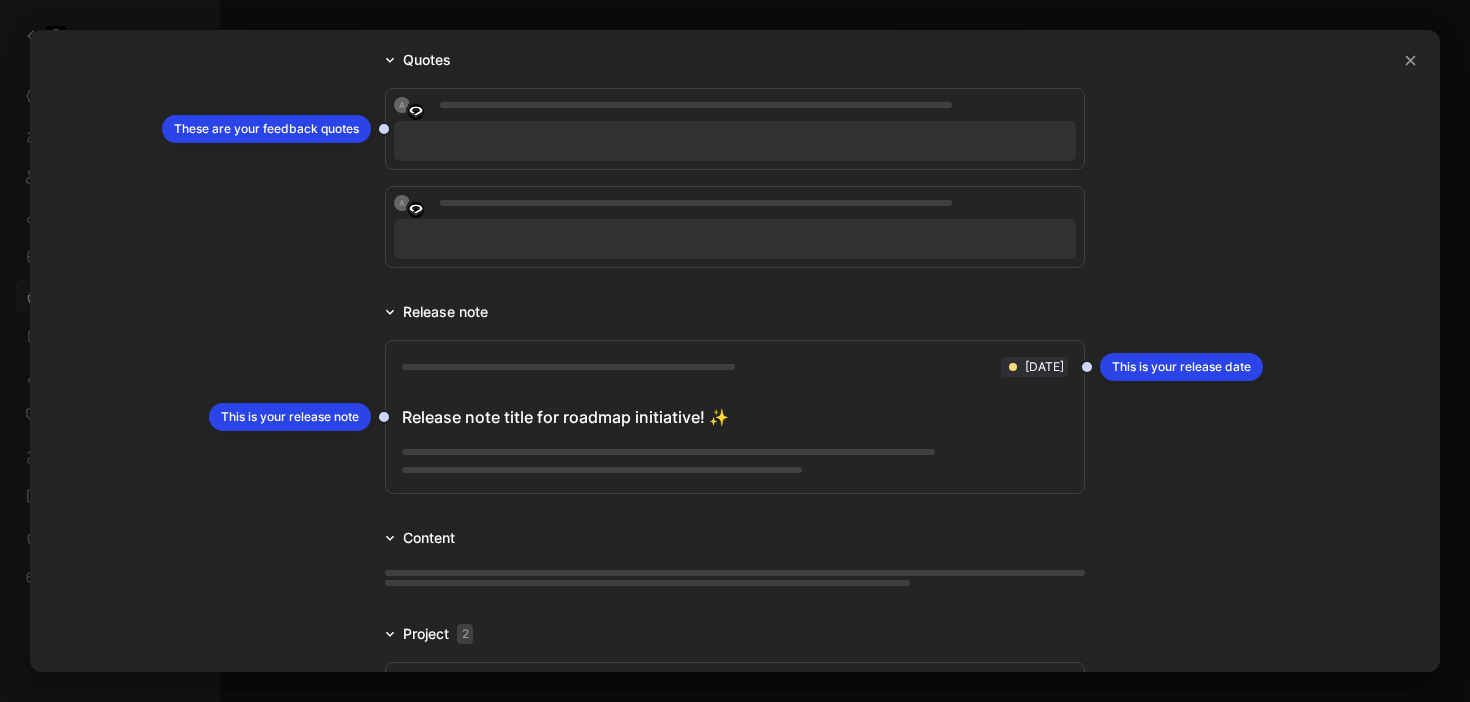 scroll, scrollTop: 0, scrollLeft: 0, axis: both 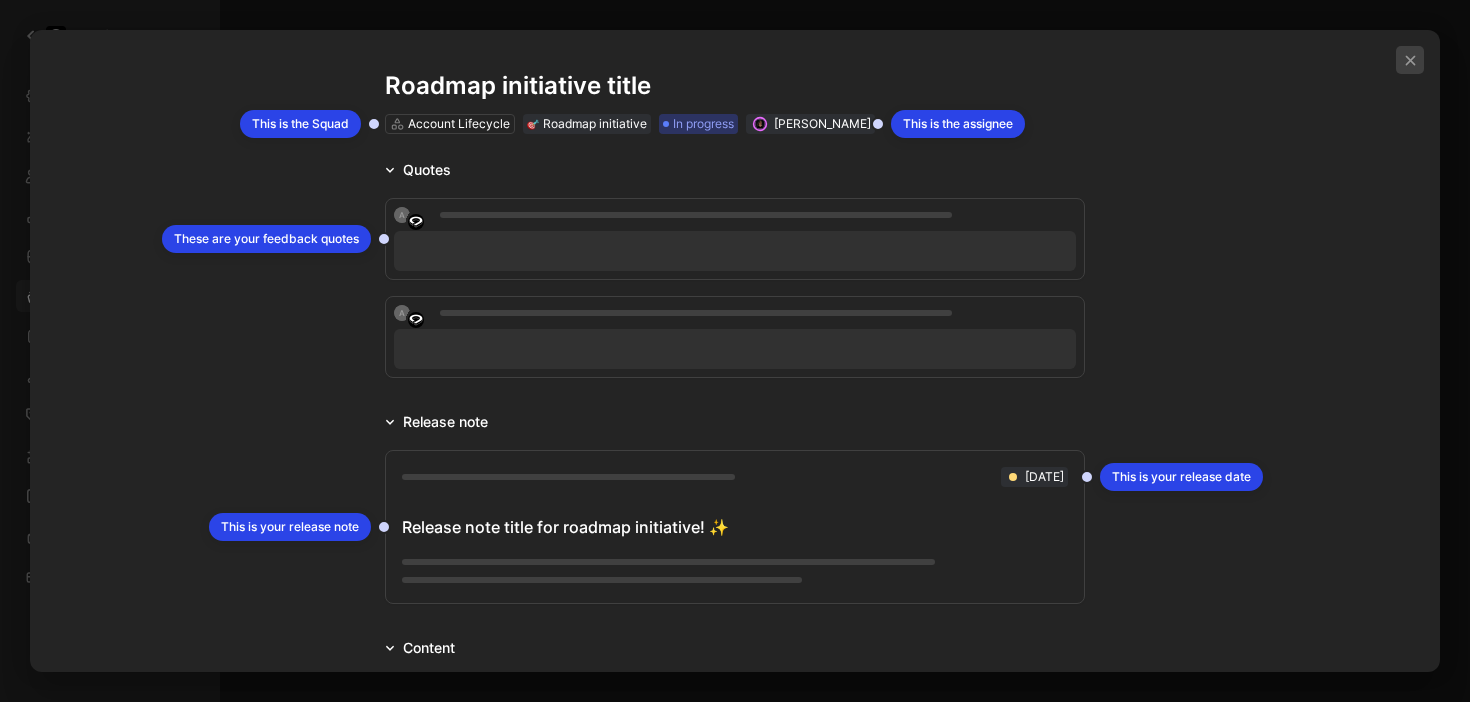click 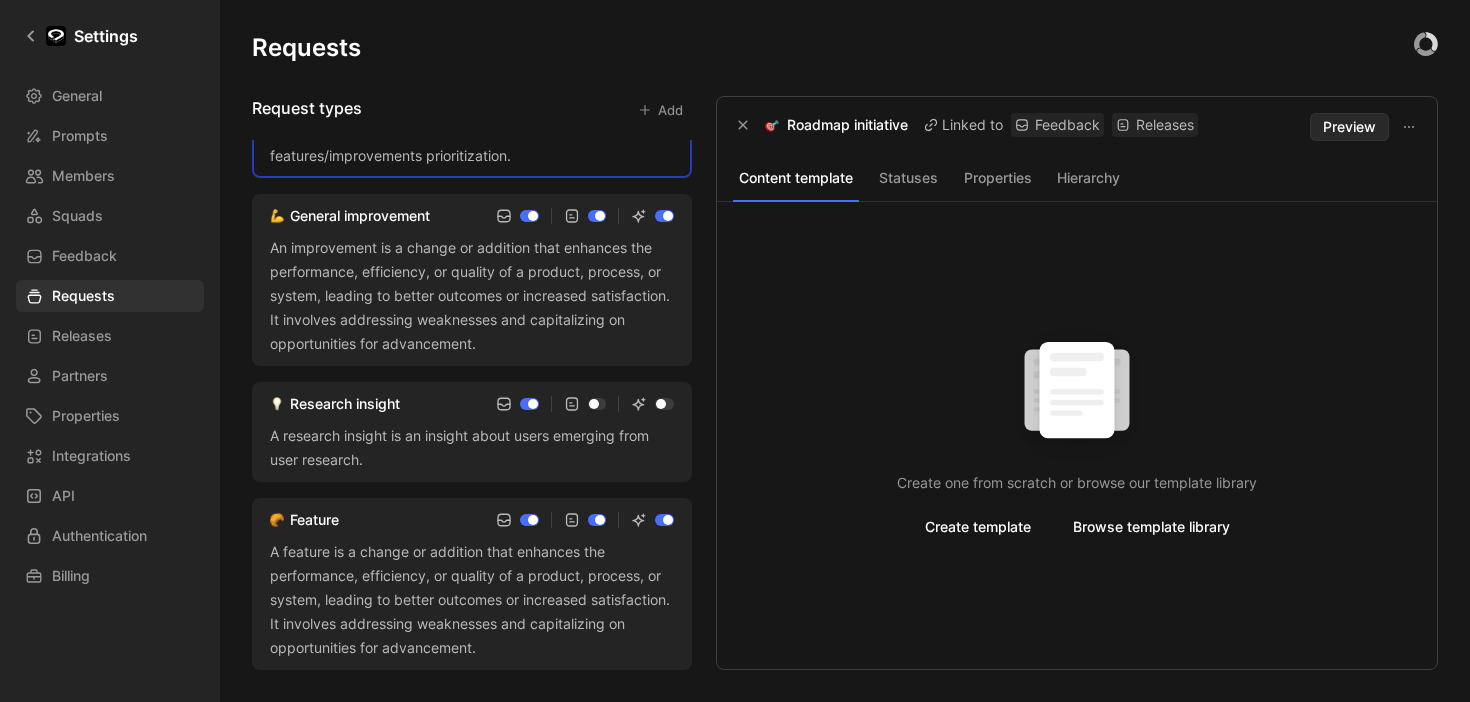 click on "Statuses" at bounding box center (908, 178) 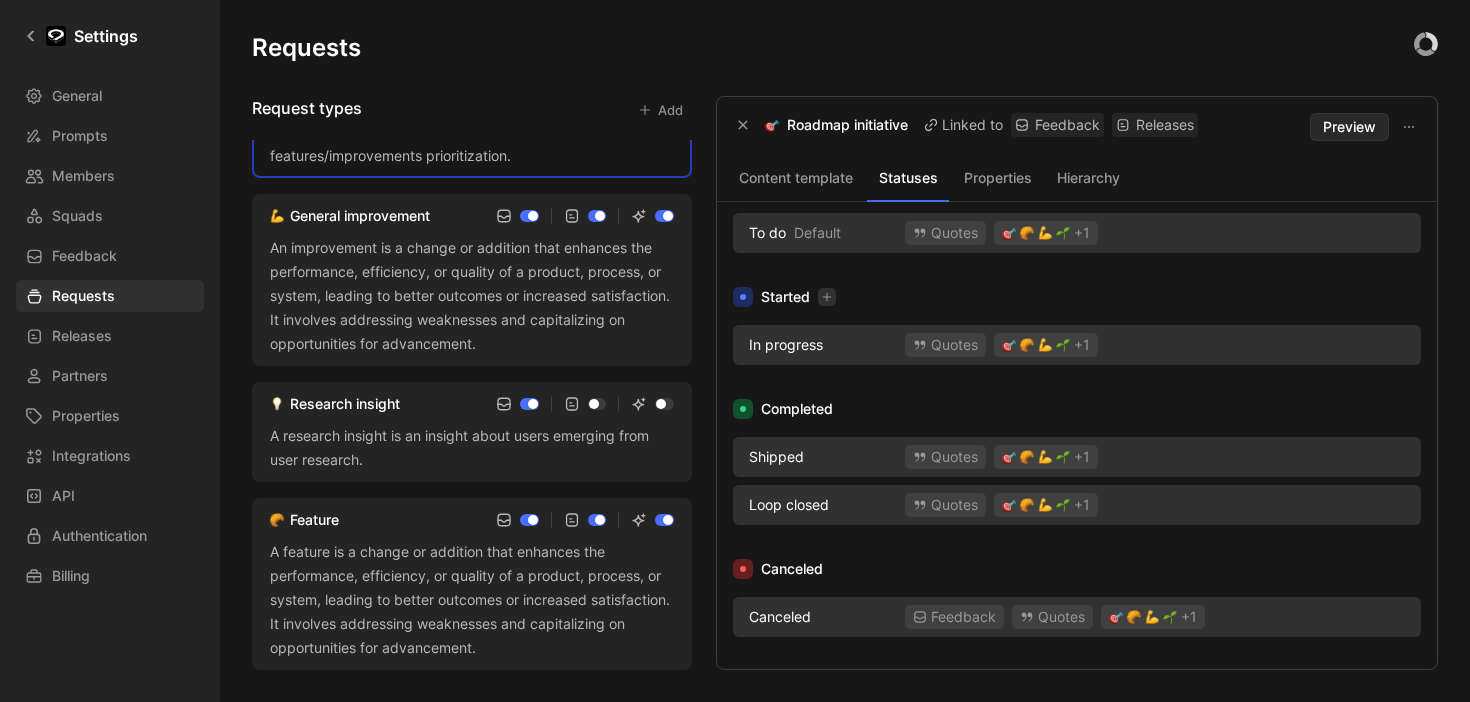 scroll, scrollTop: 0, scrollLeft: 0, axis: both 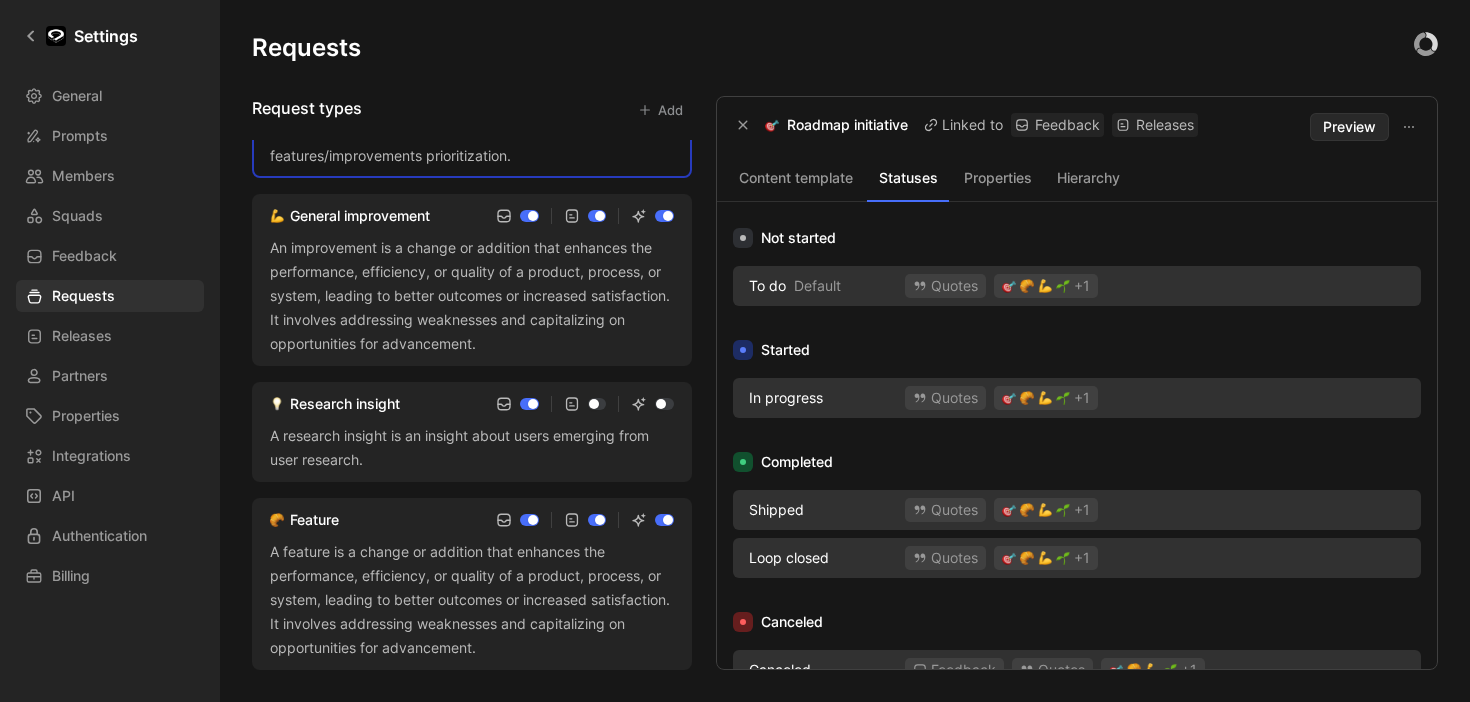 click on "Properties" at bounding box center (998, 178) 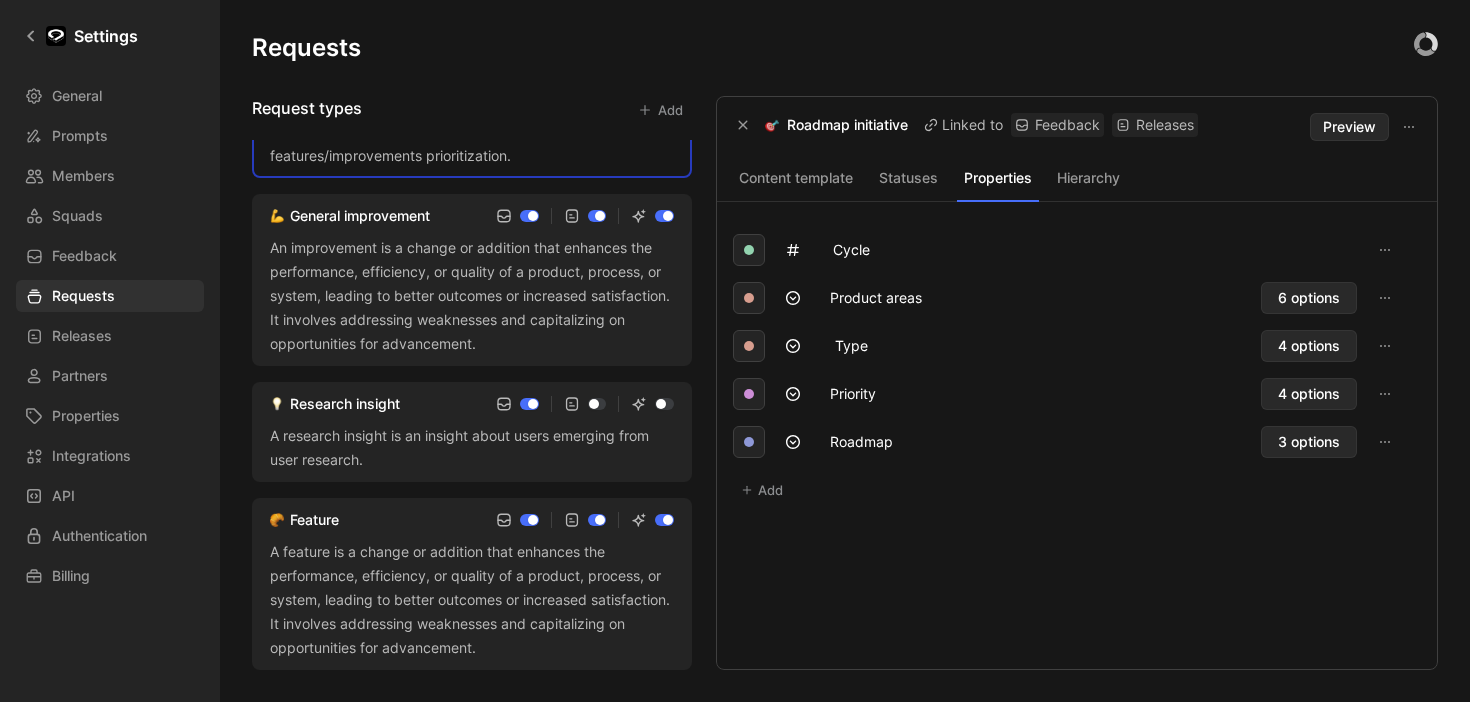 click on "Hierarchy" at bounding box center [1088, 178] 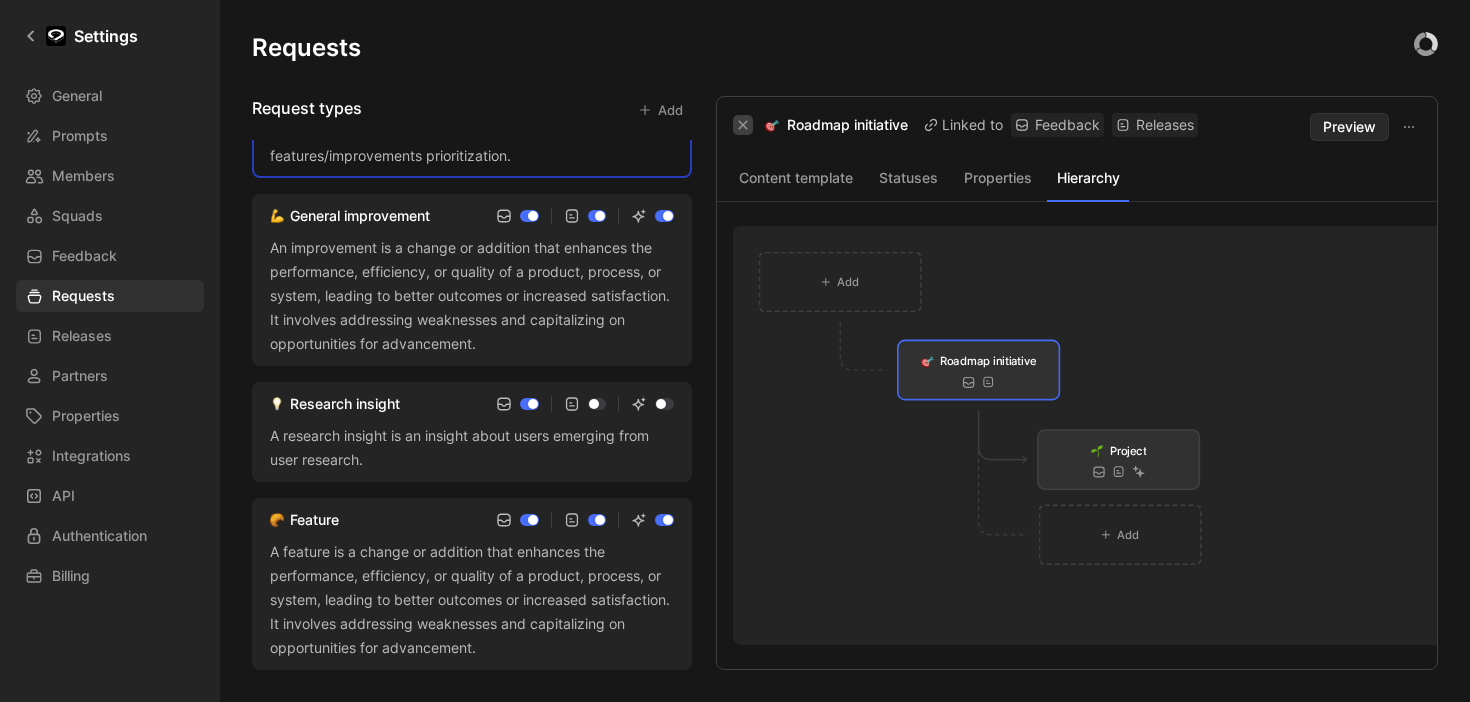 click 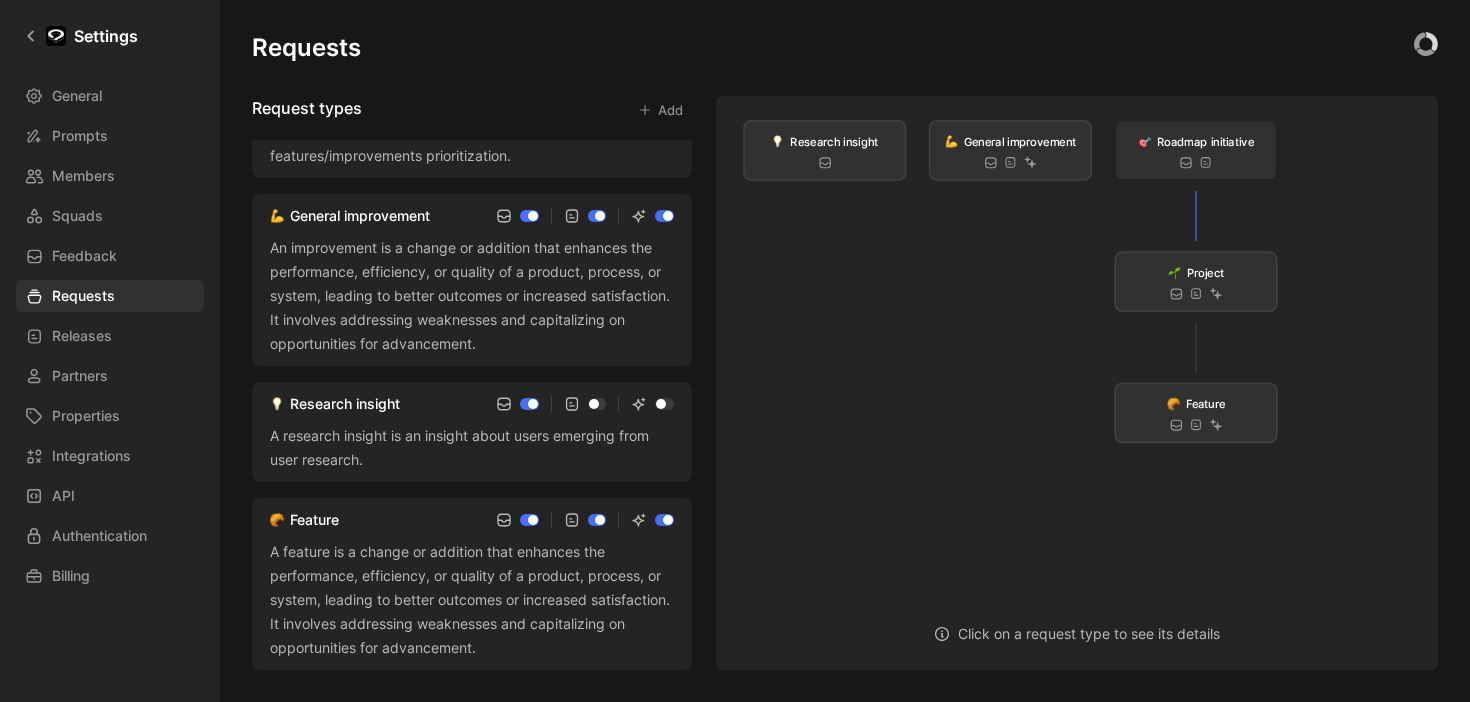 click on "Roadmap initiative" at bounding box center [1205, 141] 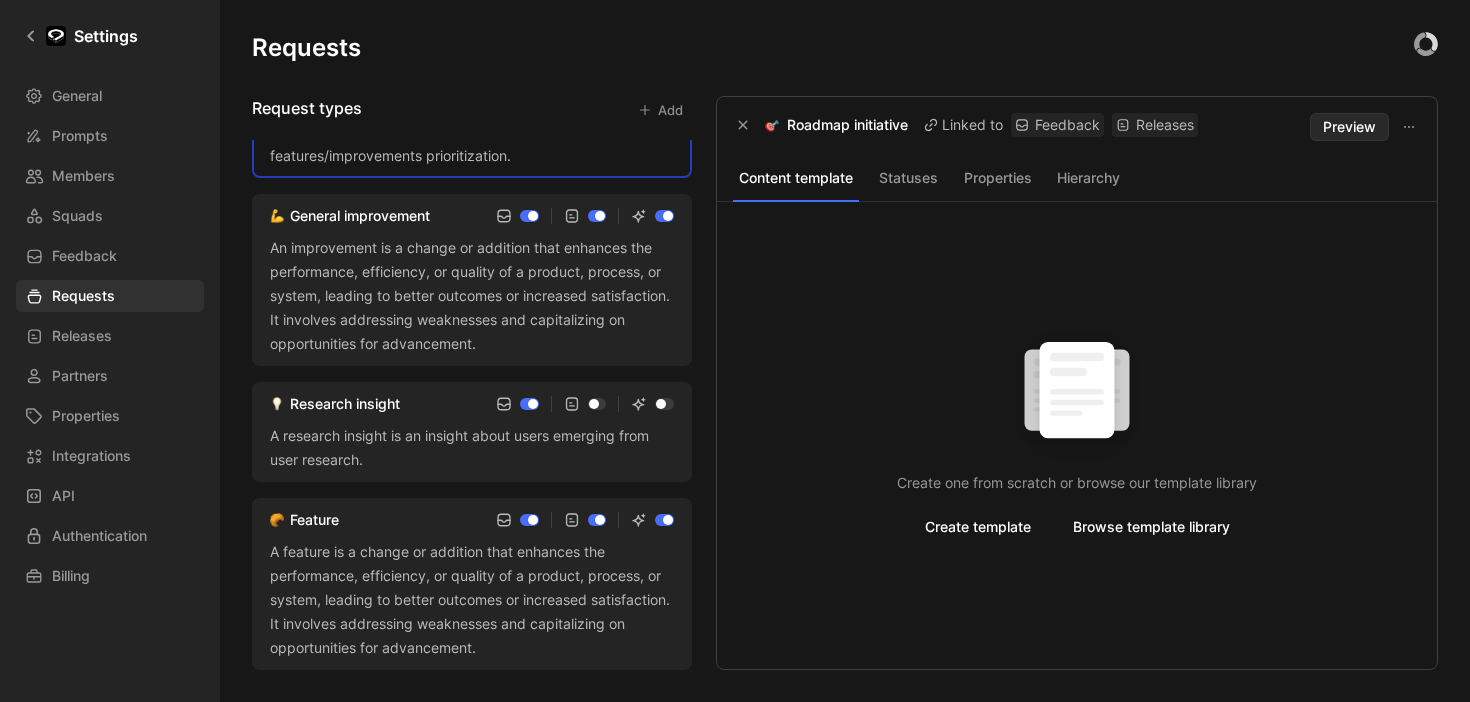 click on "Hierarchy" at bounding box center (1088, 178) 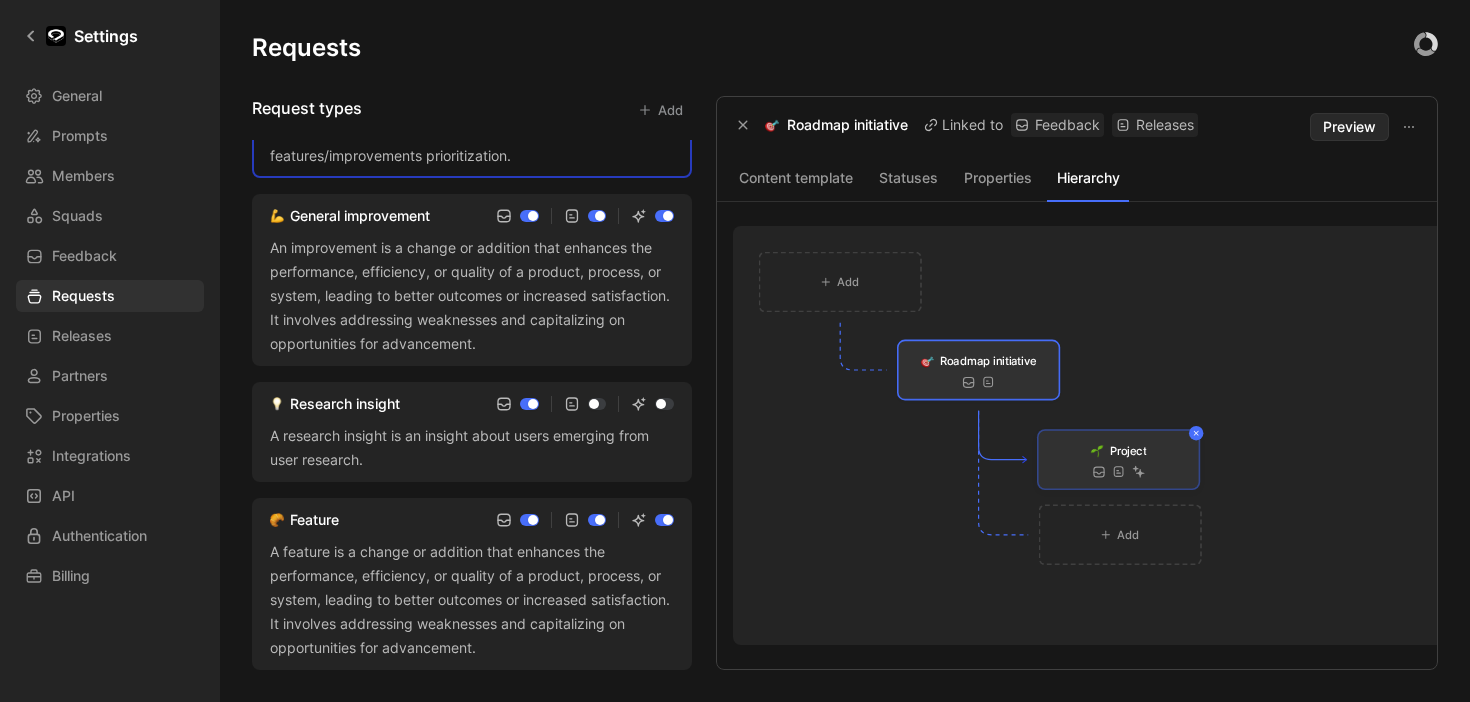 click on "Add Roadmap initiative Project Add" at bounding box center [1733, 435] 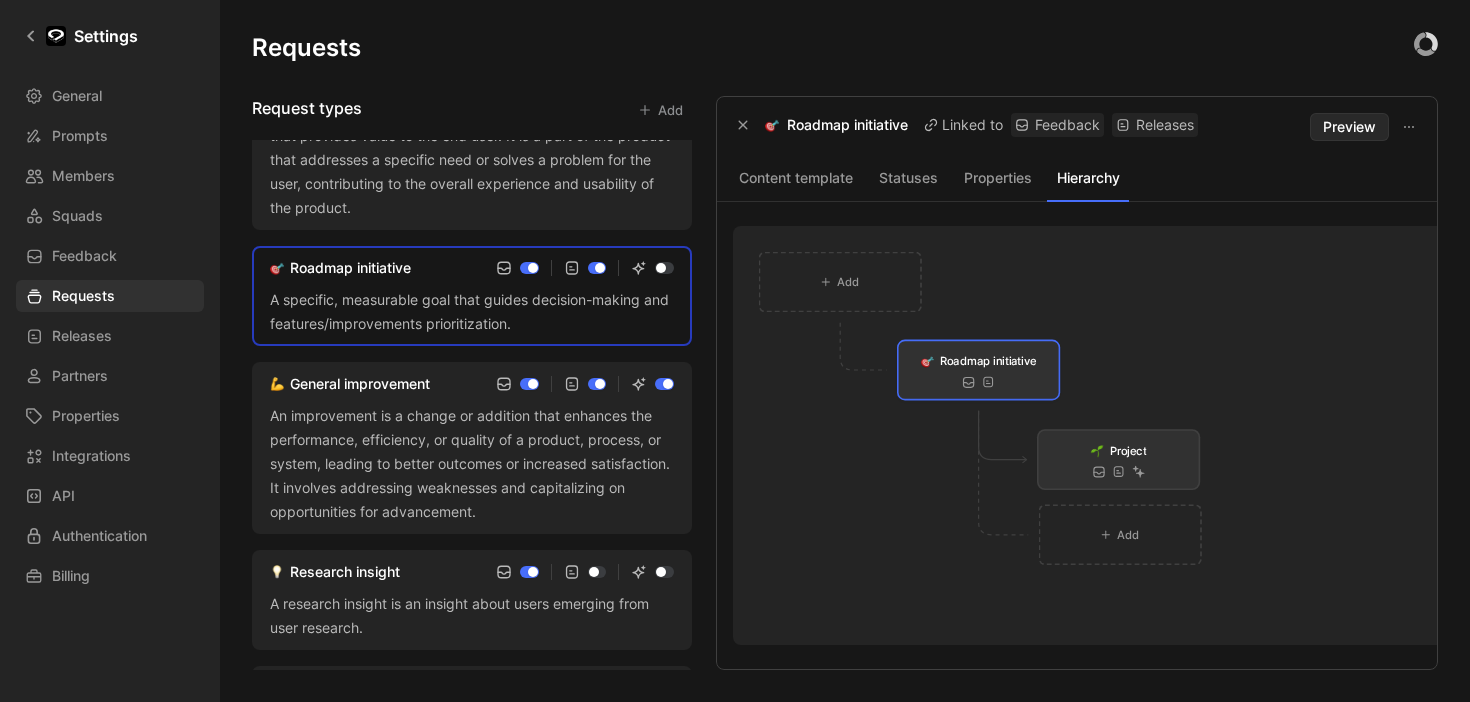scroll, scrollTop: 0, scrollLeft: 0, axis: both 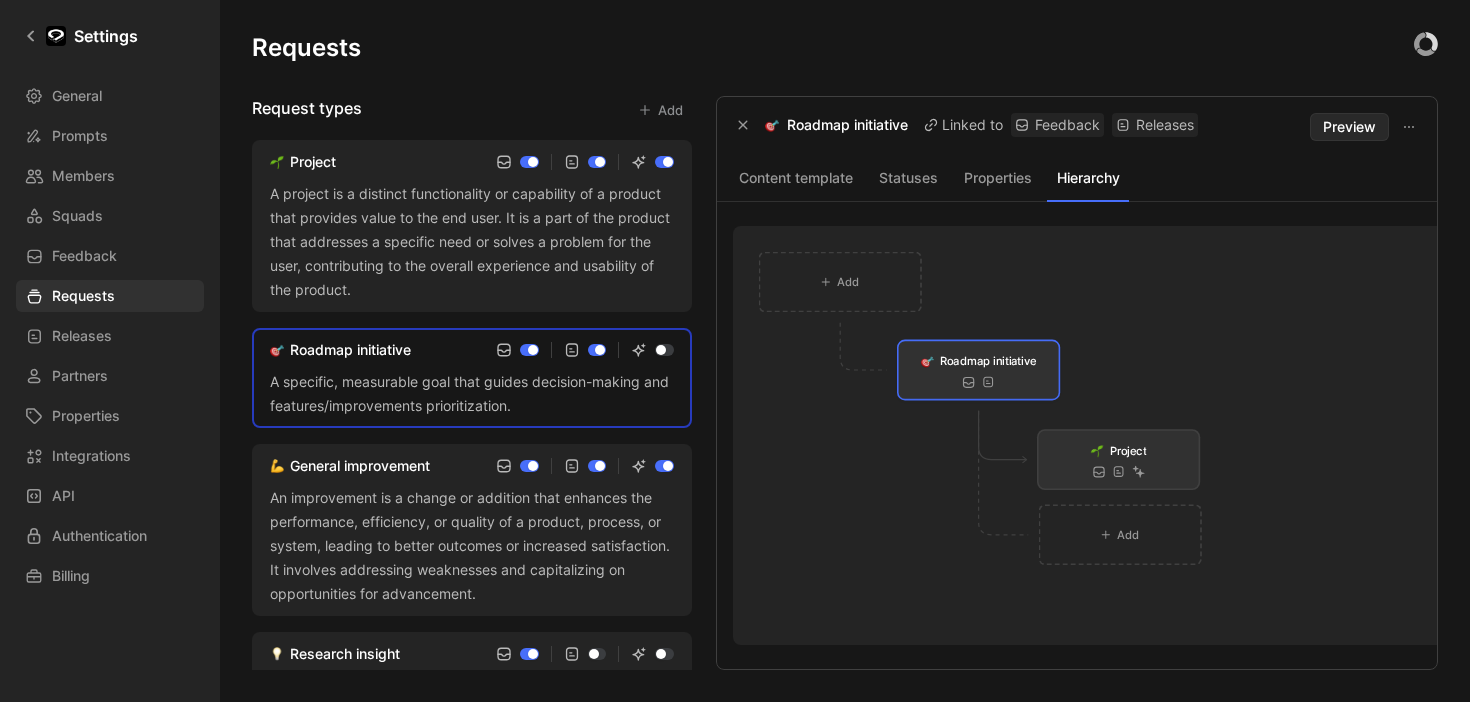 click on "A project is a distinct functionality or capability of a product that provides value to the end user. It is a part of the product that addresses a specific need or solves a problem for the user, contributing to the overall experience and usability of the product." at bounding box center [472, 242] 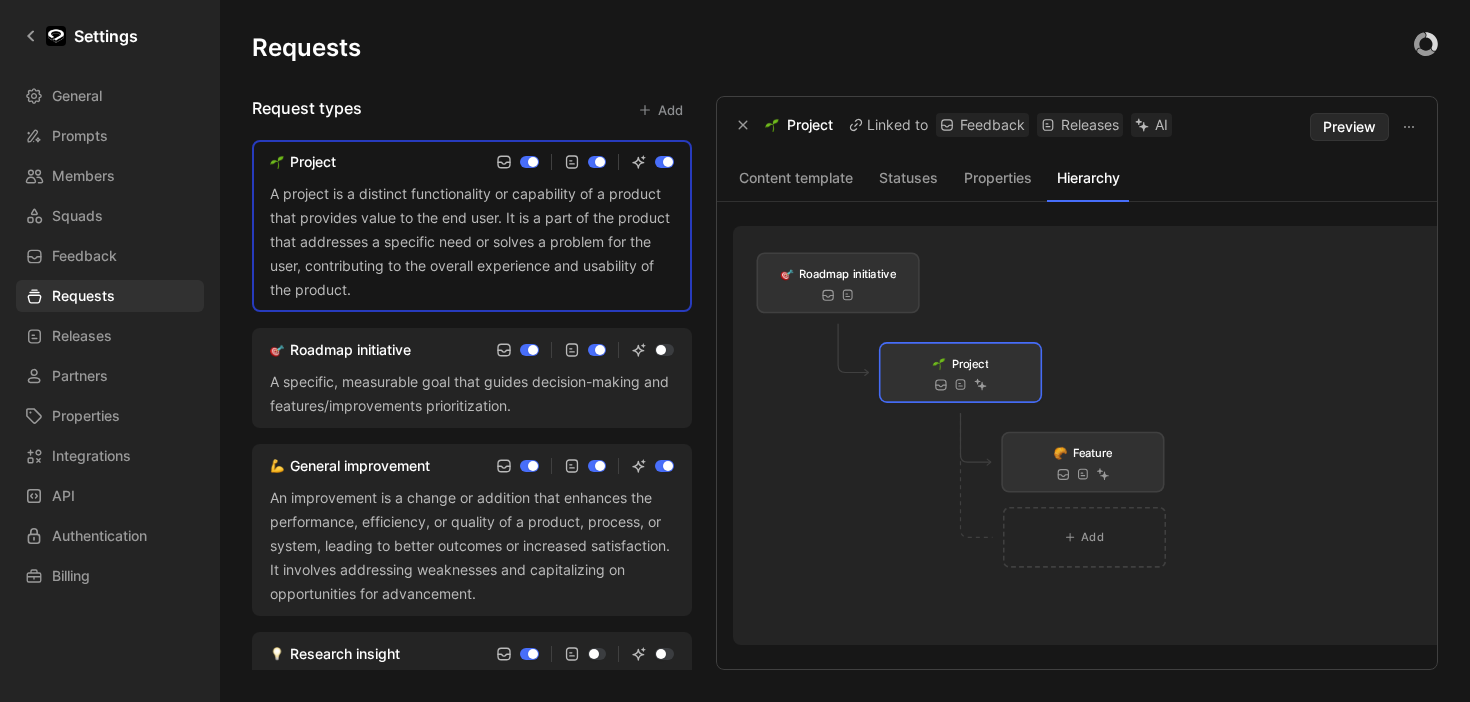 click on "Content template" at bounding box center (796, 178) 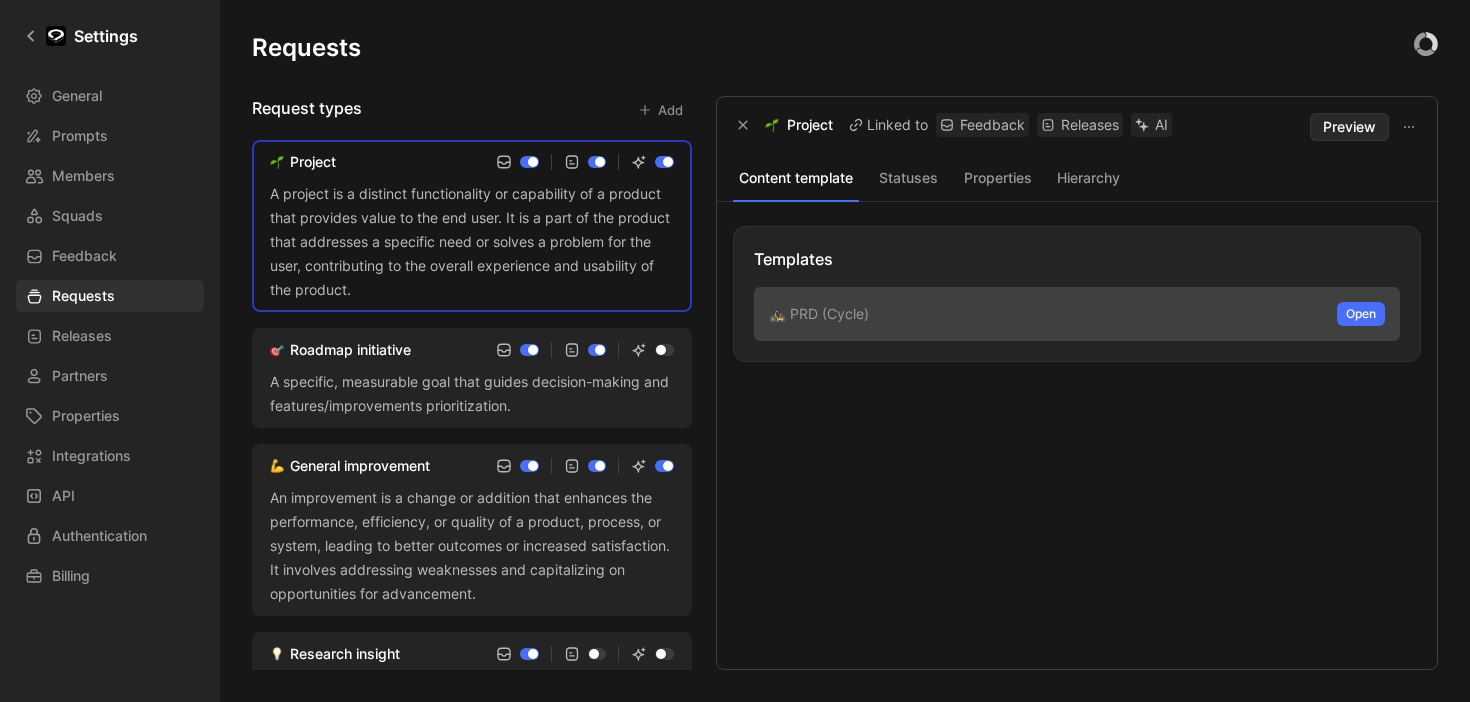 click on "Statuses" at bounding box center (908, 178) 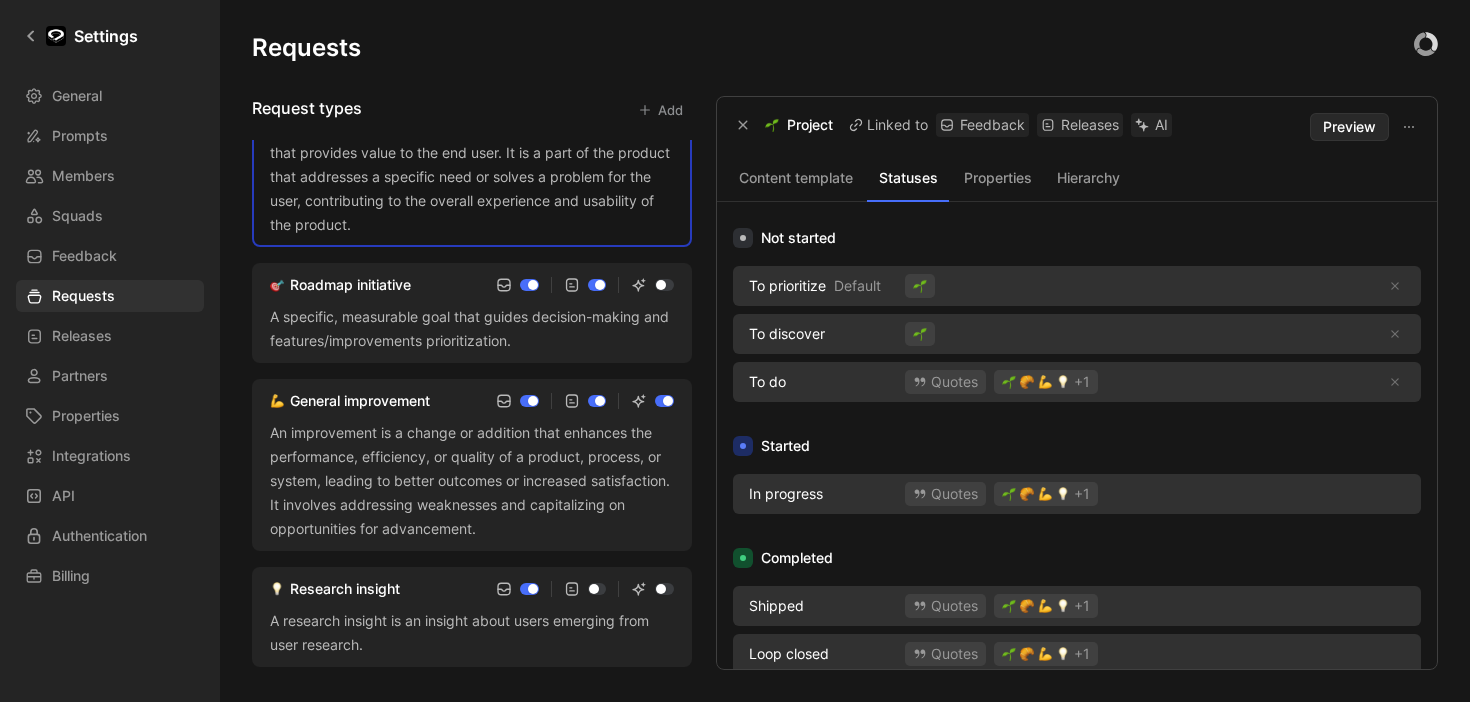 scroll, scrollTop: 28, scrollLeft: 0, axis: vertical 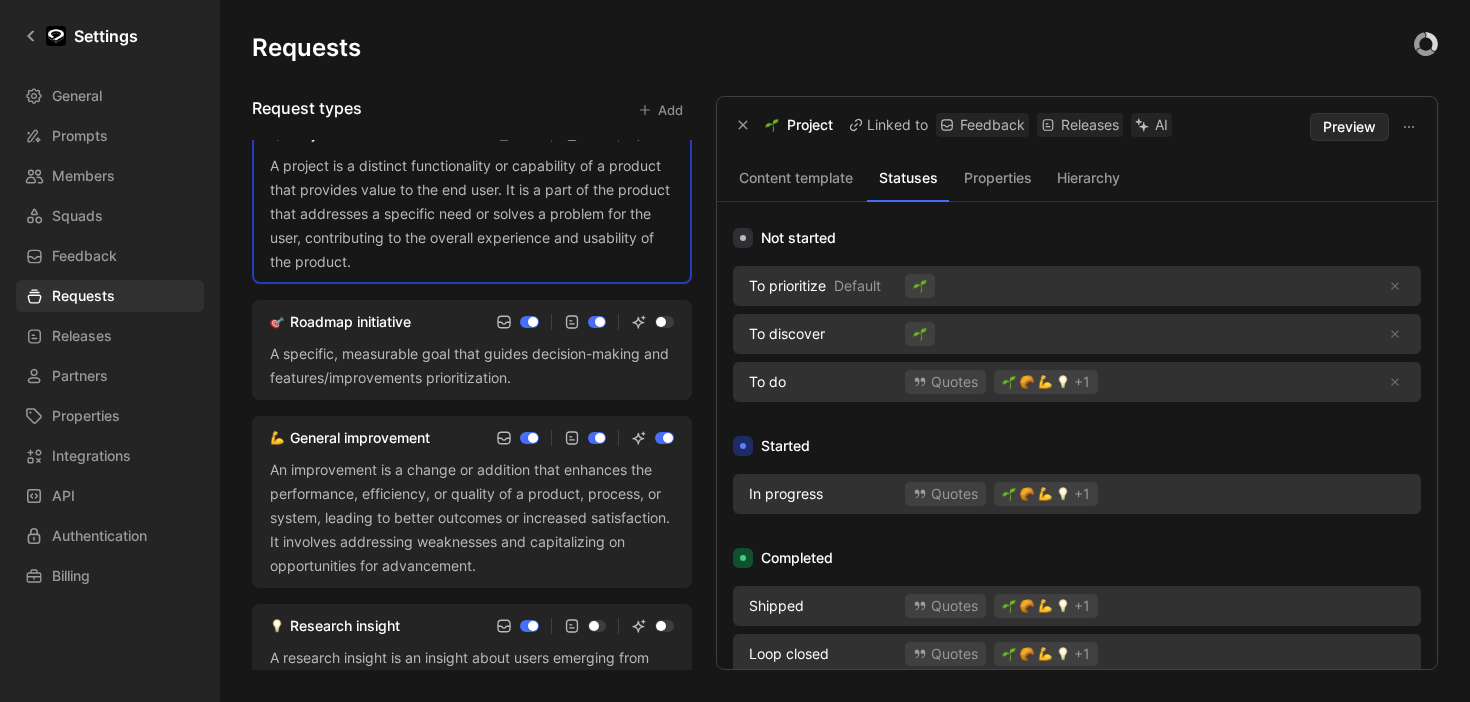 click on "Roadmap initiative A specific, measurable goal that guides decision-making and features/improvements prioritization." at bounding box center [472, 350] 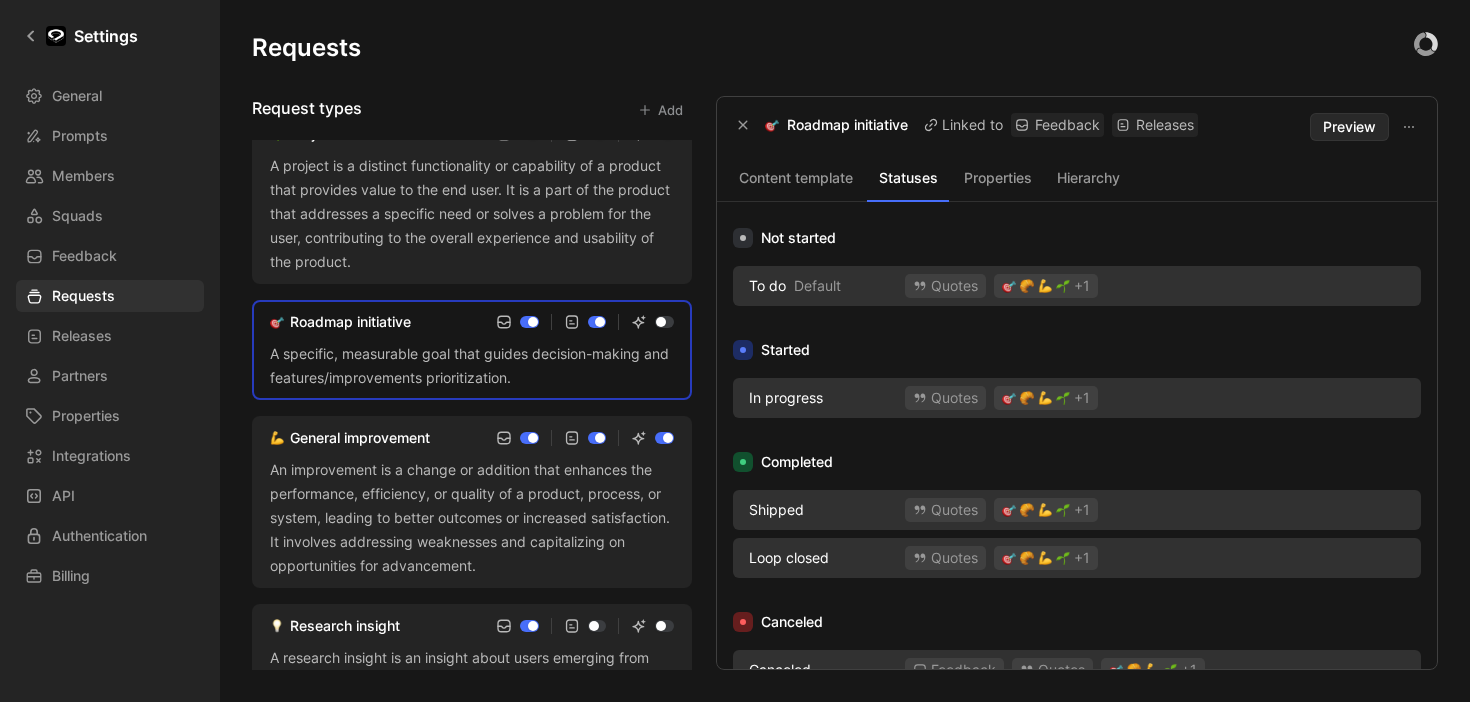 click on "Content template" at bounding box center [796, 178] 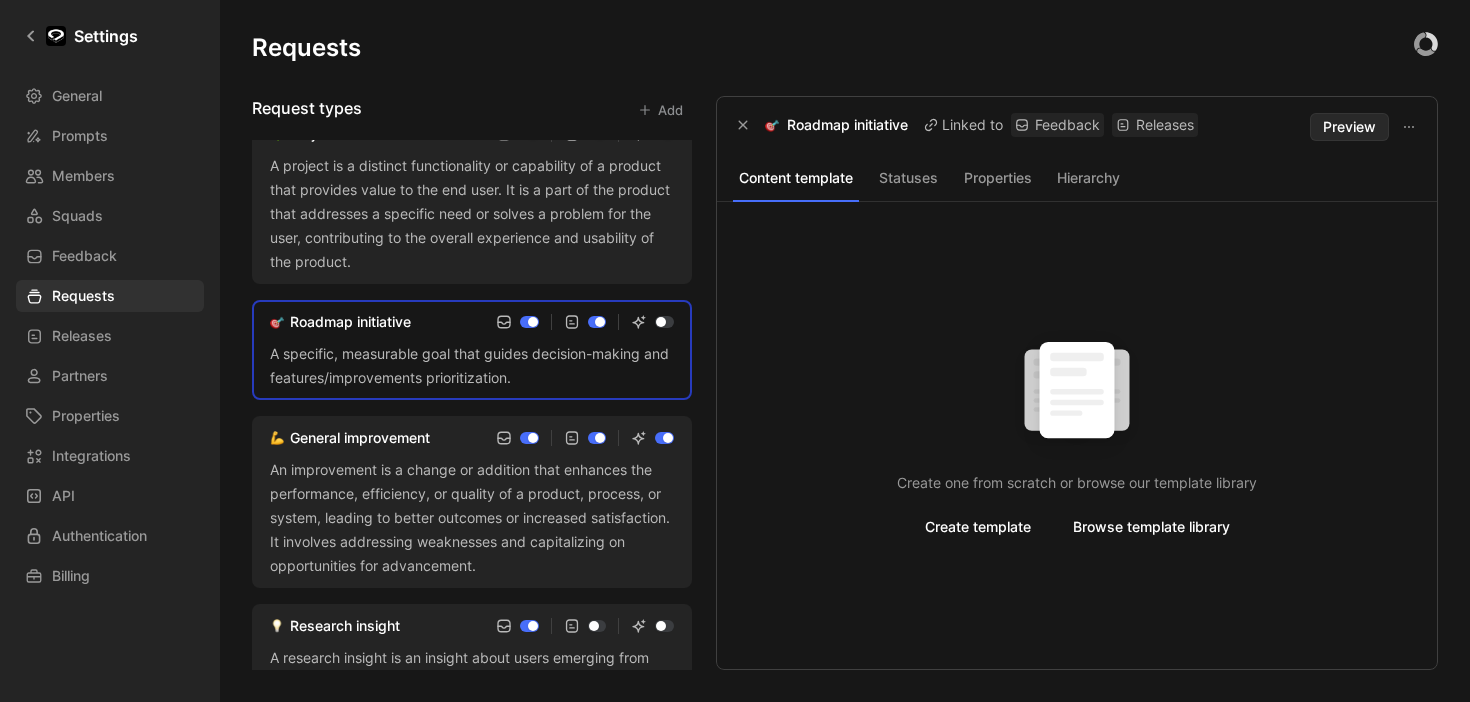 click on "Statuses" at bounding box center (908, 178) 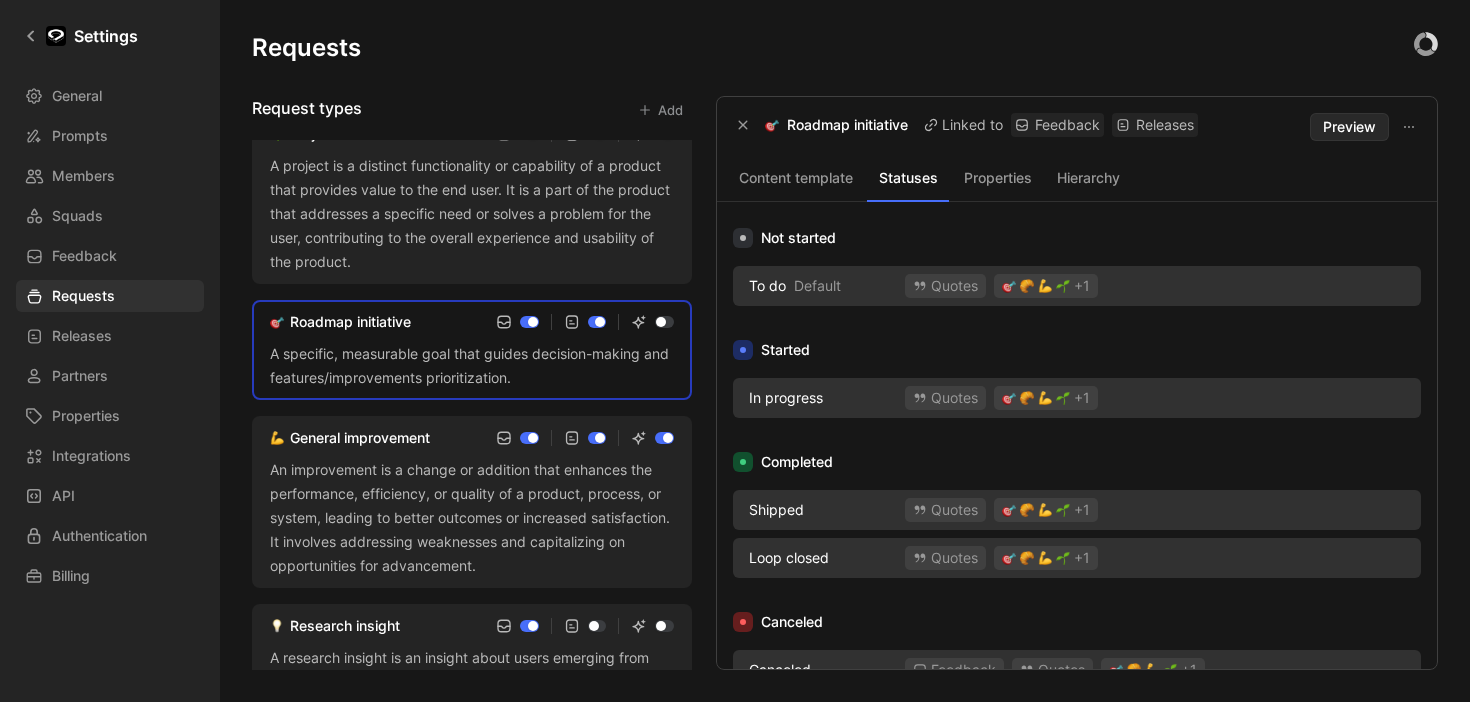 click on "Content template" at bounding box center [796, 178] 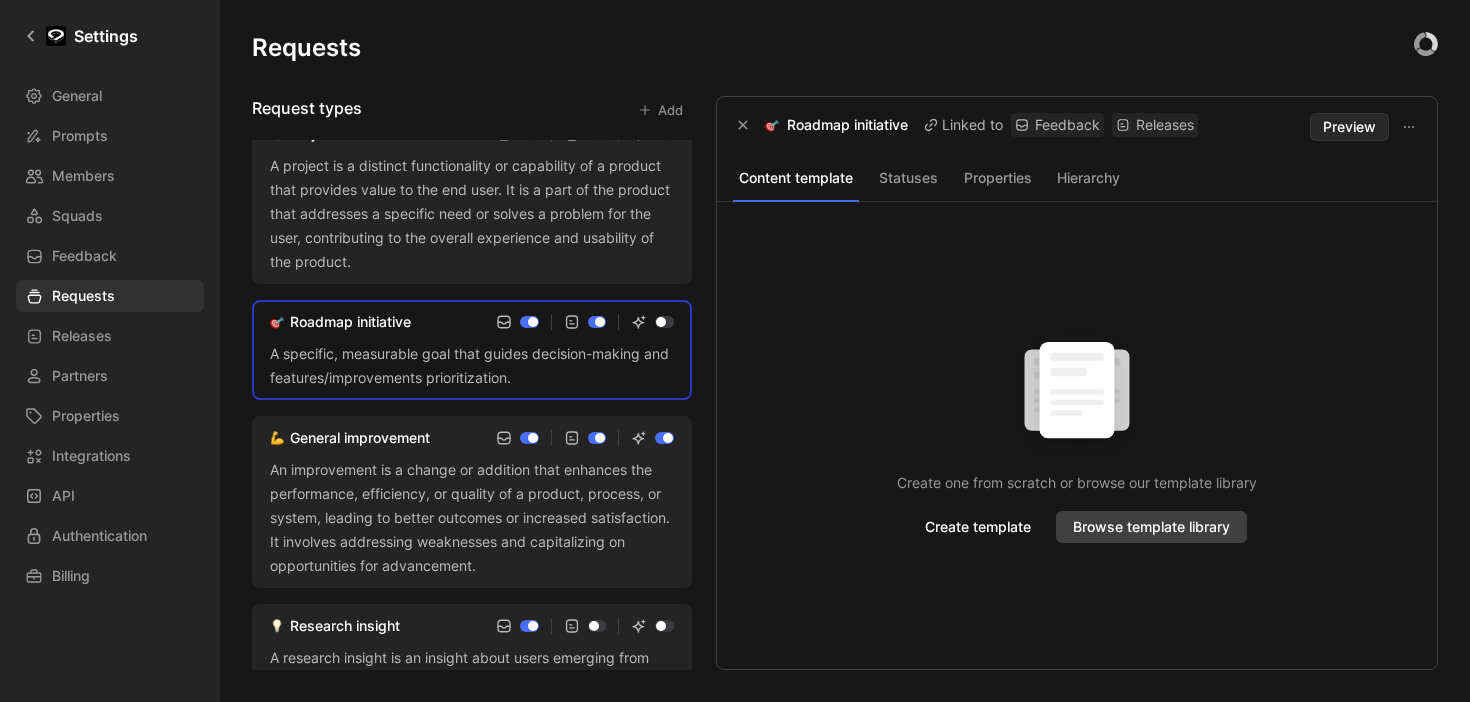 click on "Browse template library" at bounding box center [1151, 527] 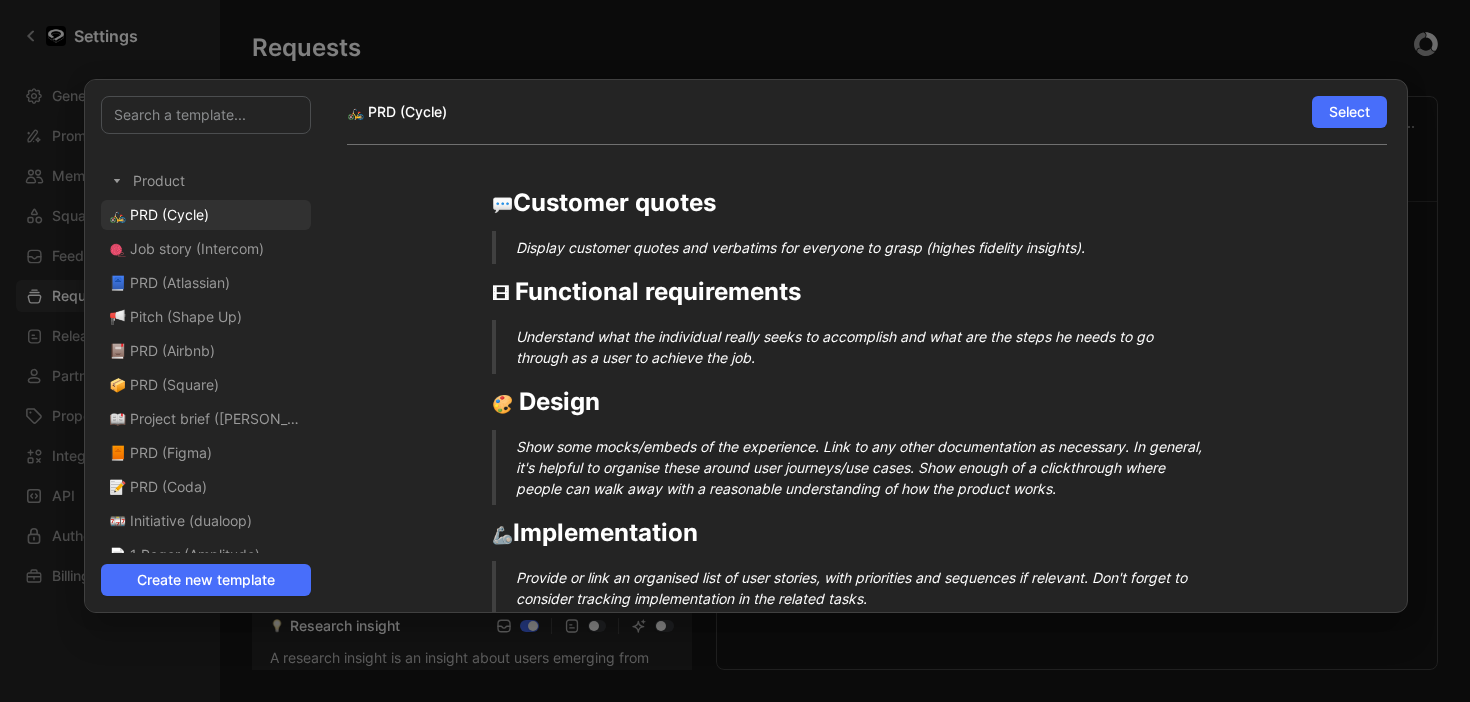 scroll, scrollTop: 59, scrollLeft: 0, axis: vertical 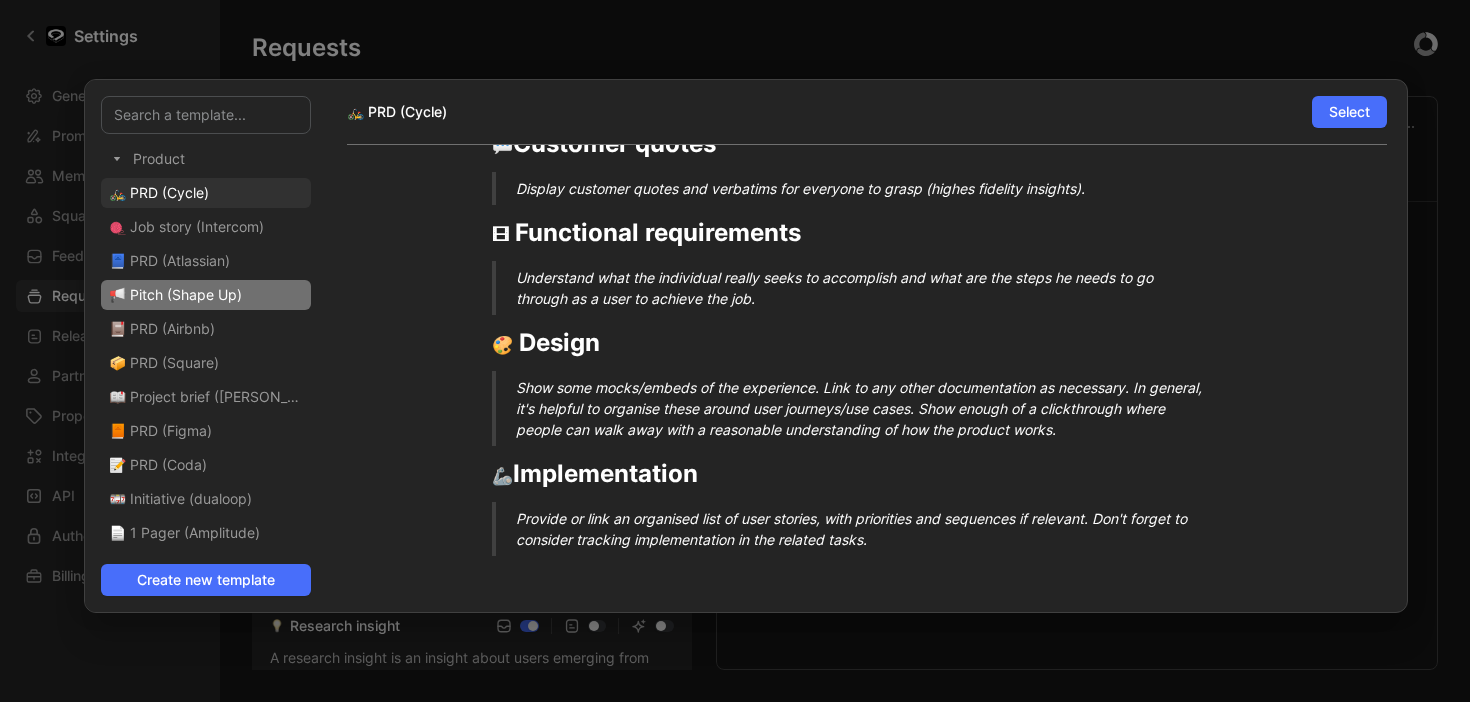 click on "📢 Pitch (Shape Up)" at bounding box center [175, 294] 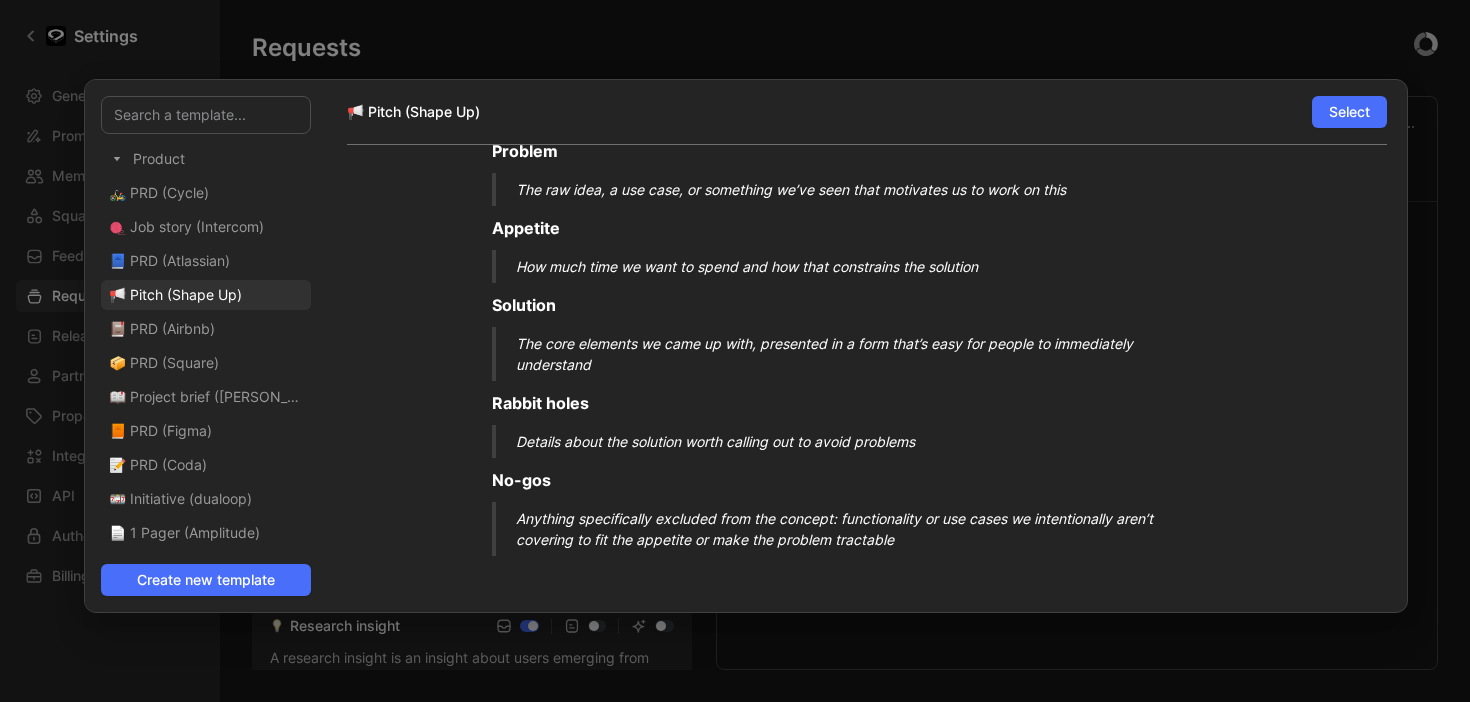 scroll, scrollTop: 0, scrollLeft: 0, axis: both 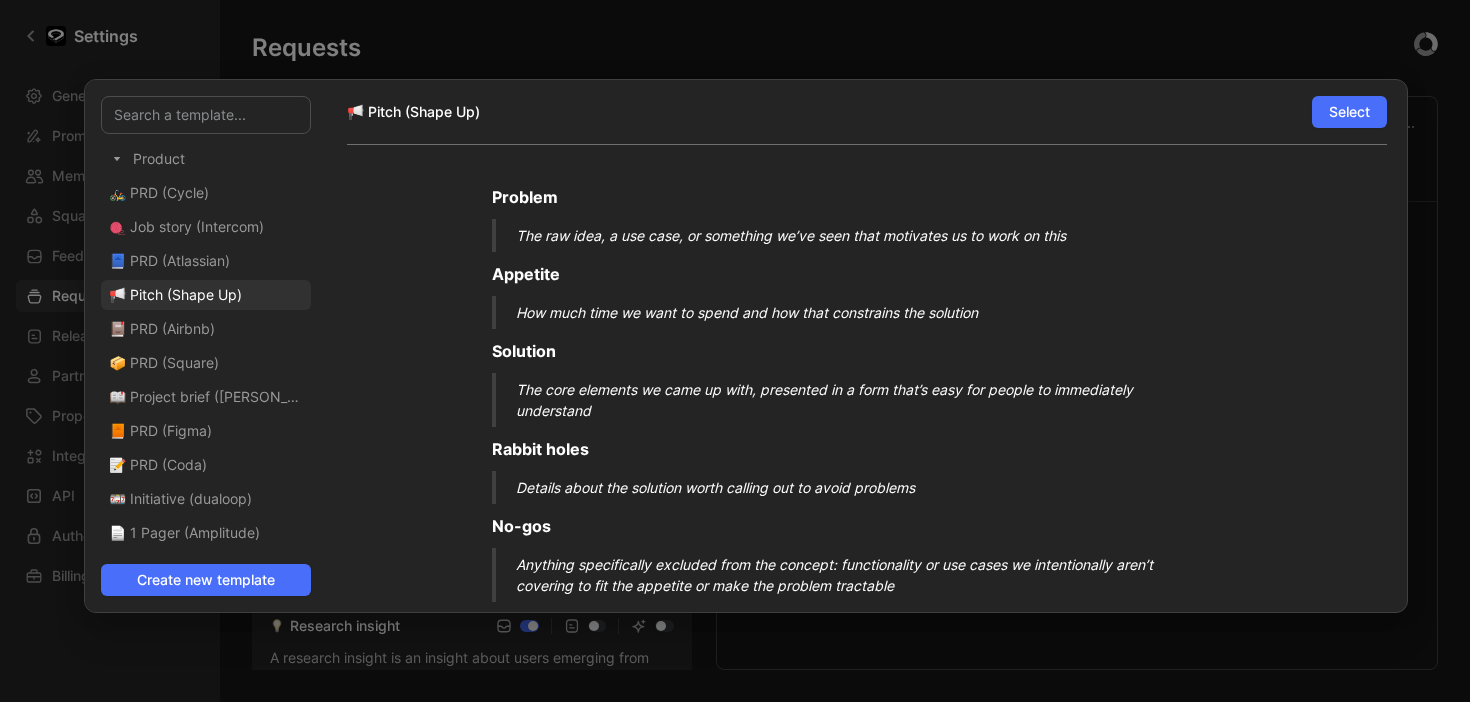 click at bounding box center (735, 351) 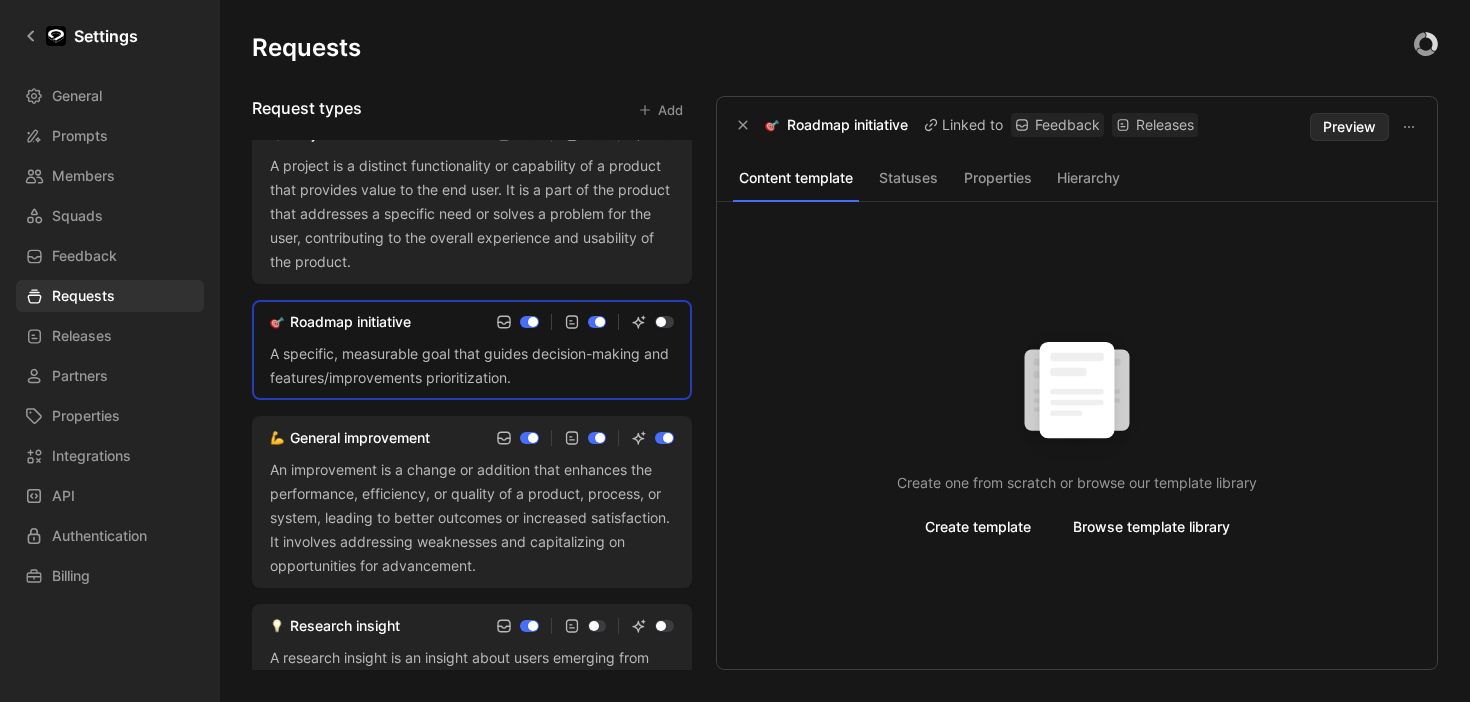 scroll, scrollTop: 0, scrollLeft: 0, axis: both 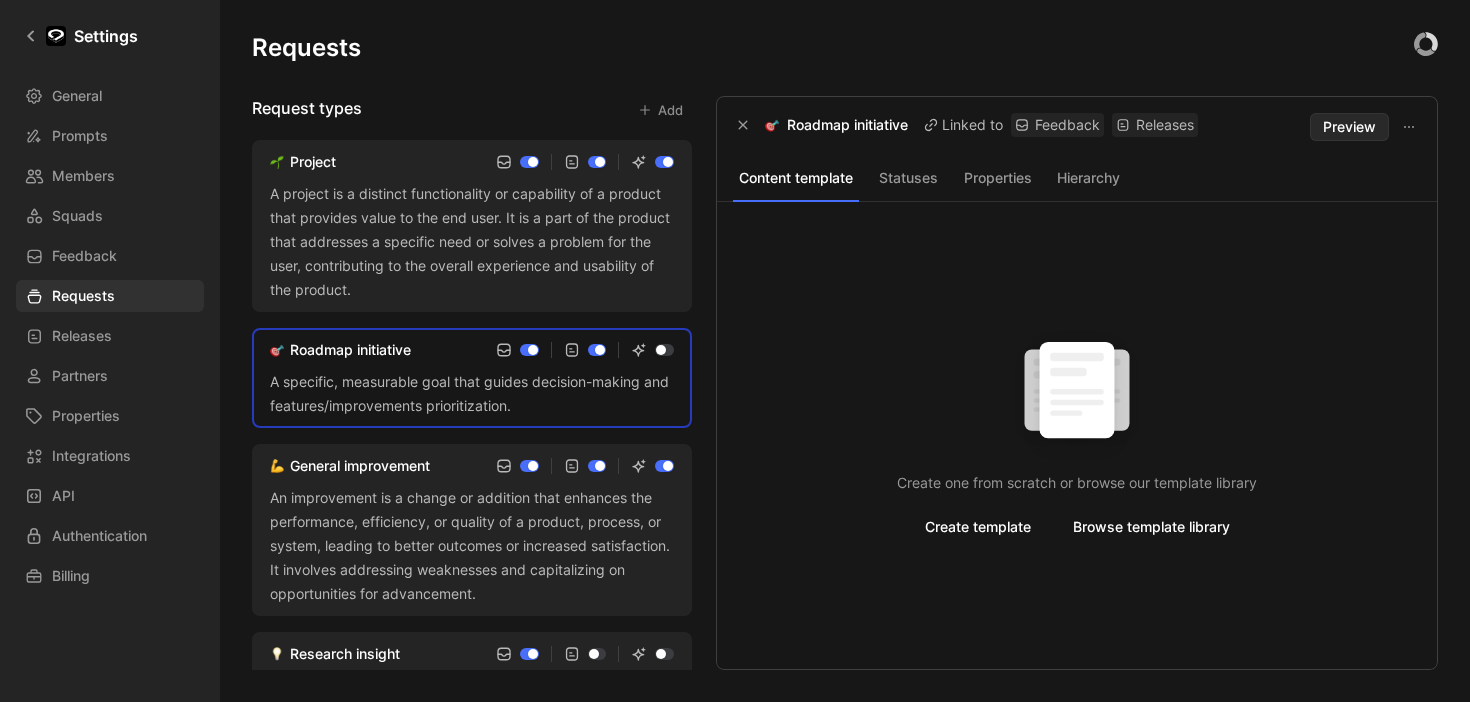 click on "Statuses" at bounding box center (908, 178) 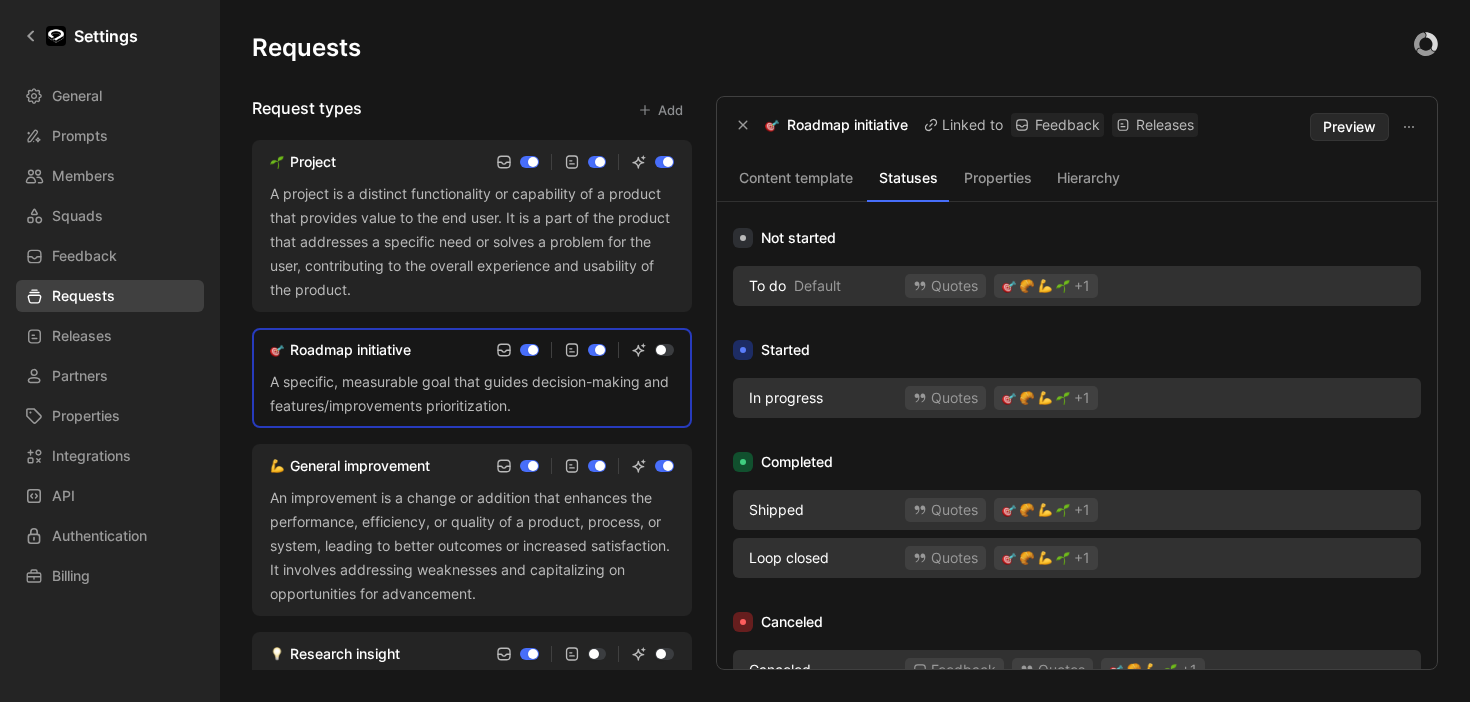 click on "Requests" at bounding box center [83, 296] 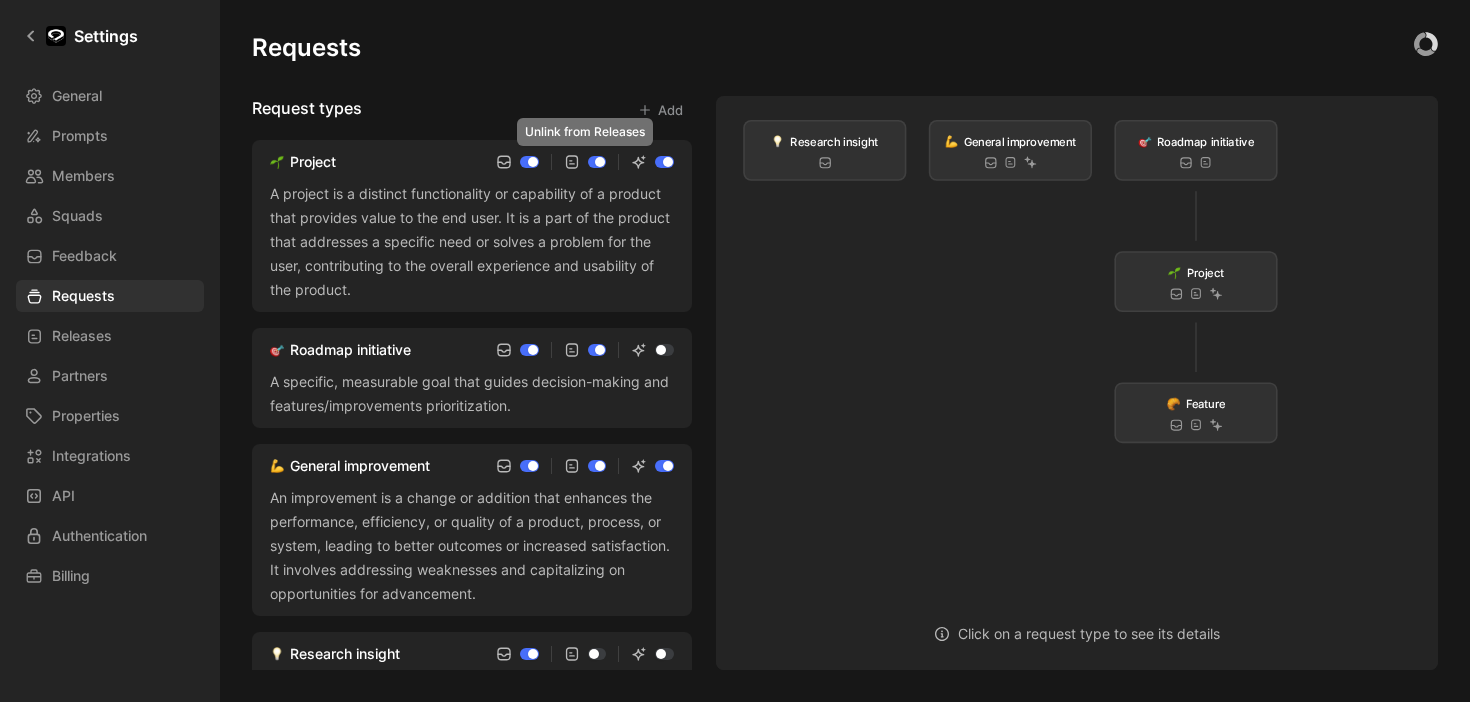 click at bounding box center [597, 162] 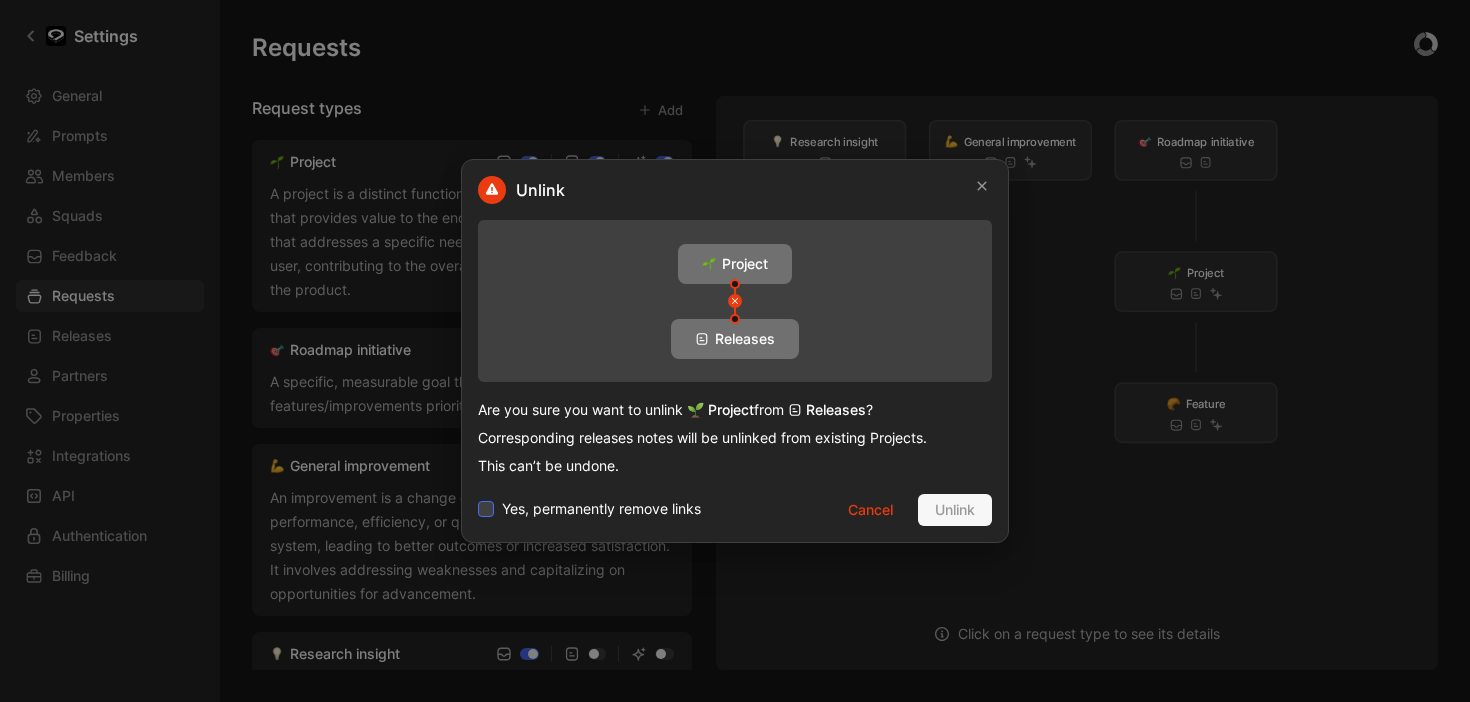 click 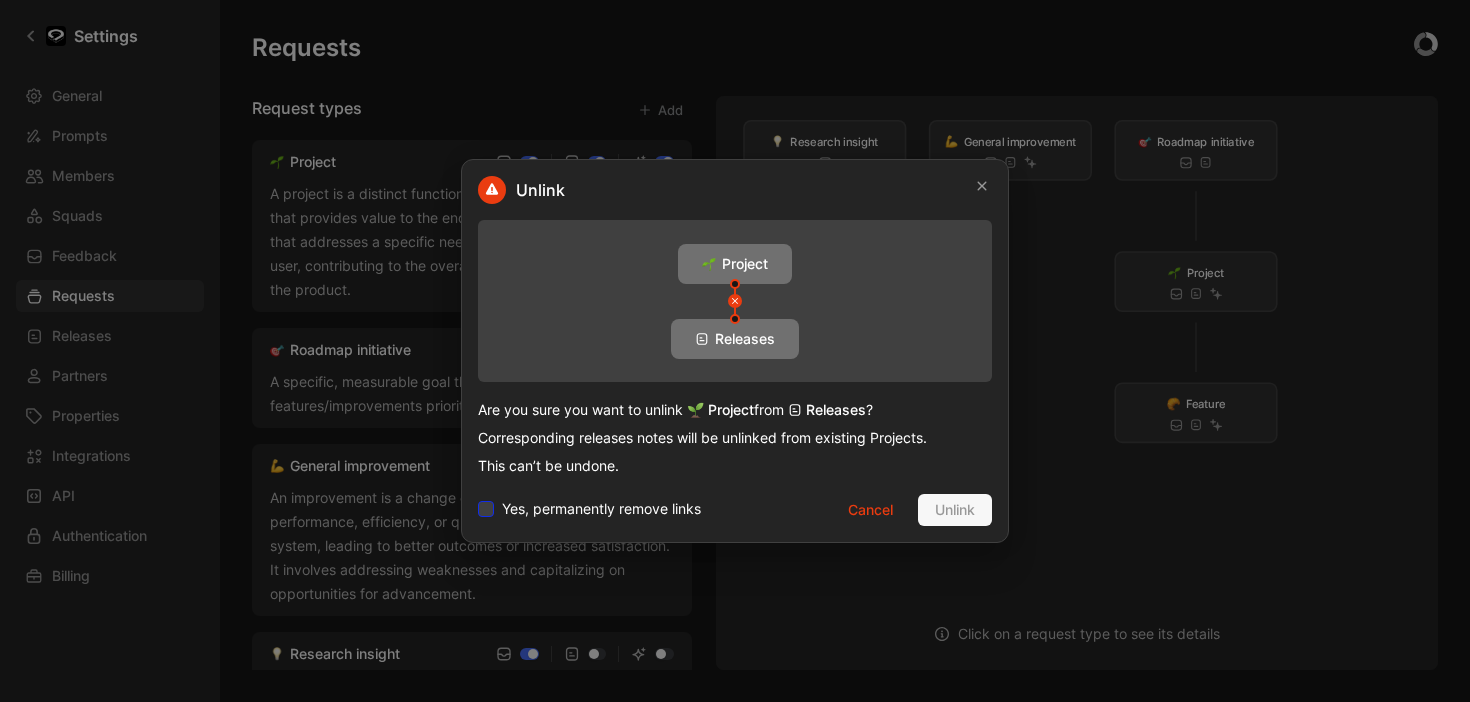 click on "Yes, permanently remove links" at bounding box center (478, 497) 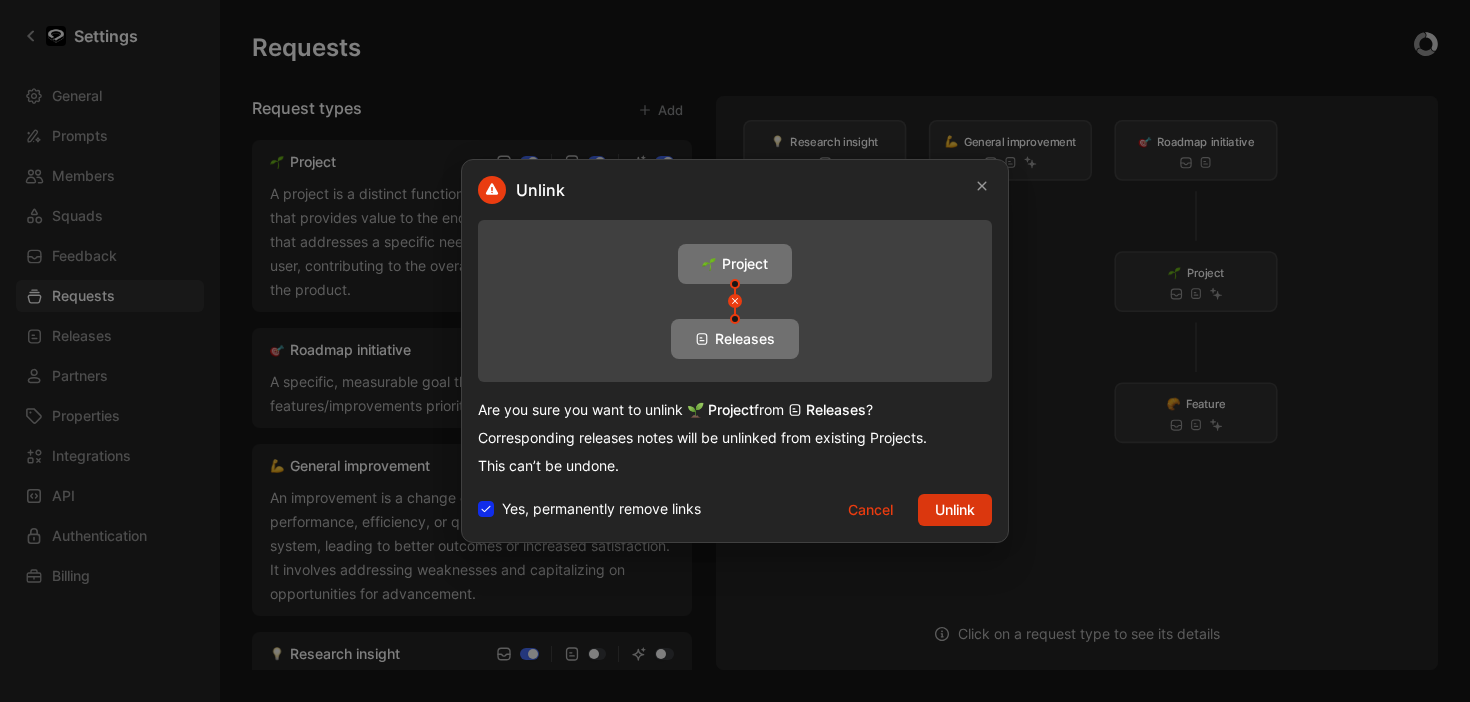 click on "Unlink" at bounding box center [955, 510] 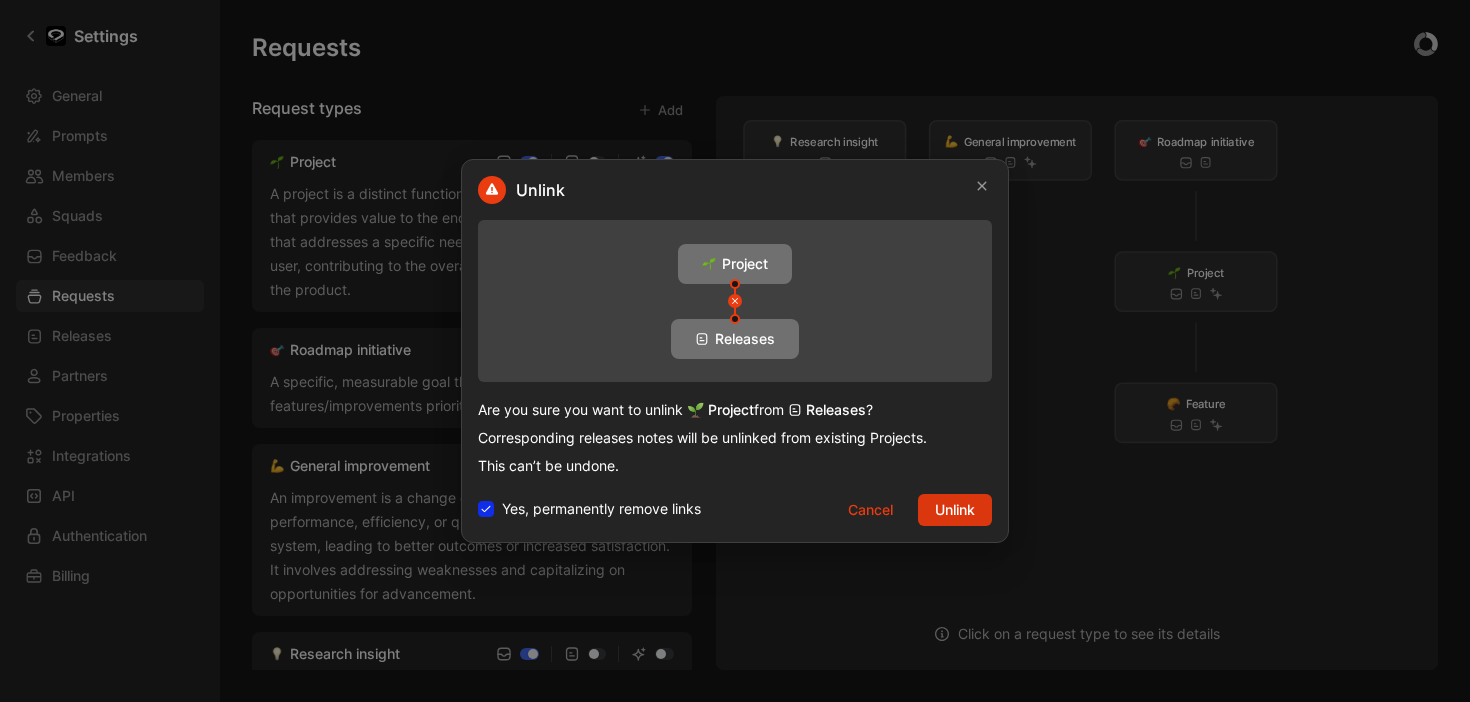 checkbox on "false" 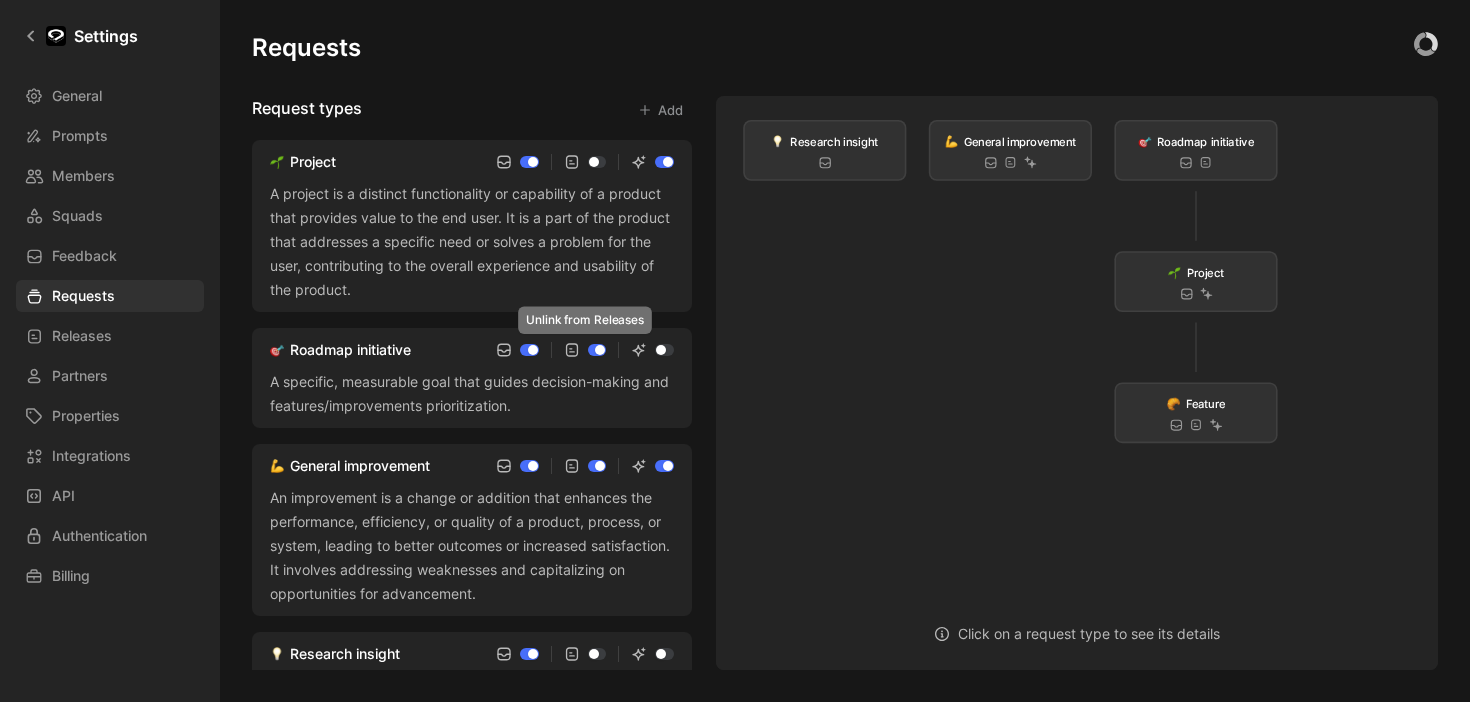 click at bounding box center (597, 350) 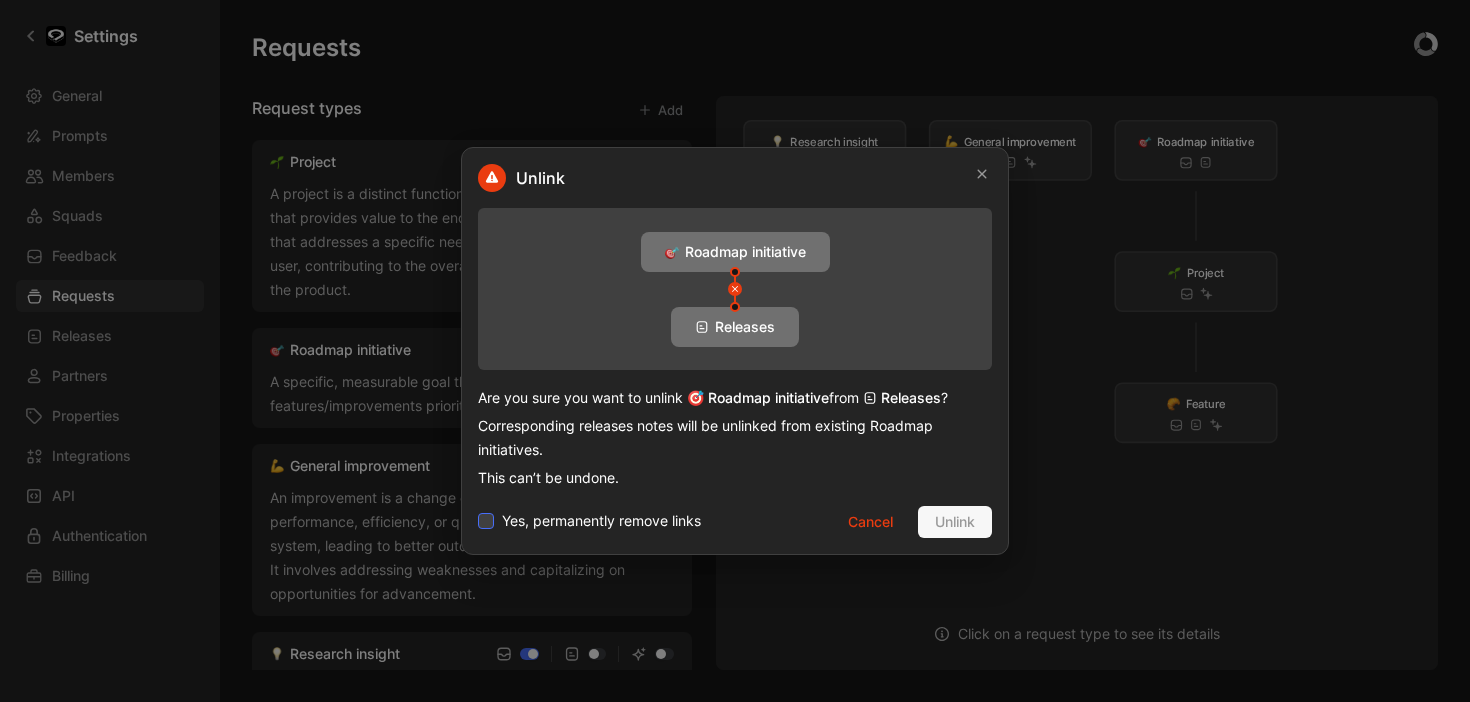 click on "Yes, permanently remove links" at bounding box center [601, 521] 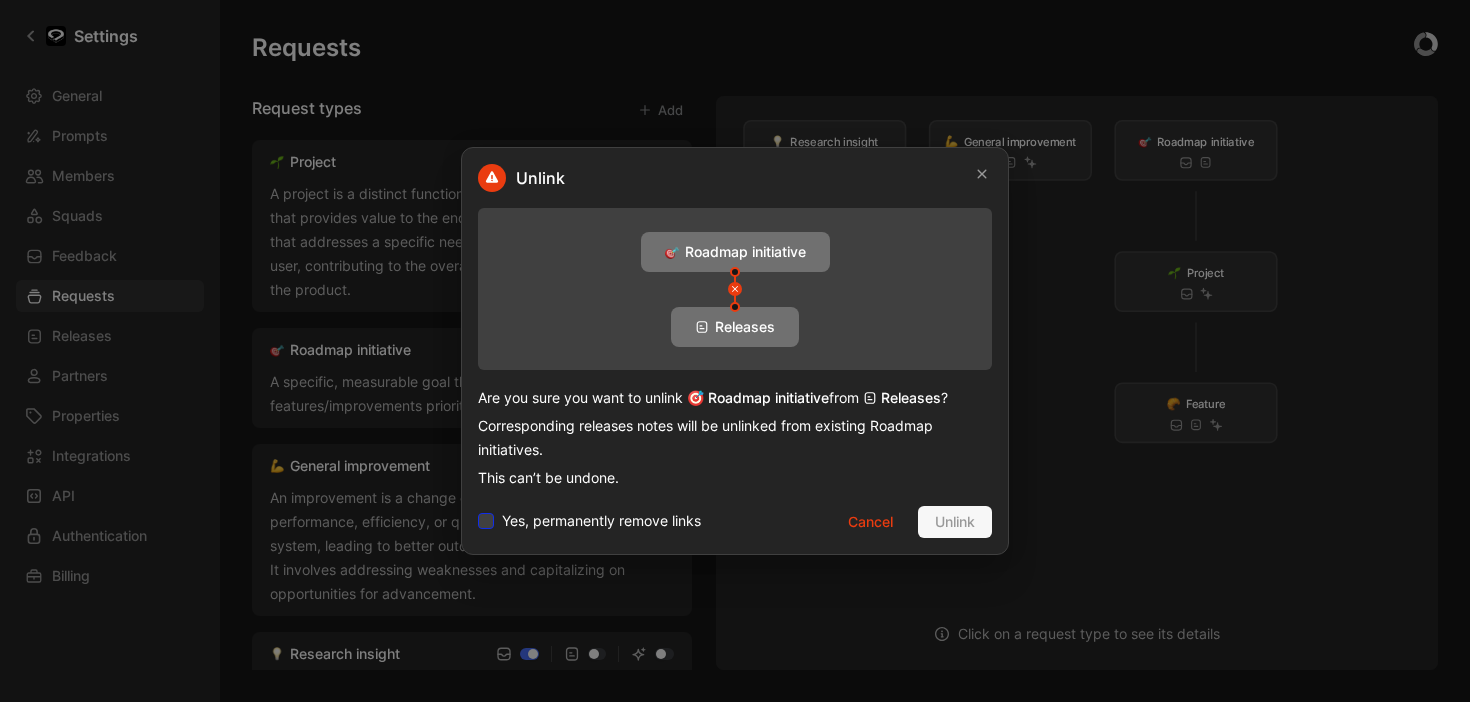 click on "Yes, permanently remove links" at bounding box center (478, 509) 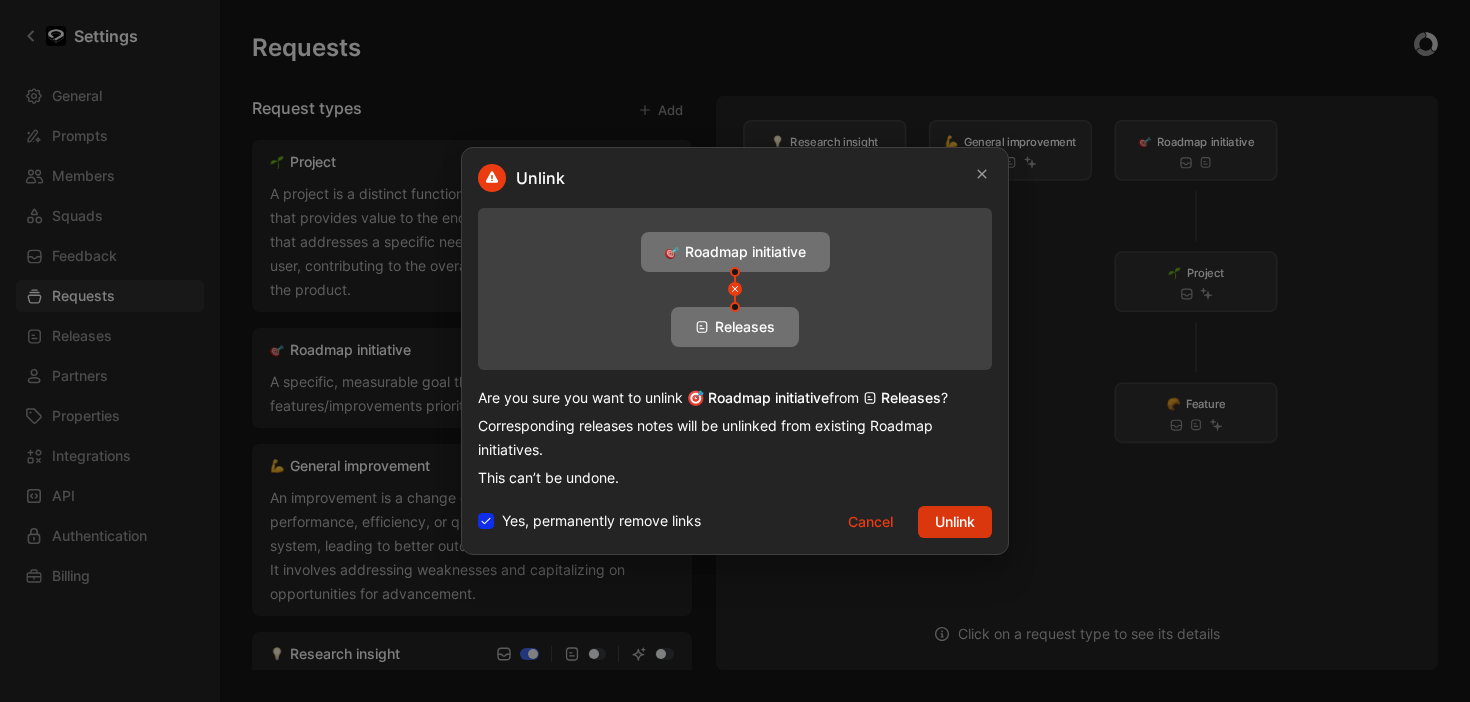 click on "Unlink" at bounding box center (955, 522) 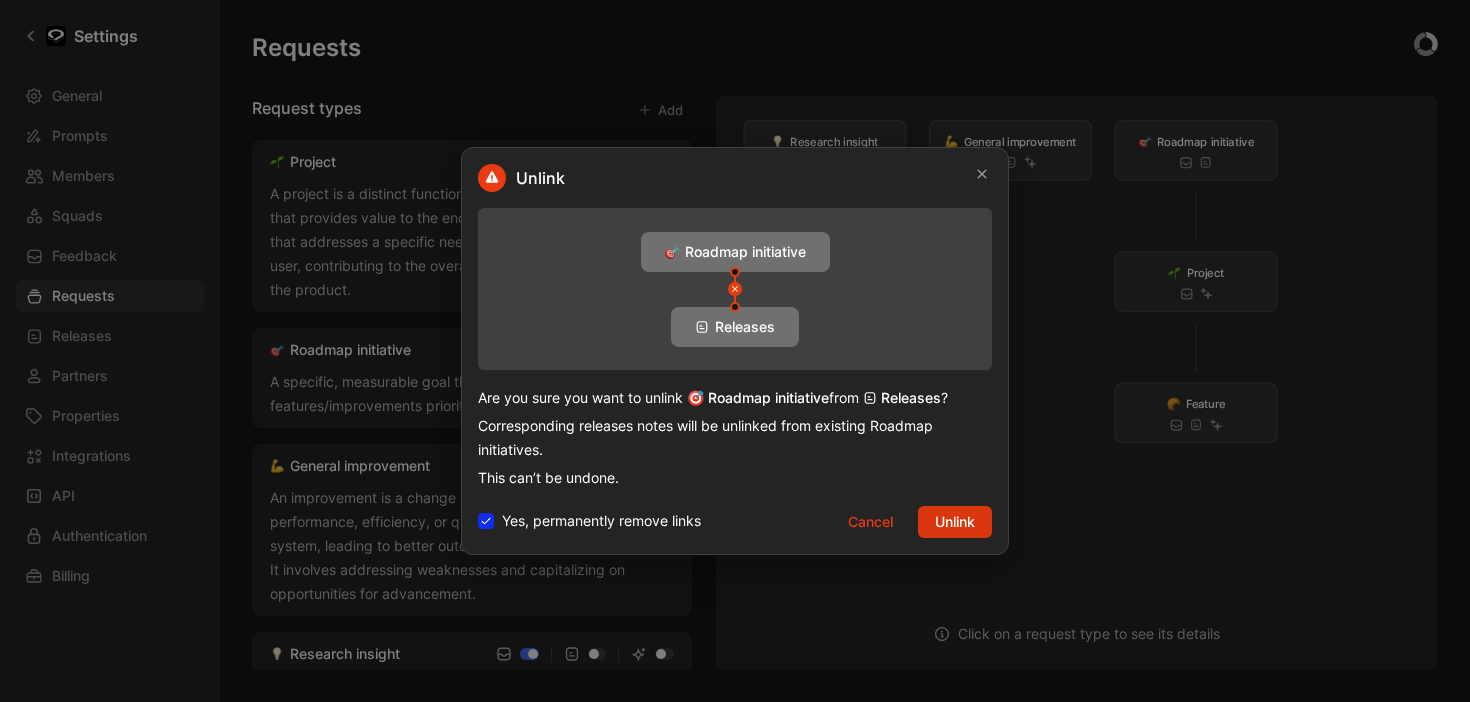 checkbox on "false" 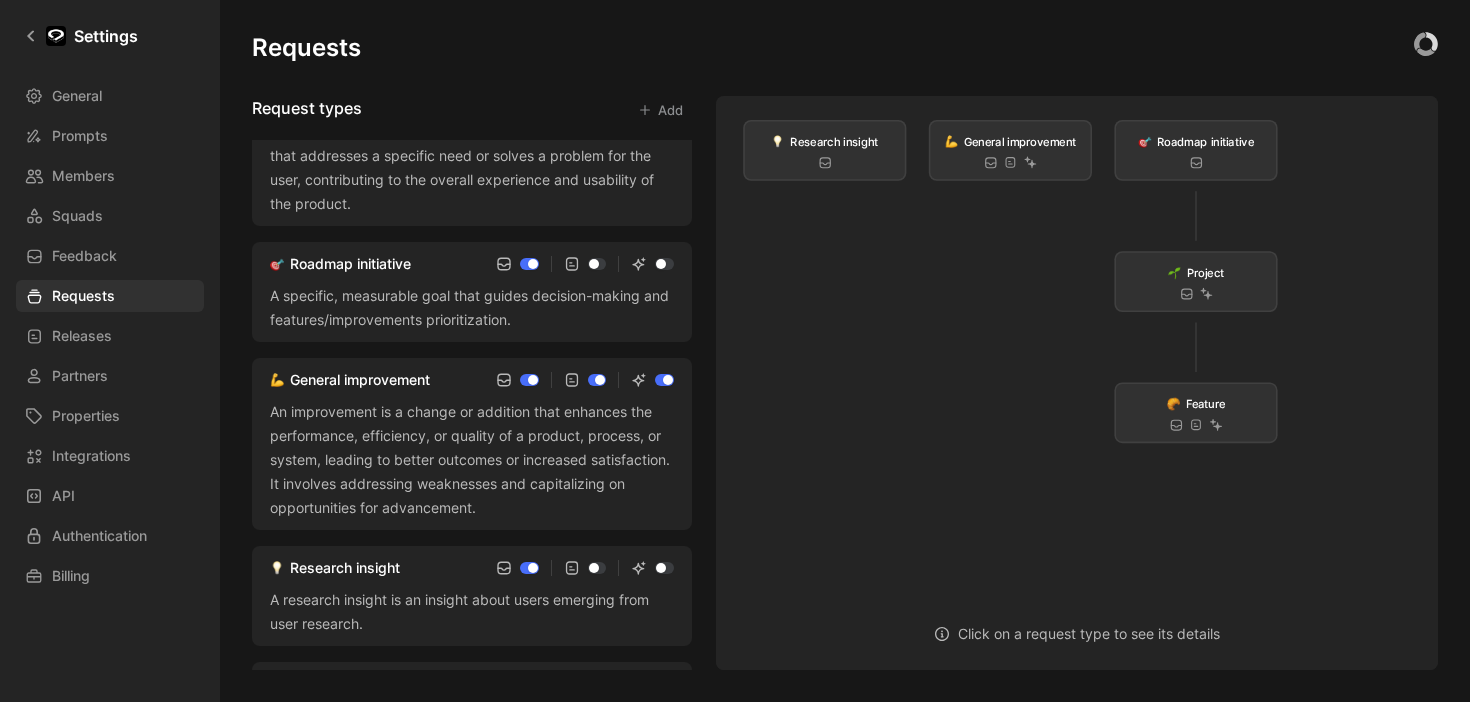 scroll, scrollTop: 88, scrollLeft: 0, axis: vertical 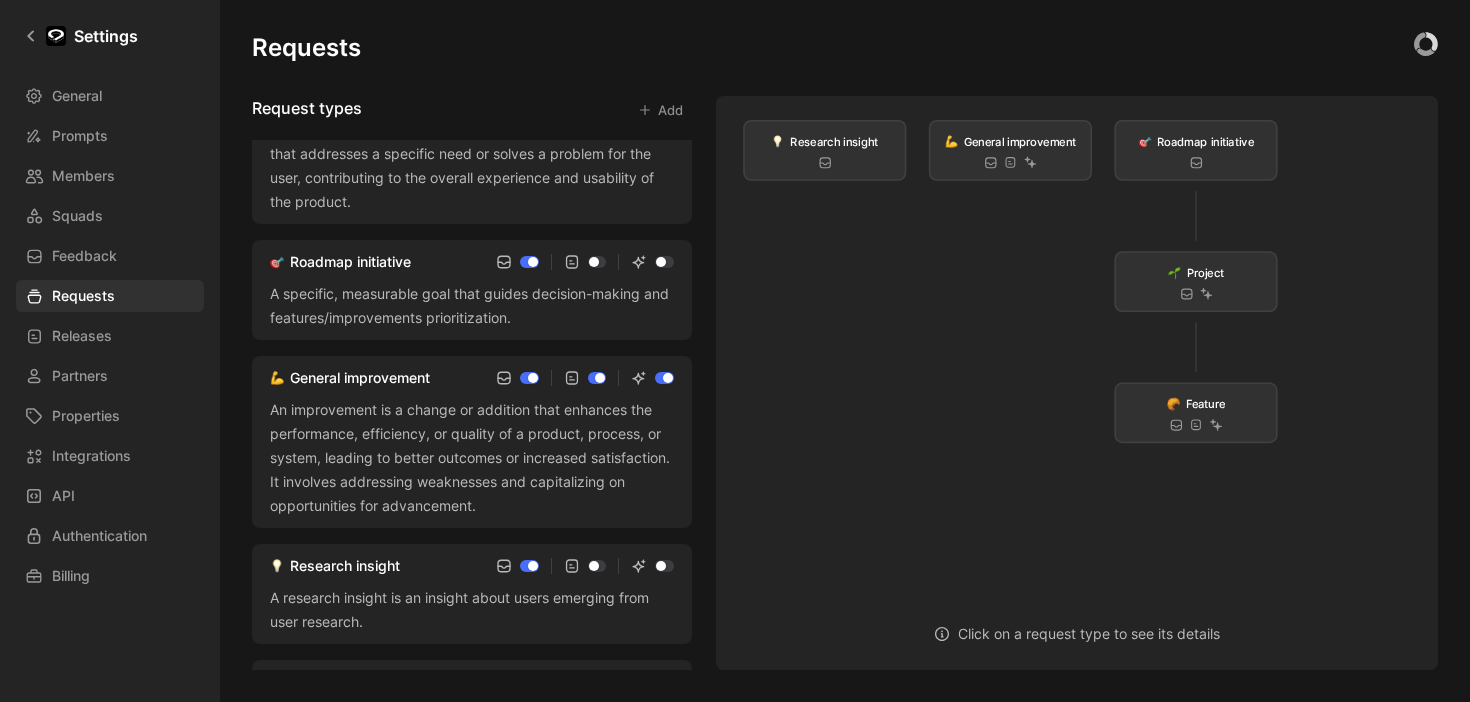 click at bounding box center (597, 378) 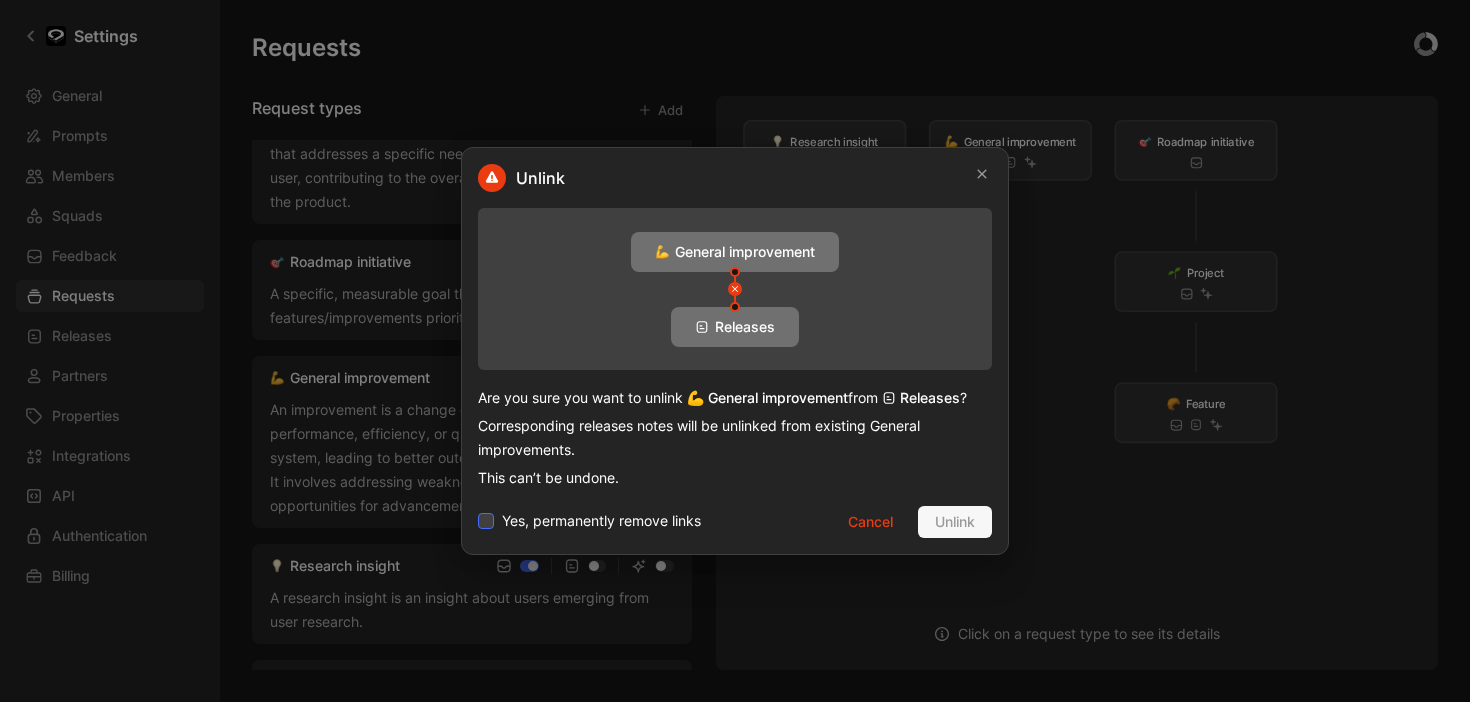 click on "Yes, permanently remove links" at bounding box center [601, 521] 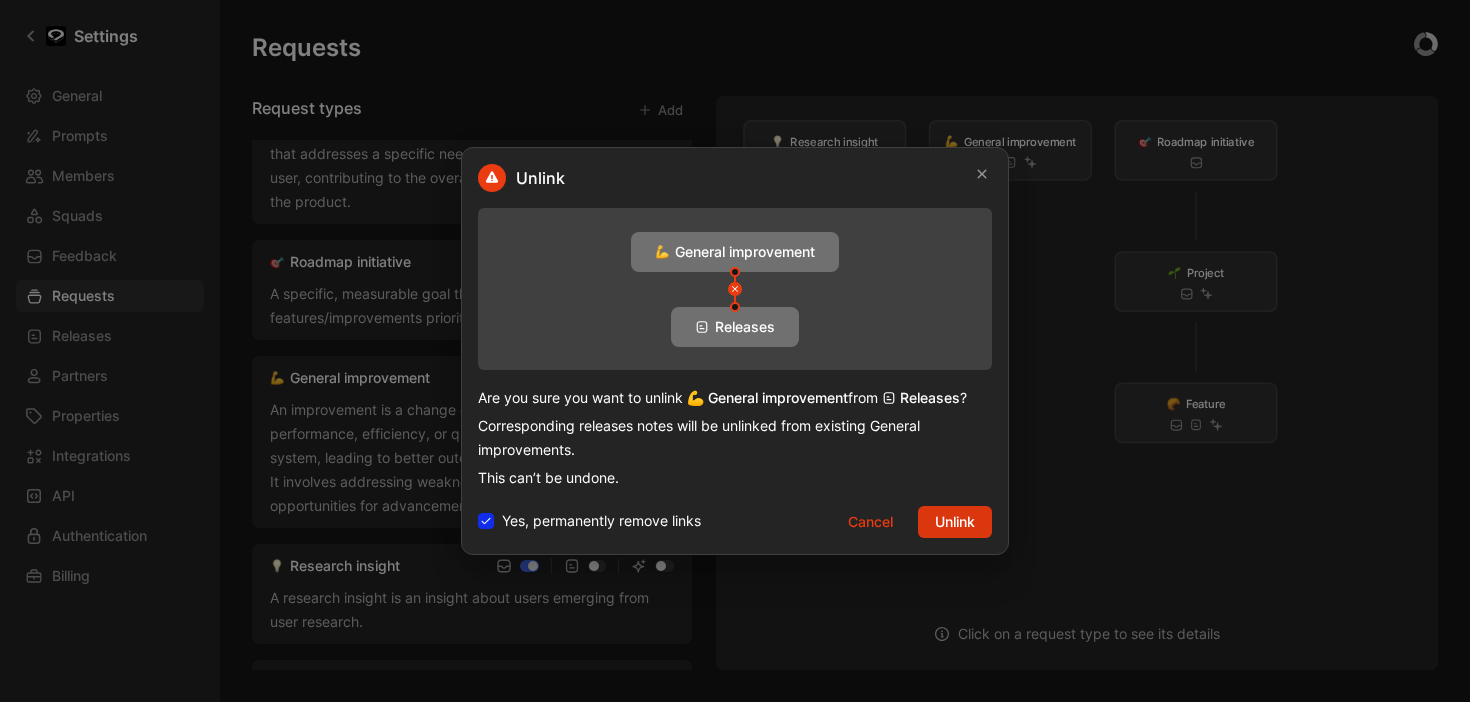 click on "Unlink" at bounding box center [955, 522] 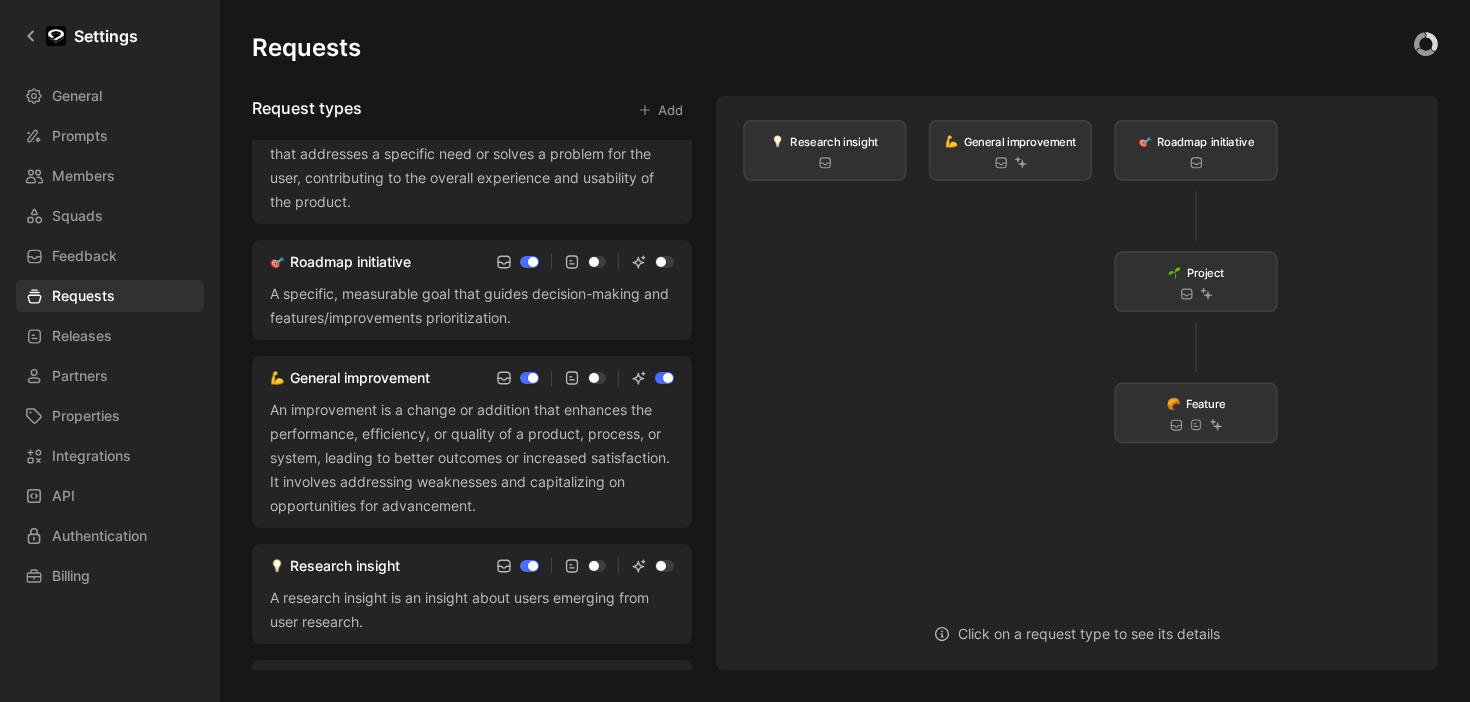 scroll, scrollTop: 250, scrollLeft: 0, axis: vertical 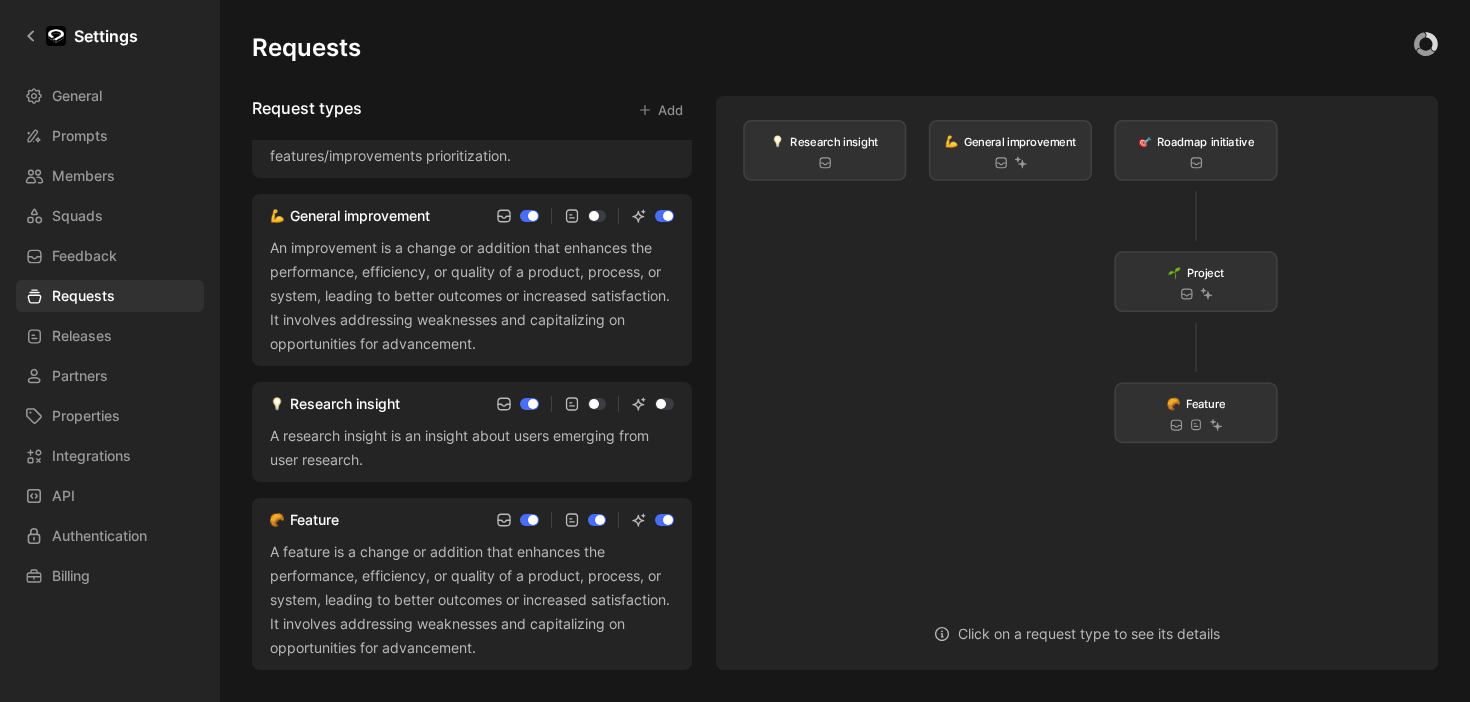 click at bounding box center (597, 520) 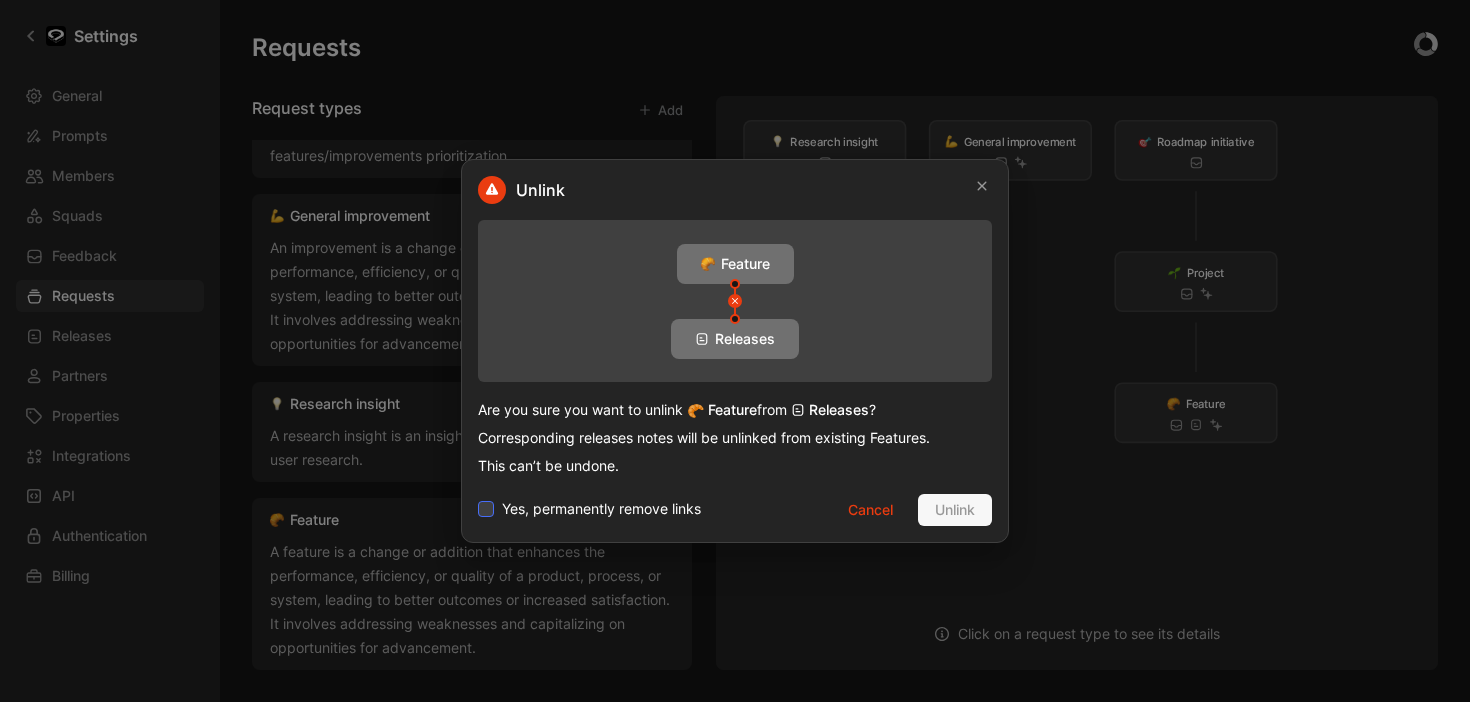 click on "Yes, permanently remove links" at bounding box center [601, 509] 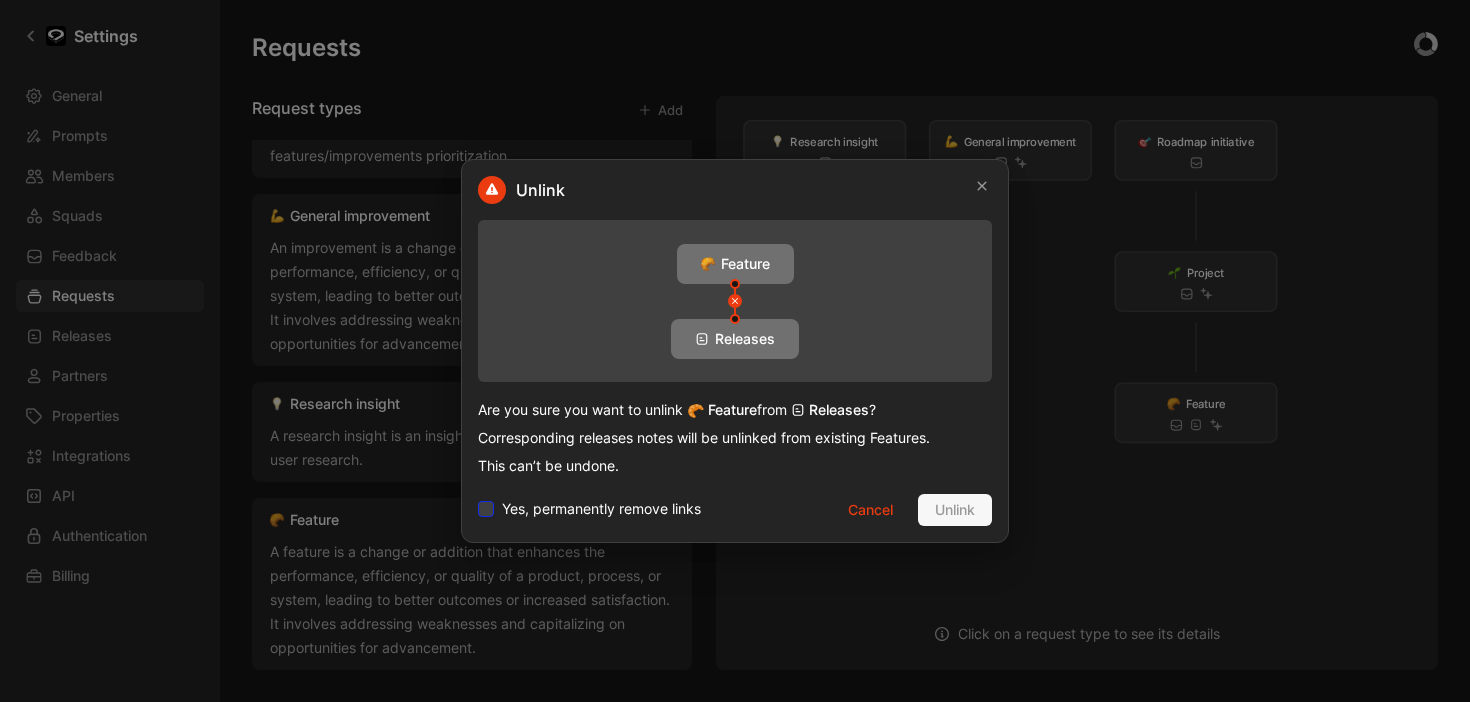 click on "Yes, permanently remove links" at bounding box center (478, 497) 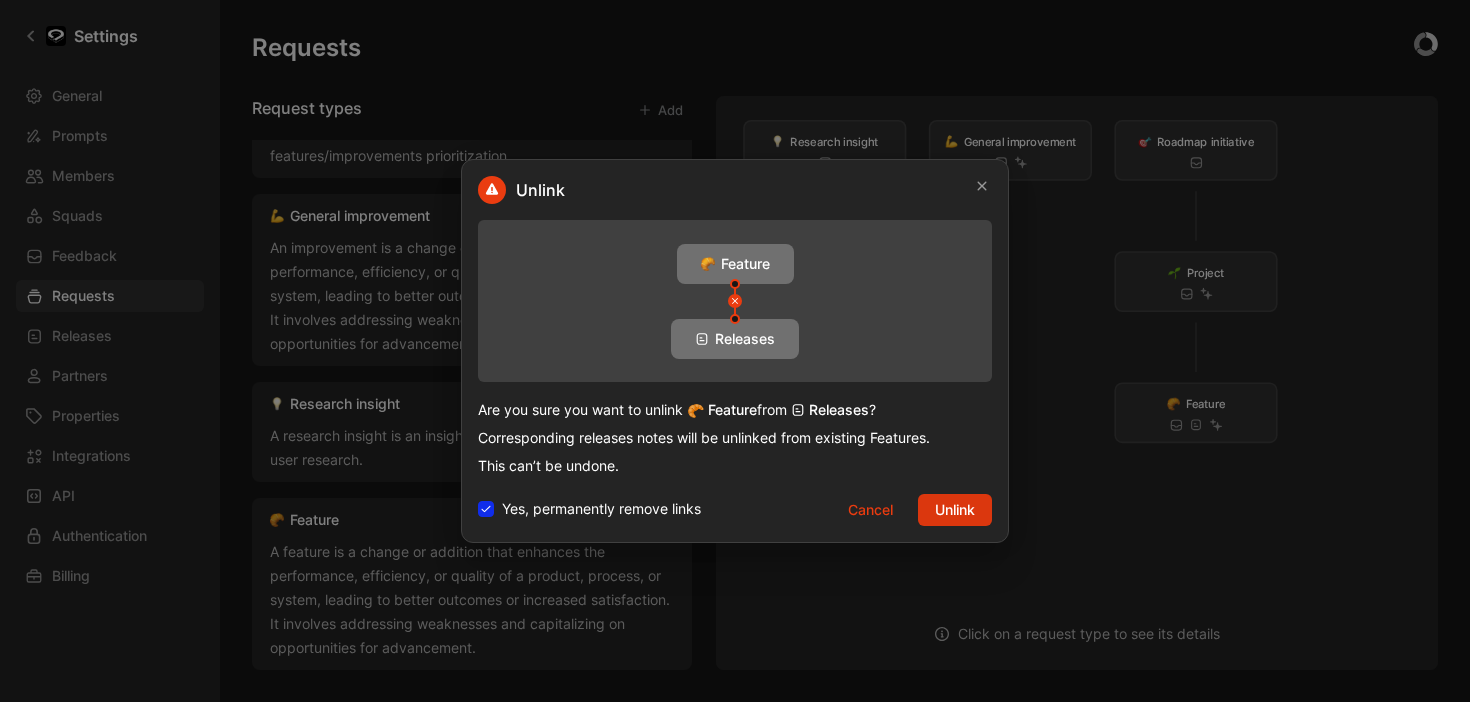 click on "Unlink" at bounding box center (955, 510) 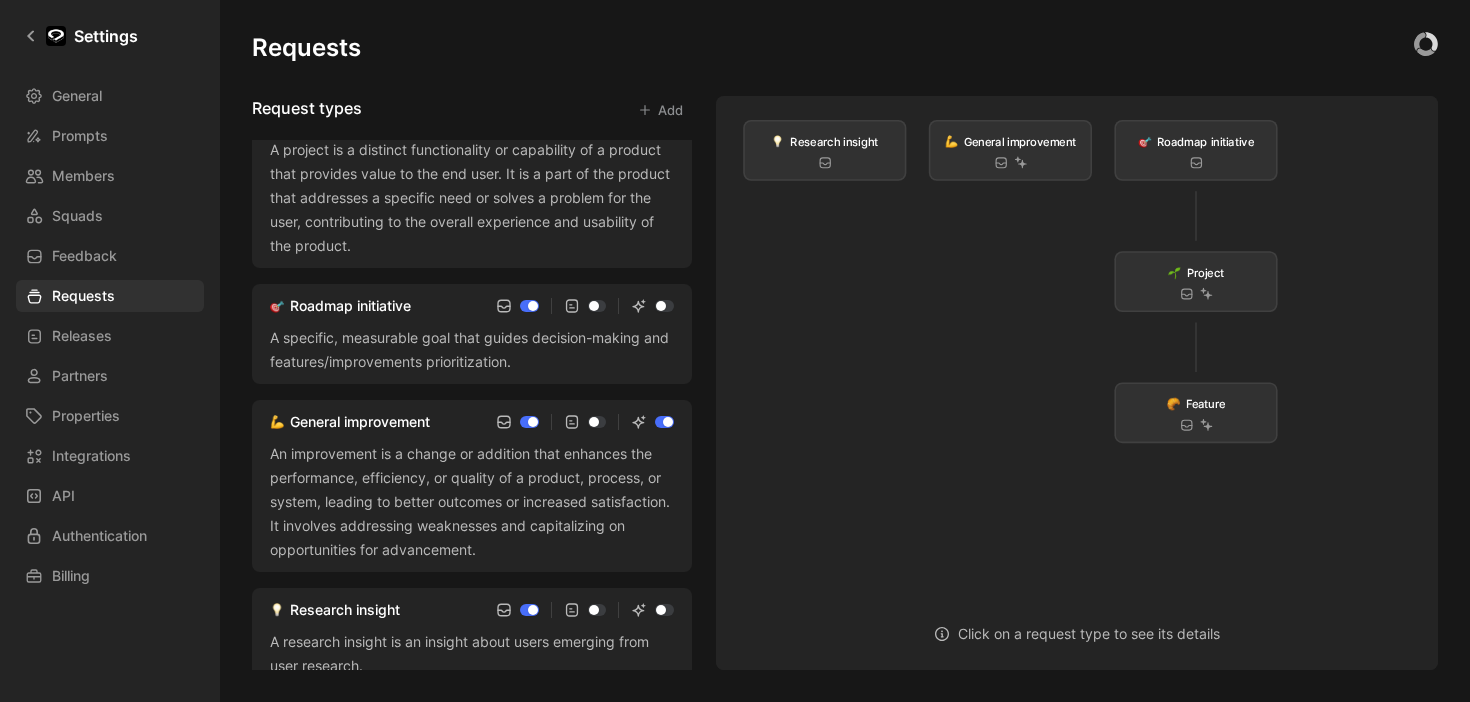 scroll, scrollTop: 0, scrollLeft: 0, axis: both 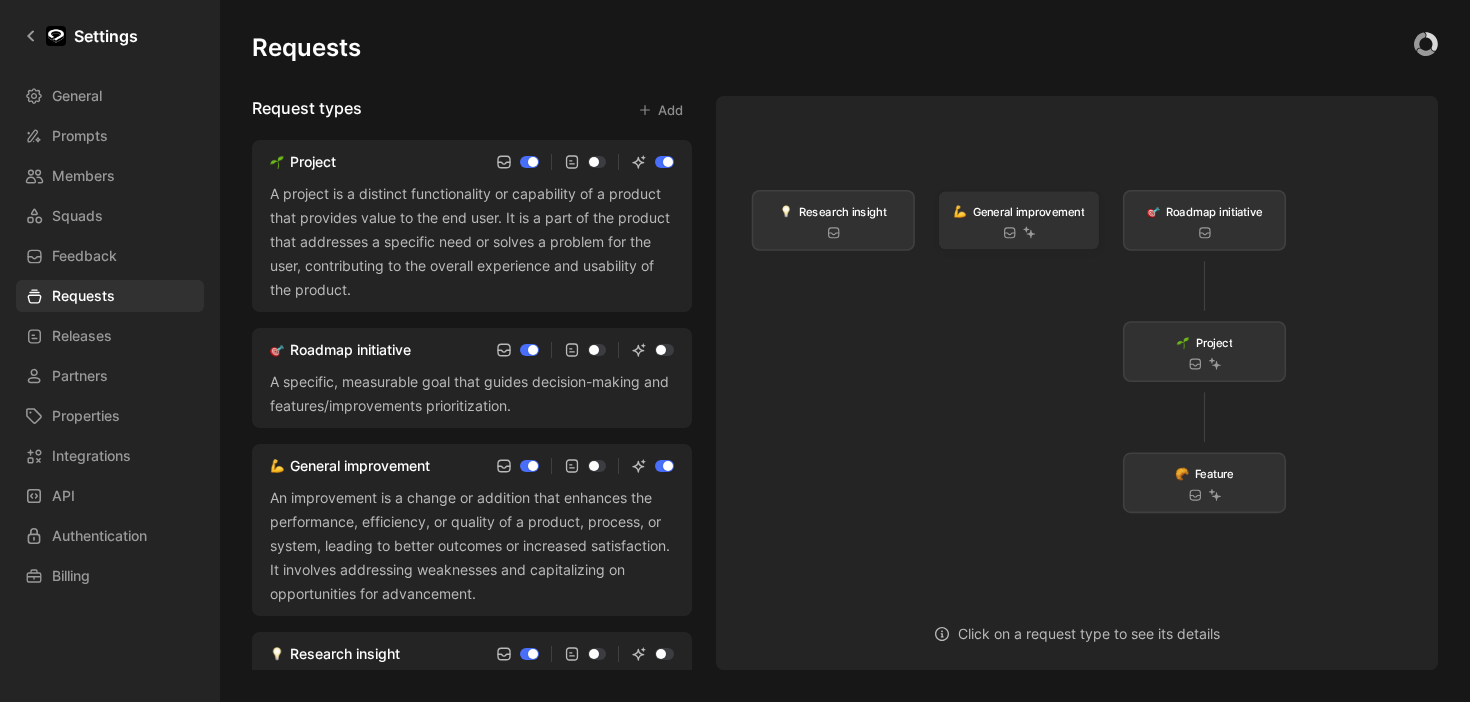 click on "General improvement" at bounding box center (1029, 211) 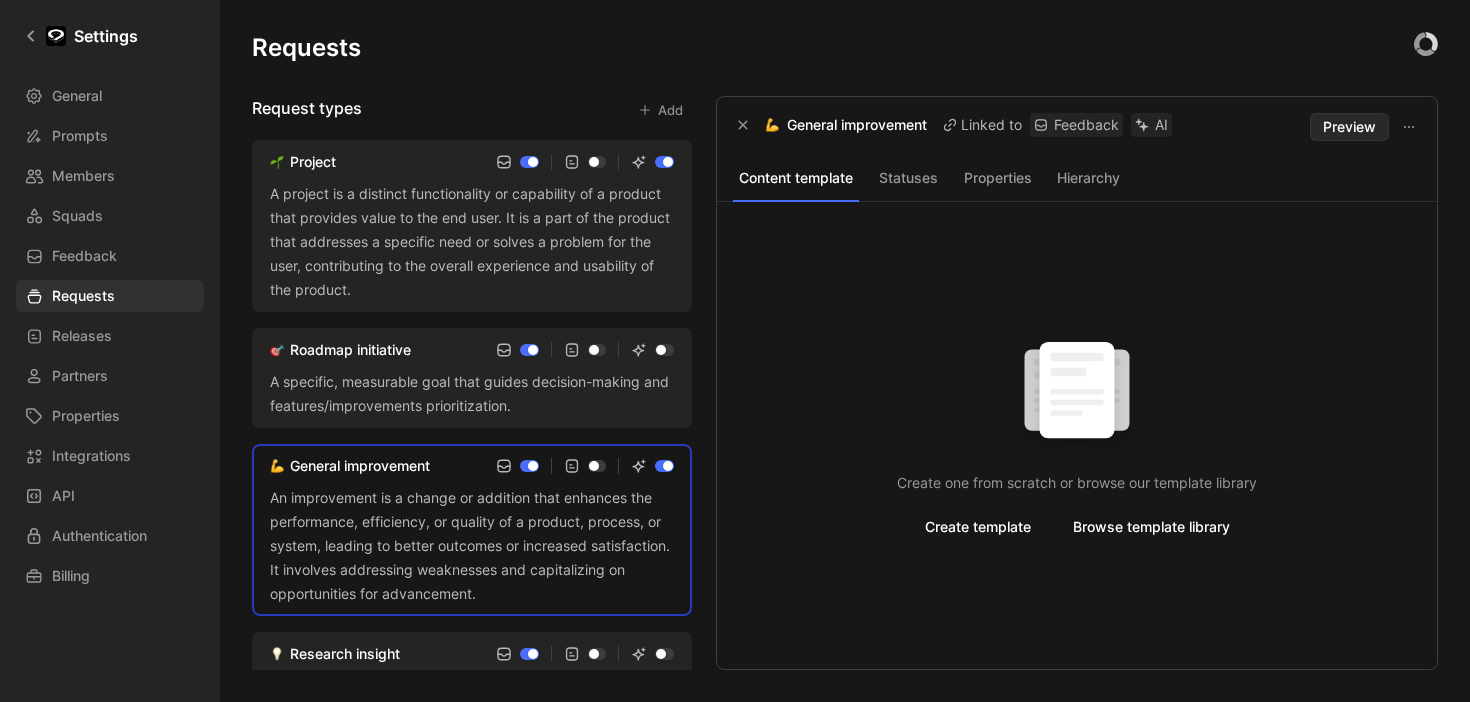 click on "Statuses" at bounding box center [908, 178] 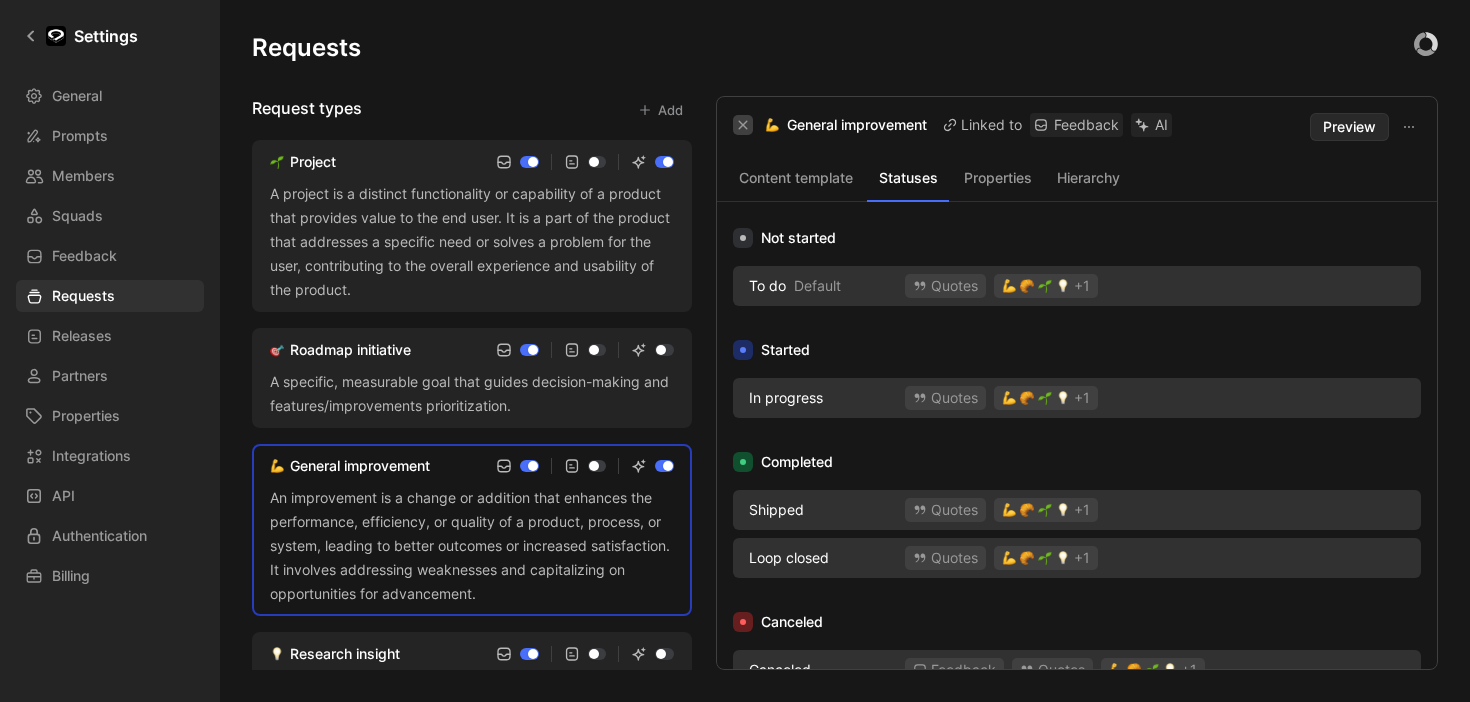 click at bounding box center [743, 125] 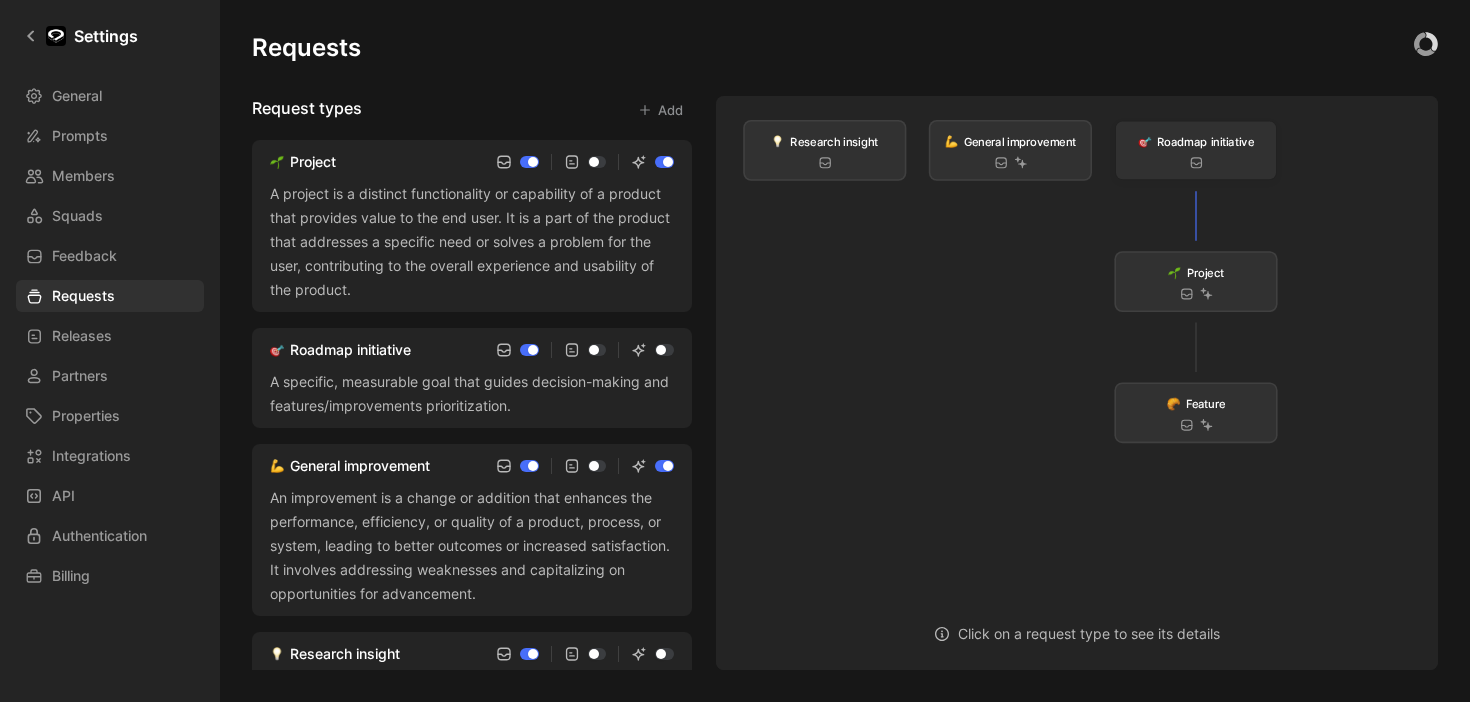 click on "Roadmap initiative" at bounding box center (1205, 141) 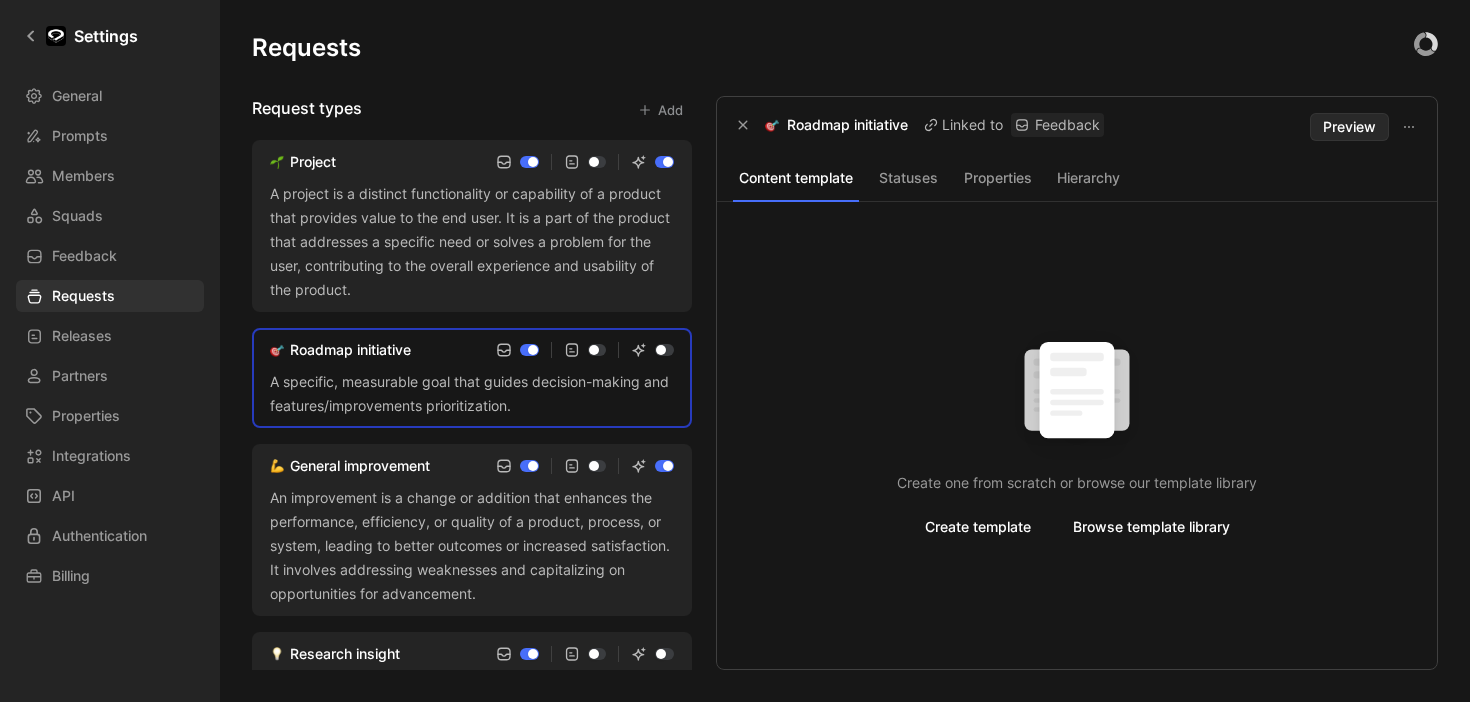 click on "Statuses" at bounding box center (908, 178) 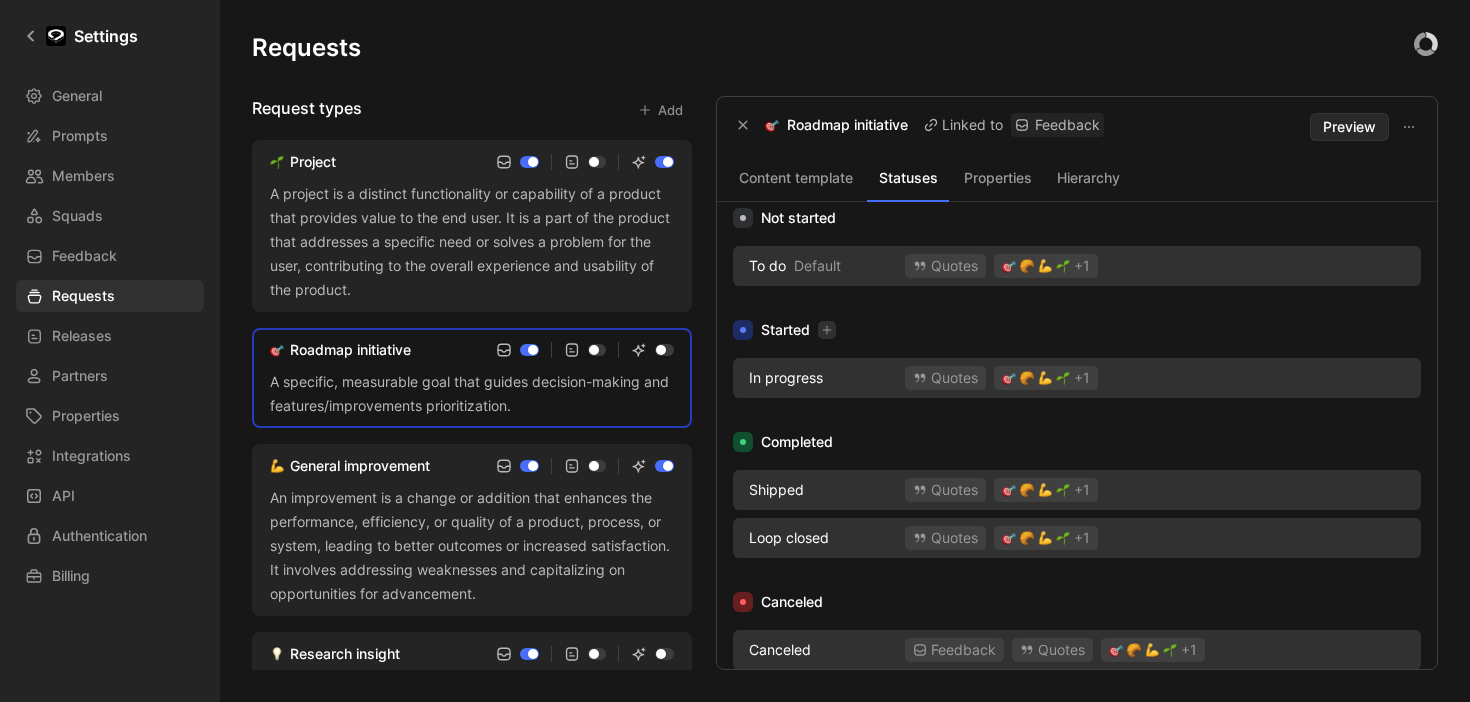 scroll, scrollTop: 0, scrollLeft: 0, axis: both 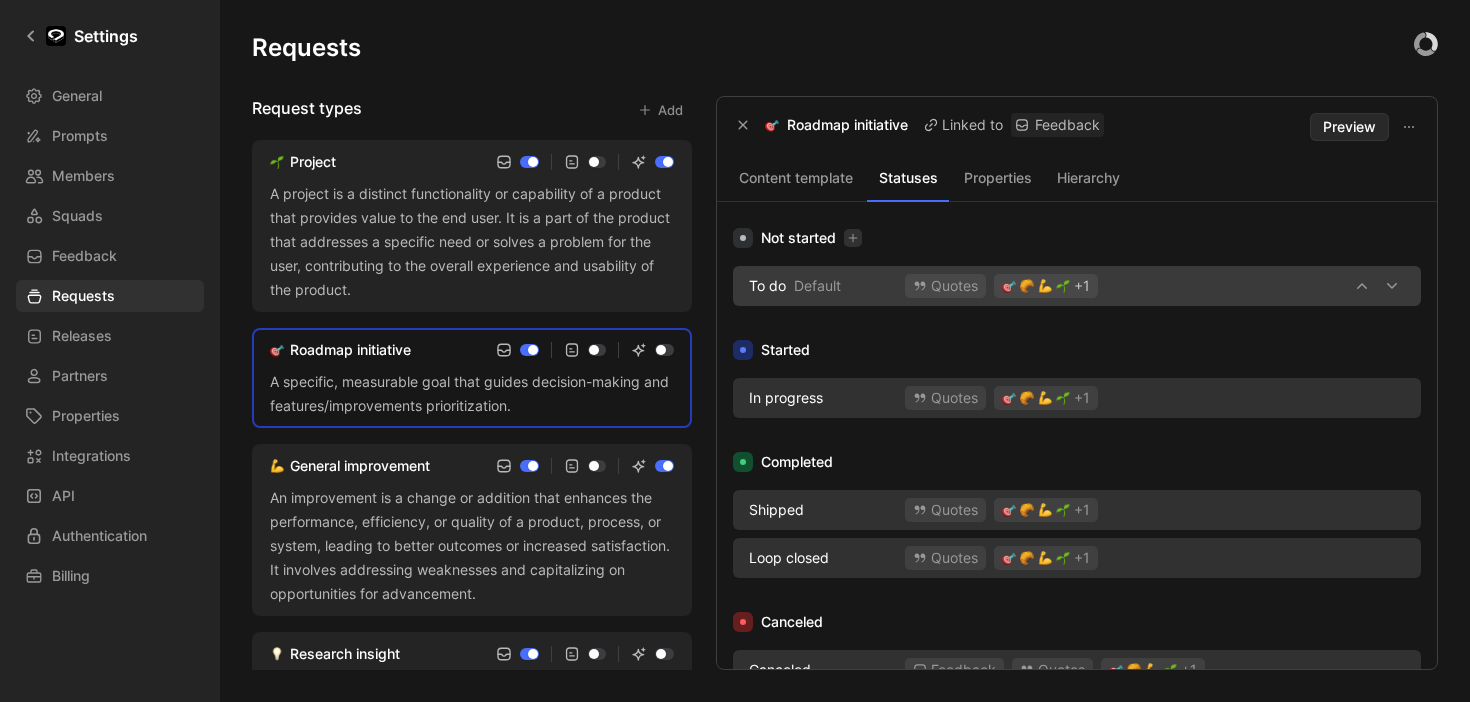click at bounding box center [1027, 286] 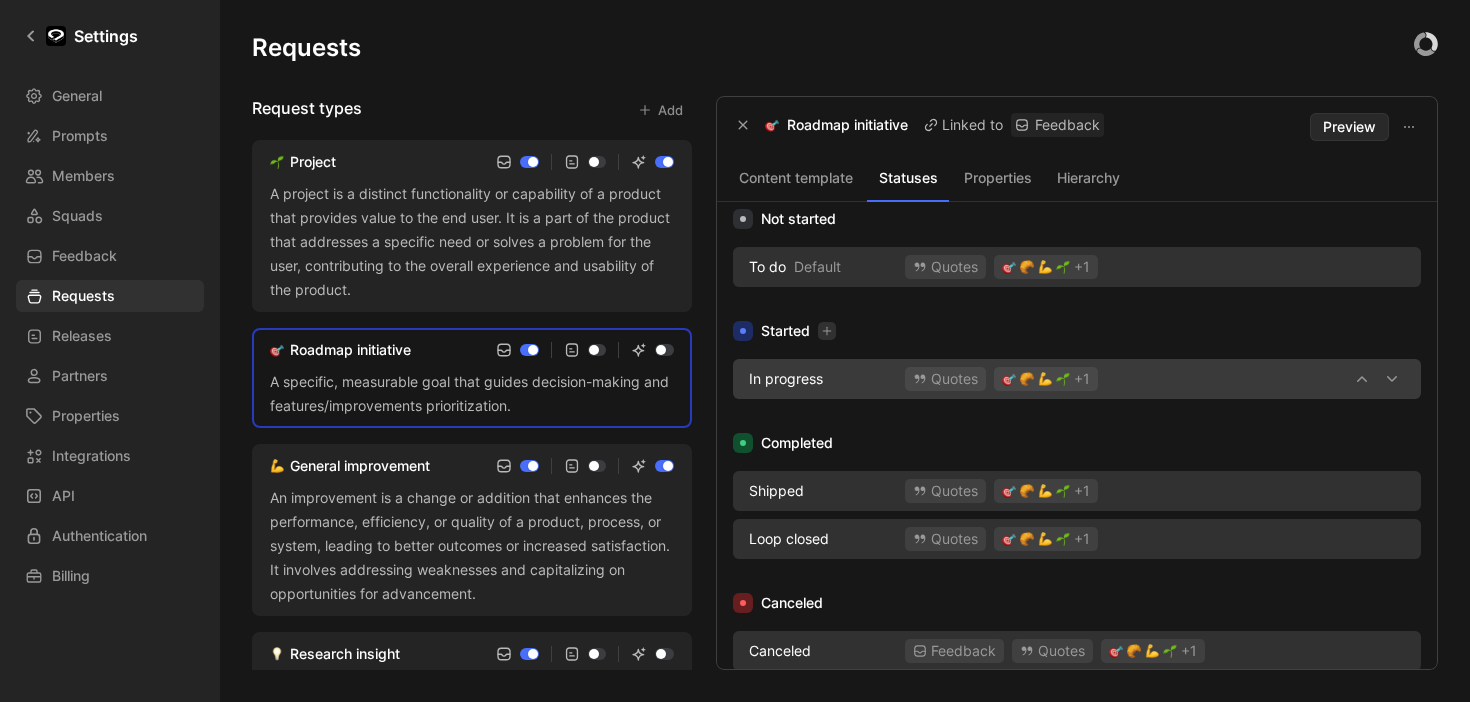 scroll, scrollTop: 0, scrollLeft: 0, axis: both 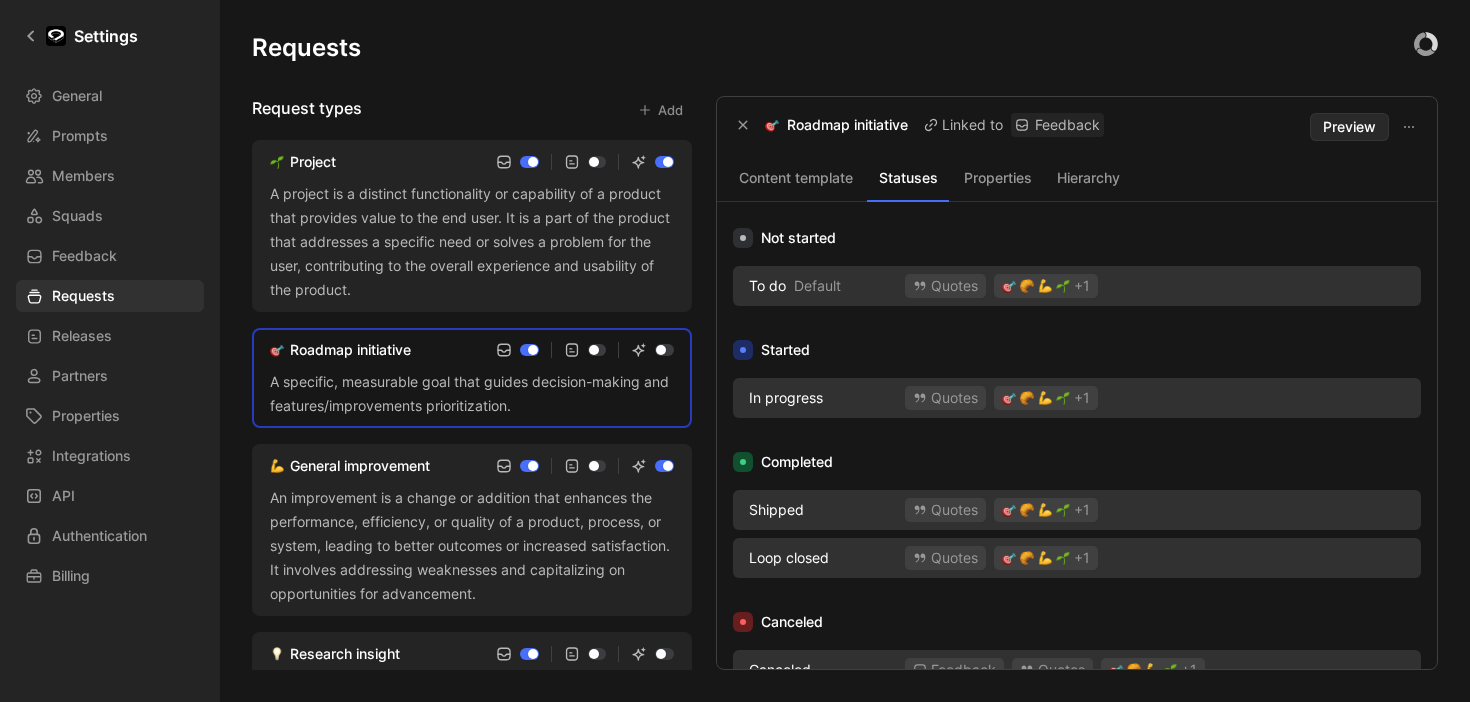 click on "Properties" at bounding box center (998, 178) 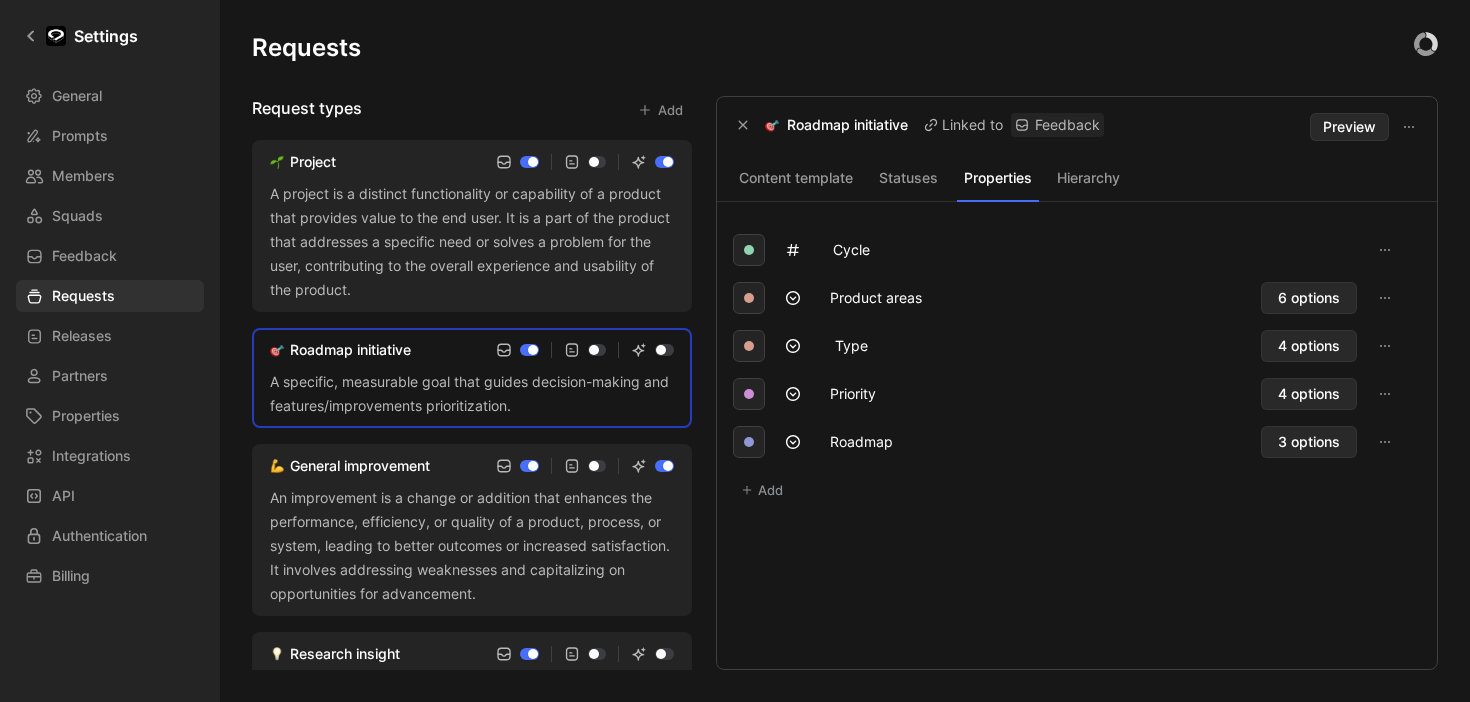 click on "Hierarchy" at bounding box center [1088, 178] 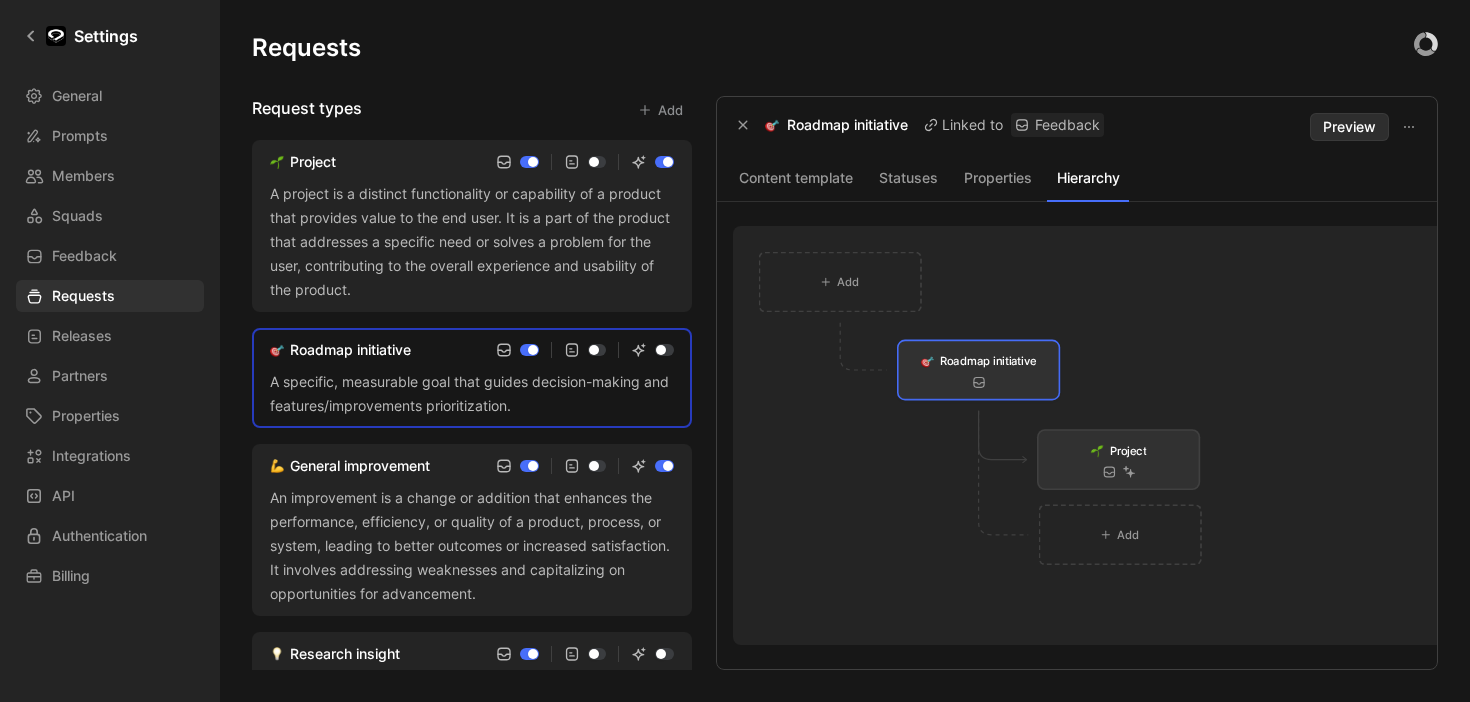 click on "Preview" at bounding box center (1349, 127) 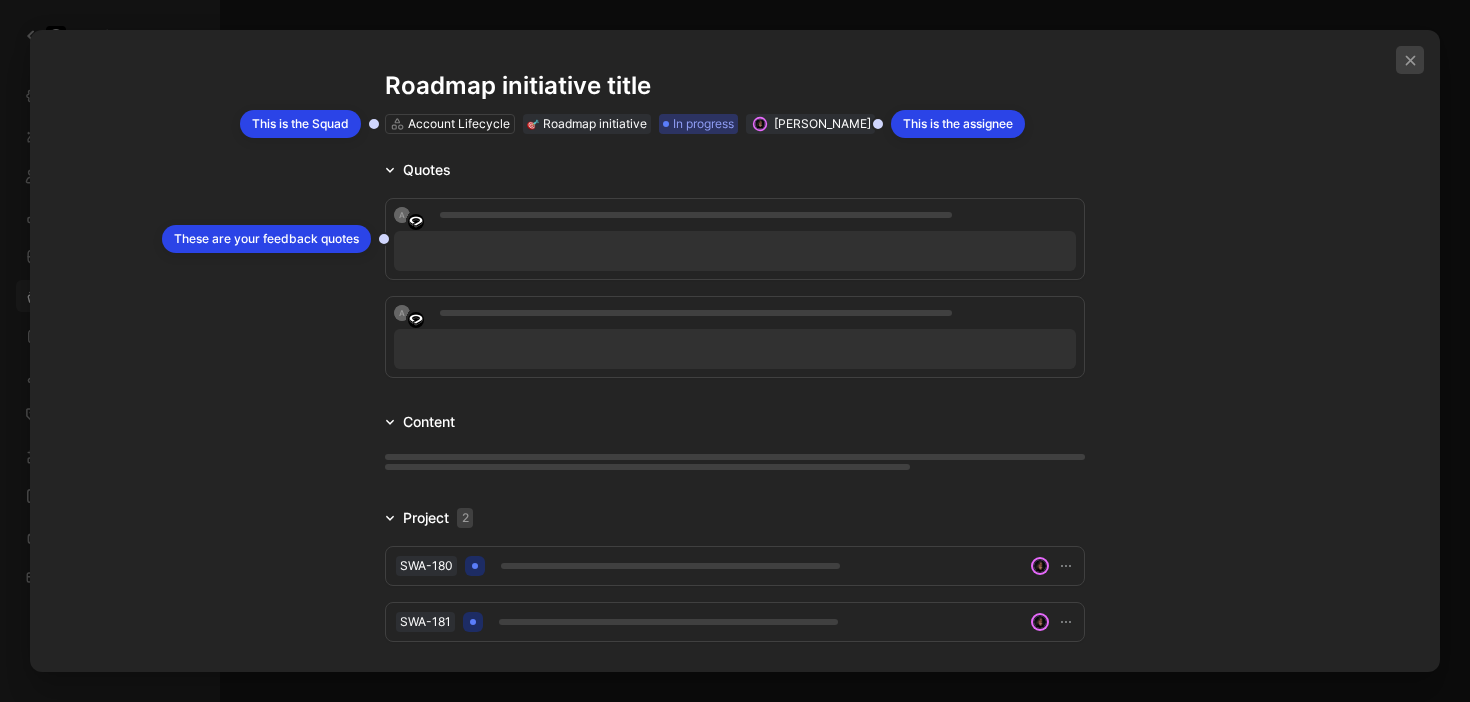 click 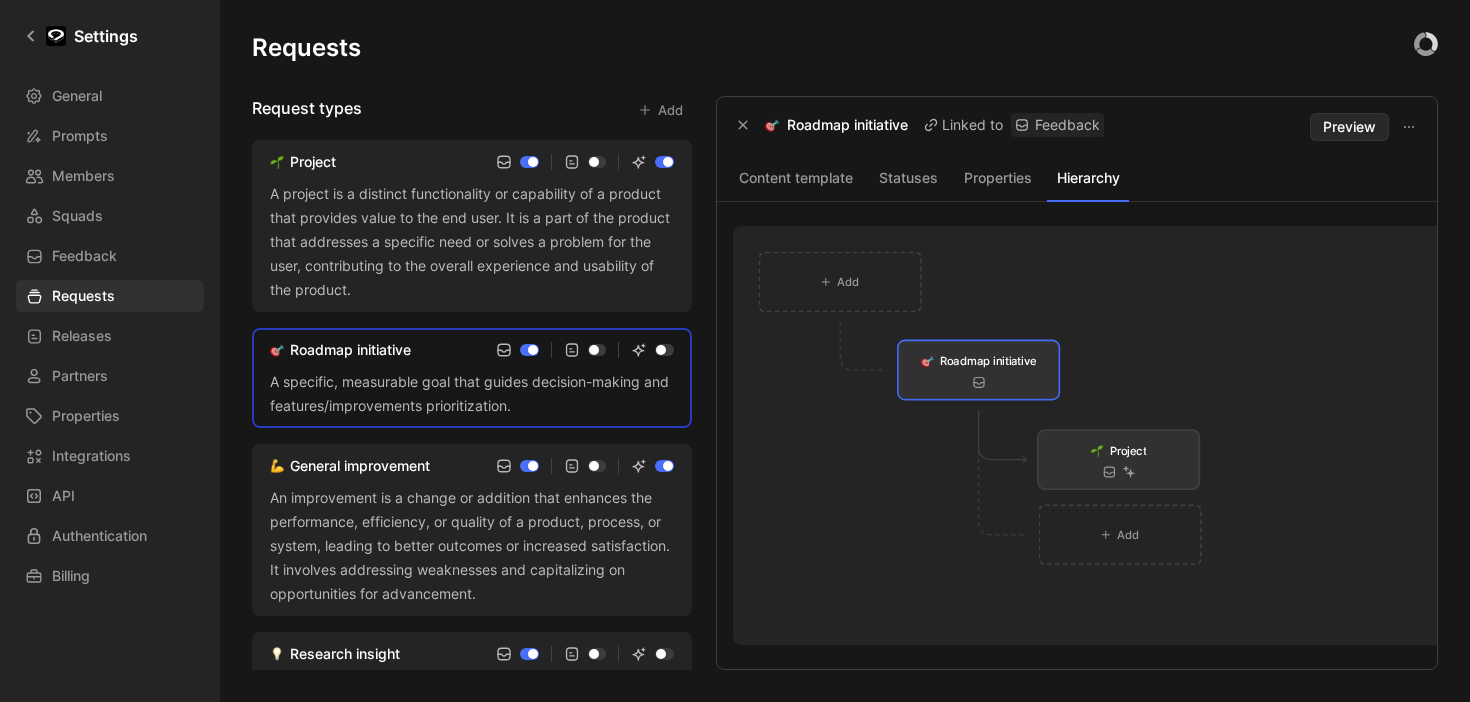click on "Statuses" at bounding box center (908, 178) 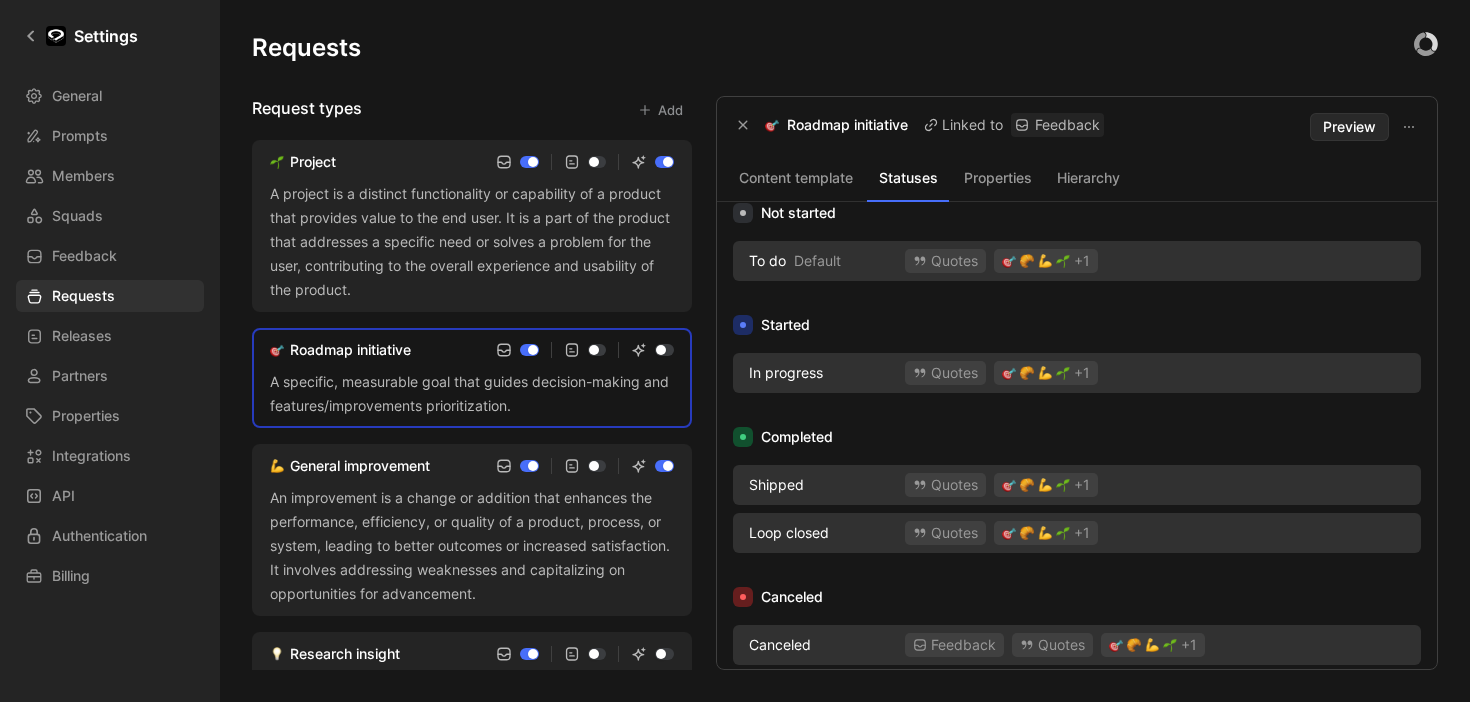 scroll, scrollTop: 23, scrollLeft: 0, axis: vertical 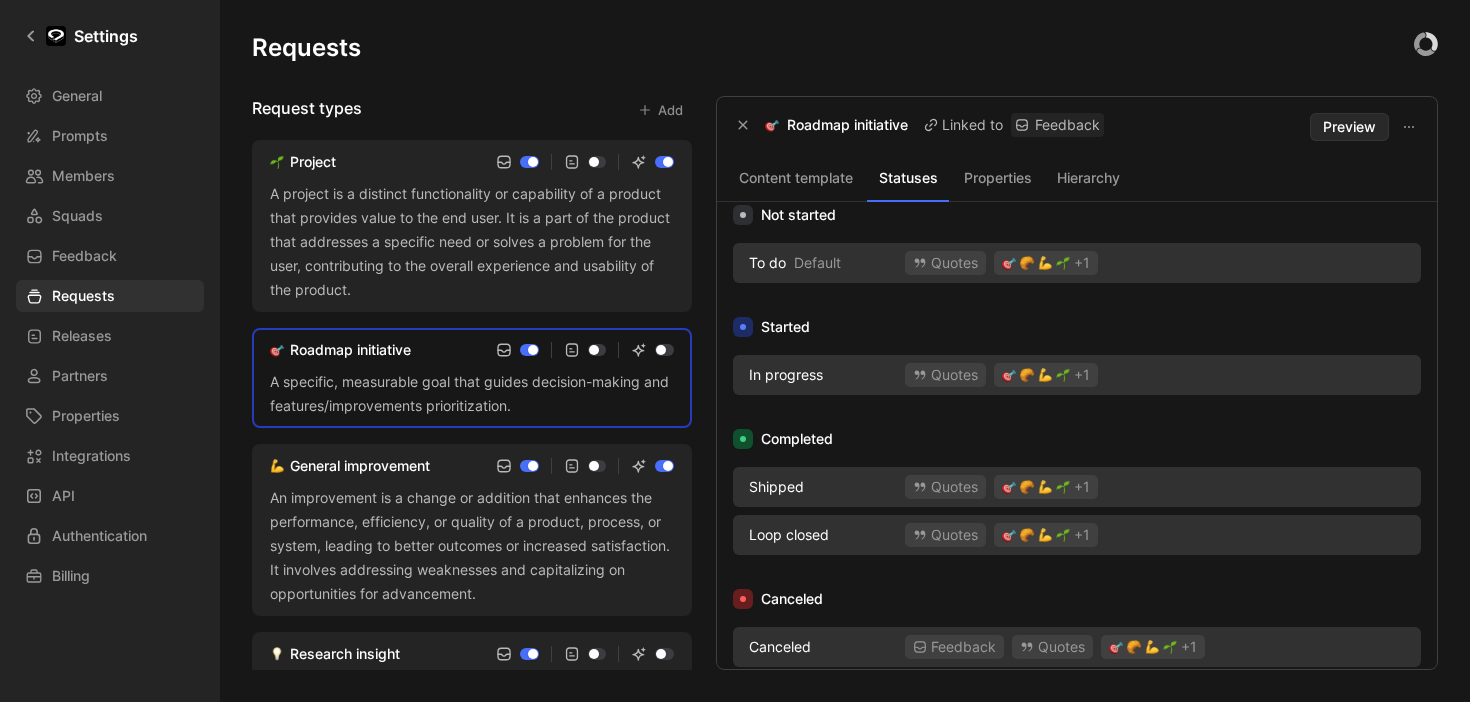 click on "General improvement" at bounding box center [472, 466] 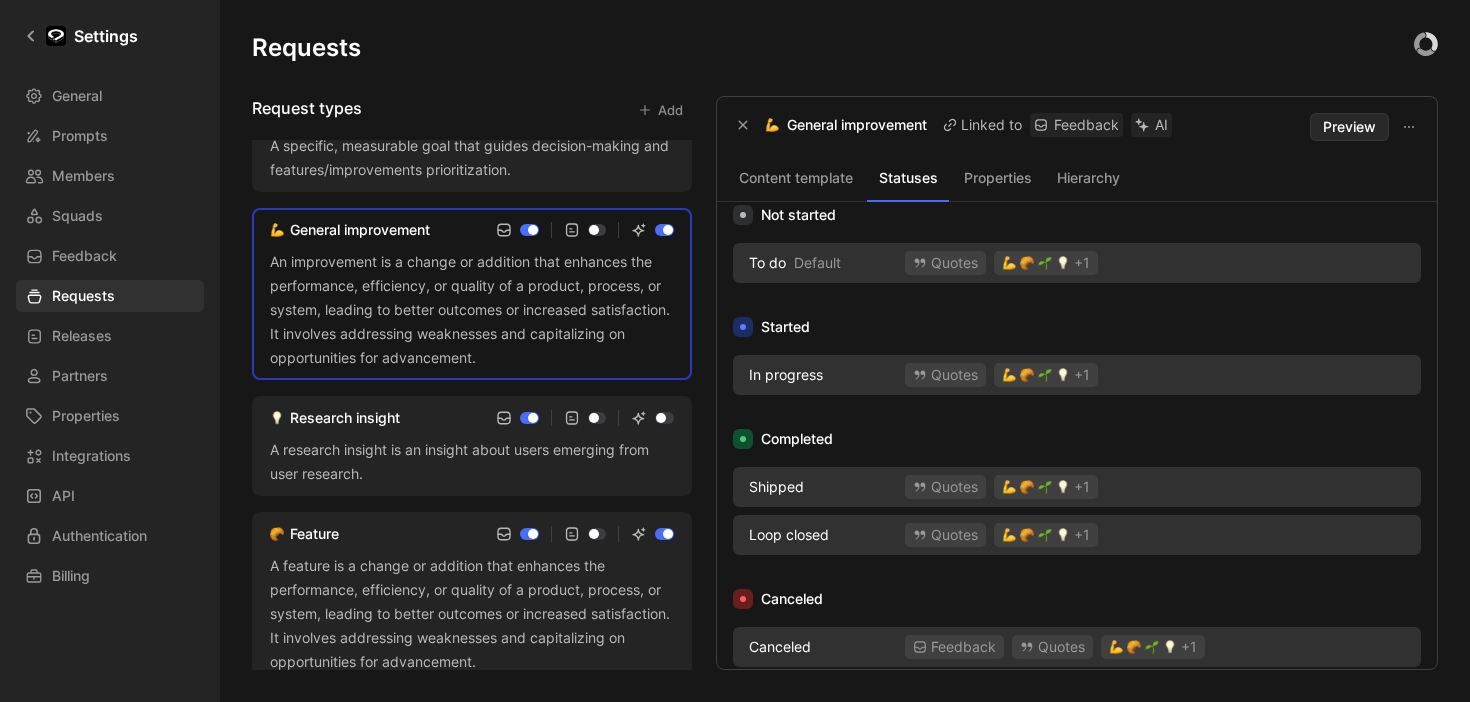 scroll, scrollTop: 250, scrollLeft: 0, axis: vertical 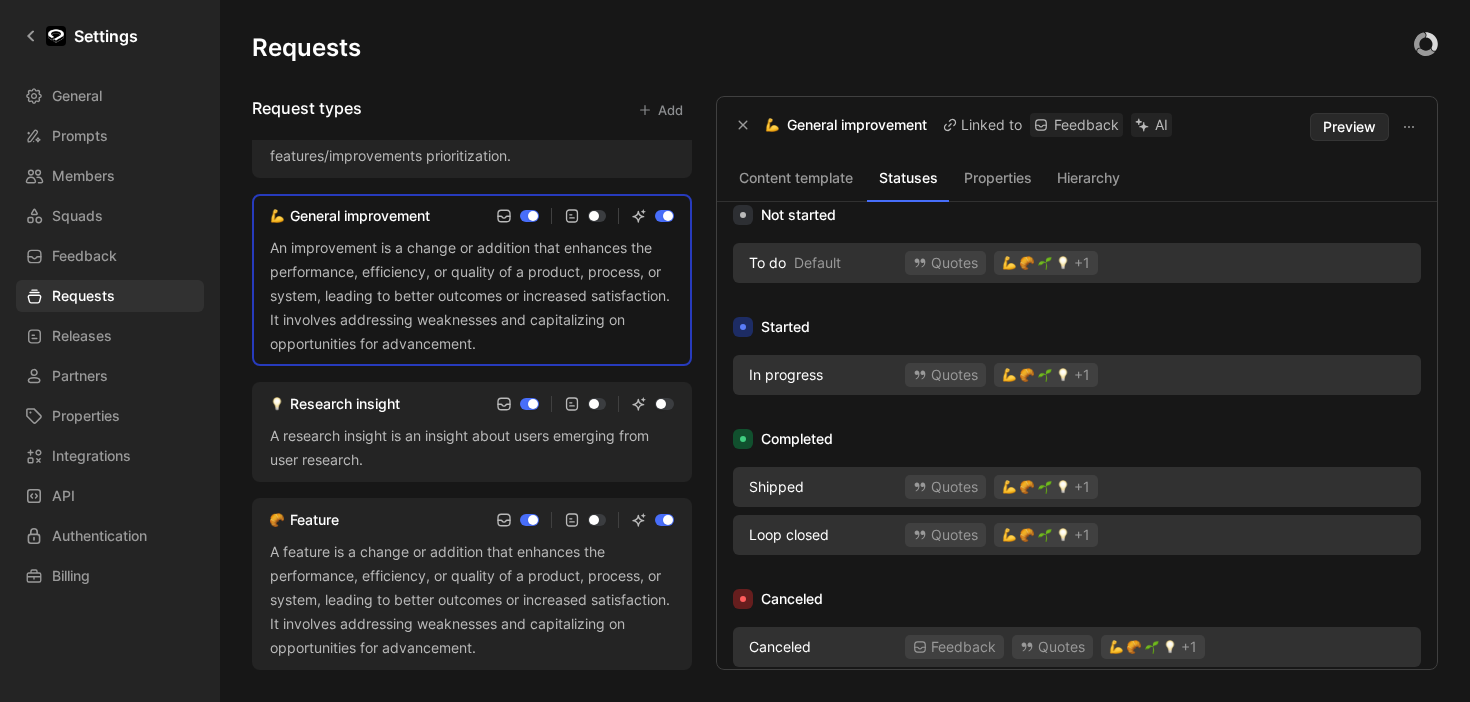 click on "Research insight" at bounding box center (472, 404) 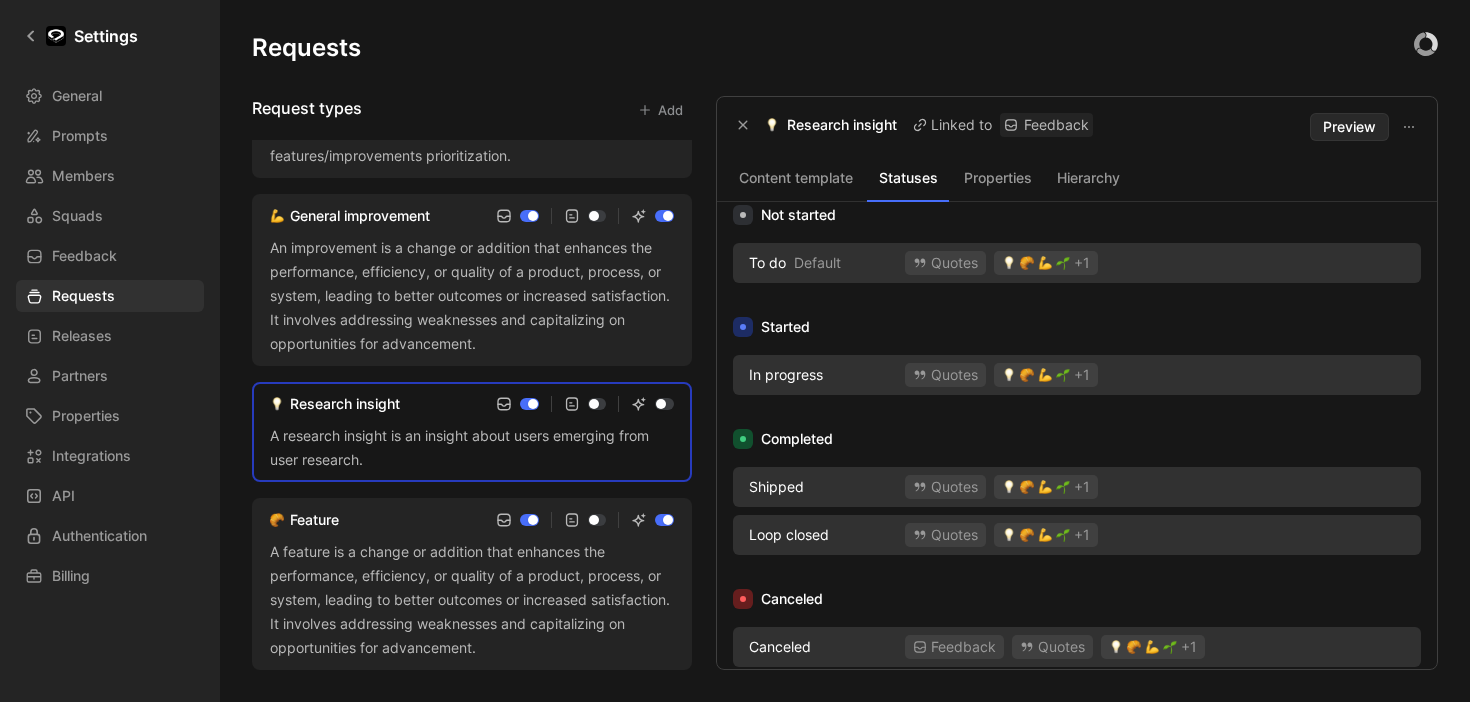 click on "Feature" at bounding box center [472, 520] 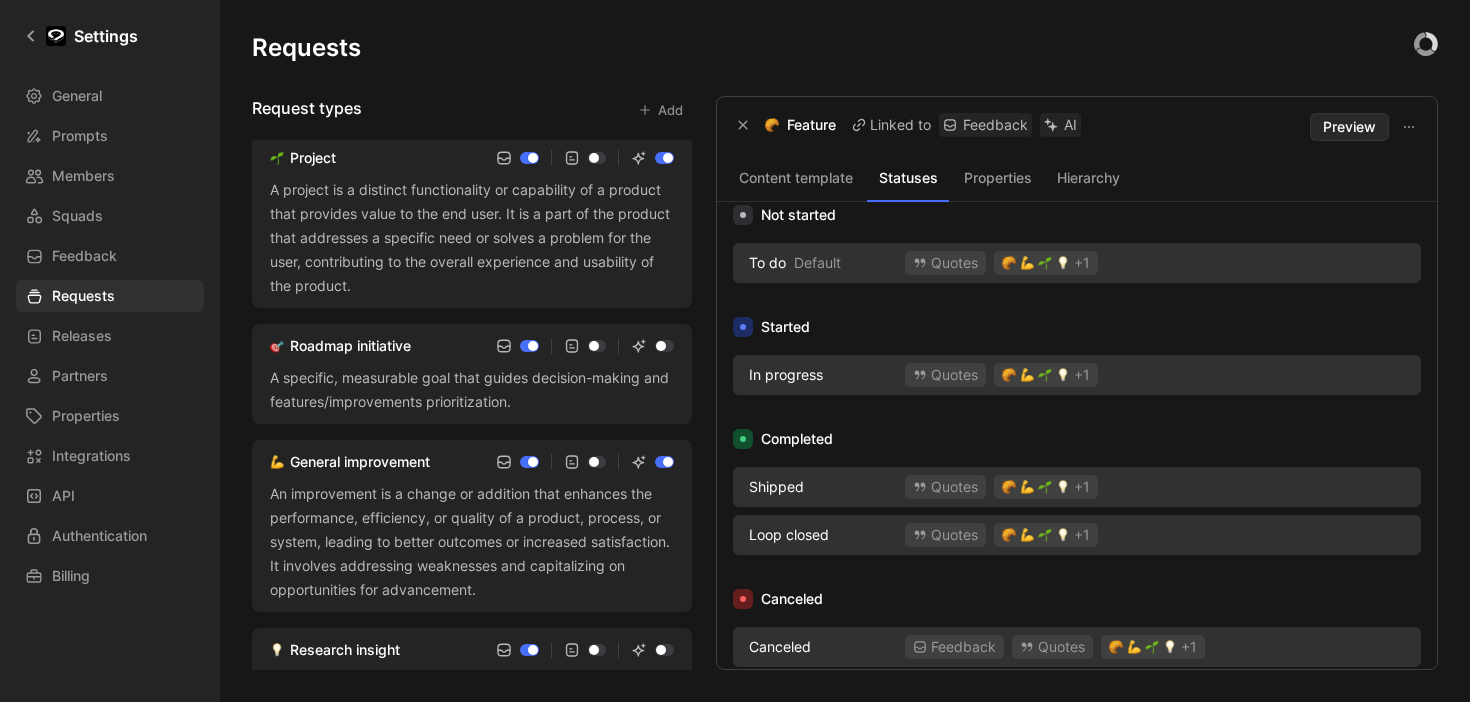 scroll, scrollTop: 0, scrollLeft: 0, axis: both 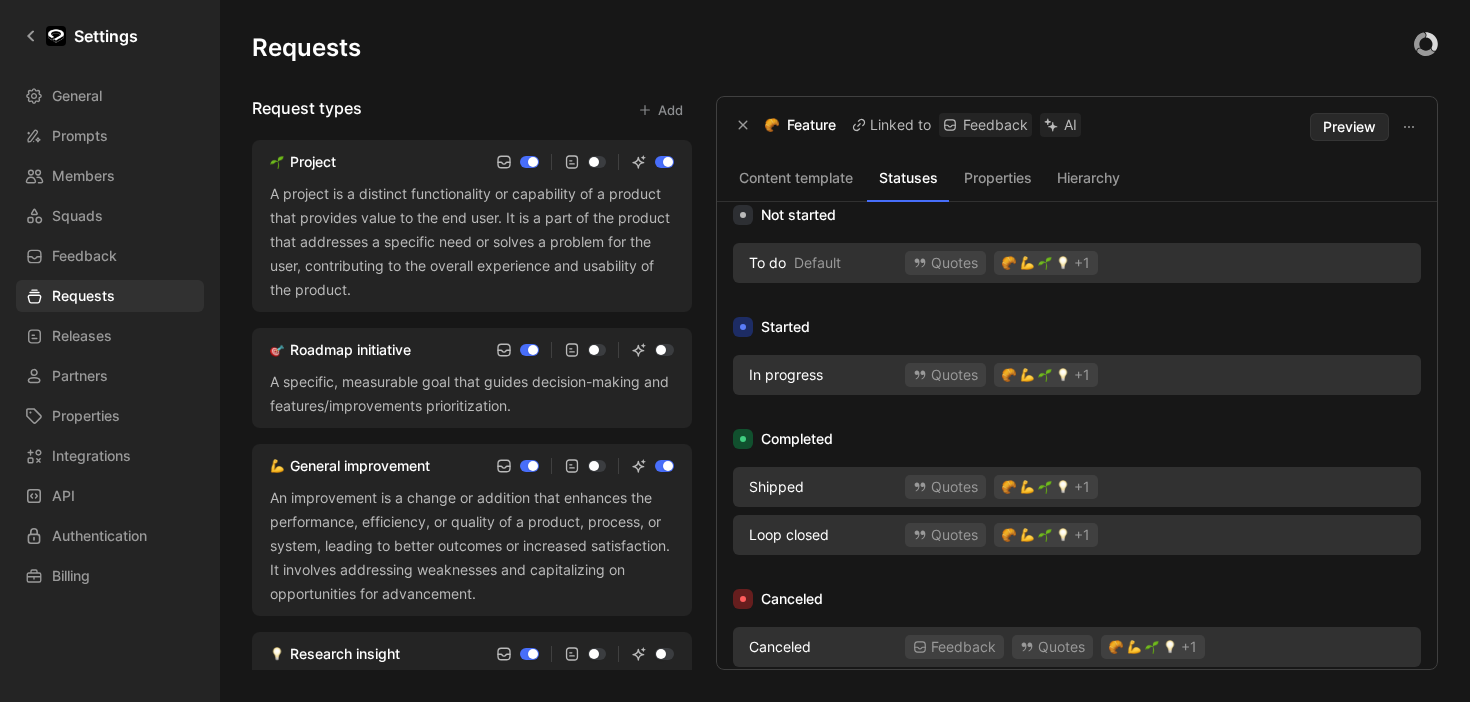 click on "Project" at bounding box center (472, 162) 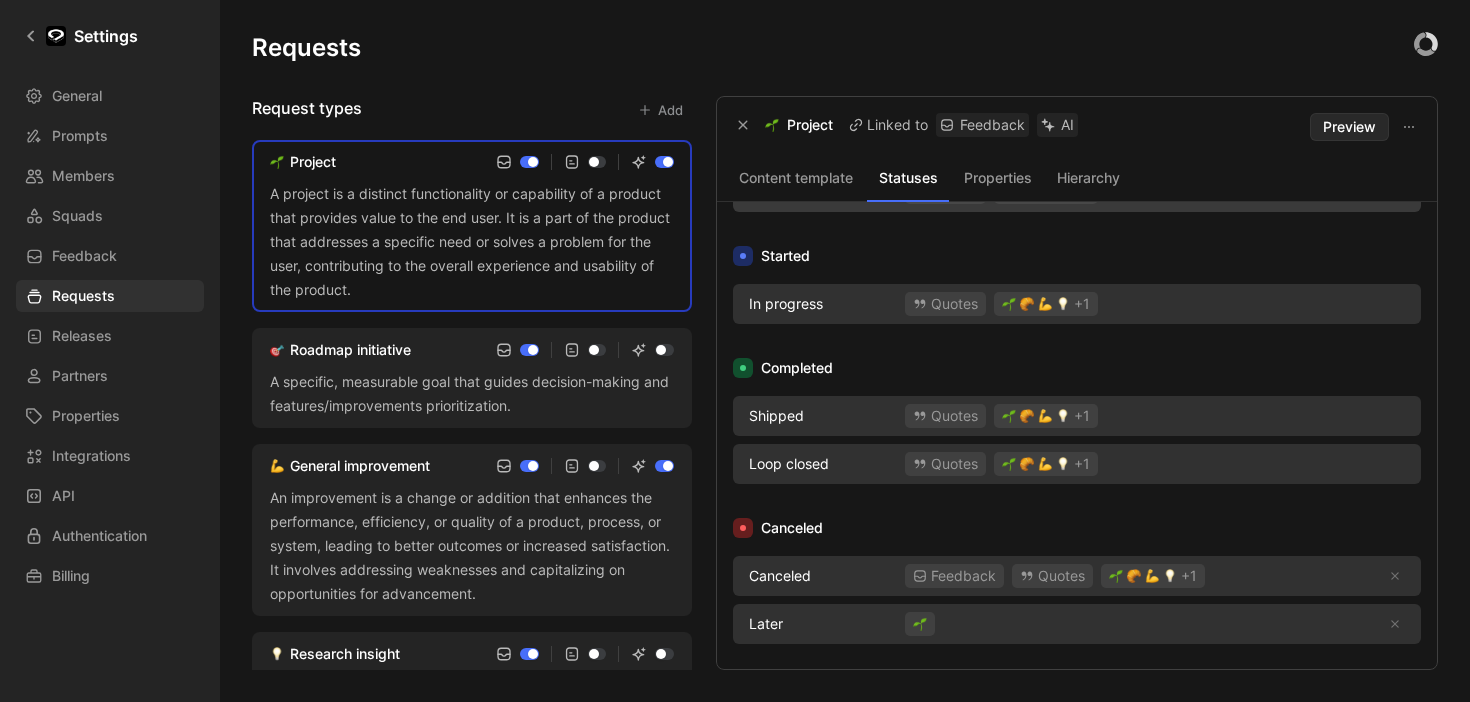 scroll, scrollTop: 197, scrollLeft: 0, axis: vertical 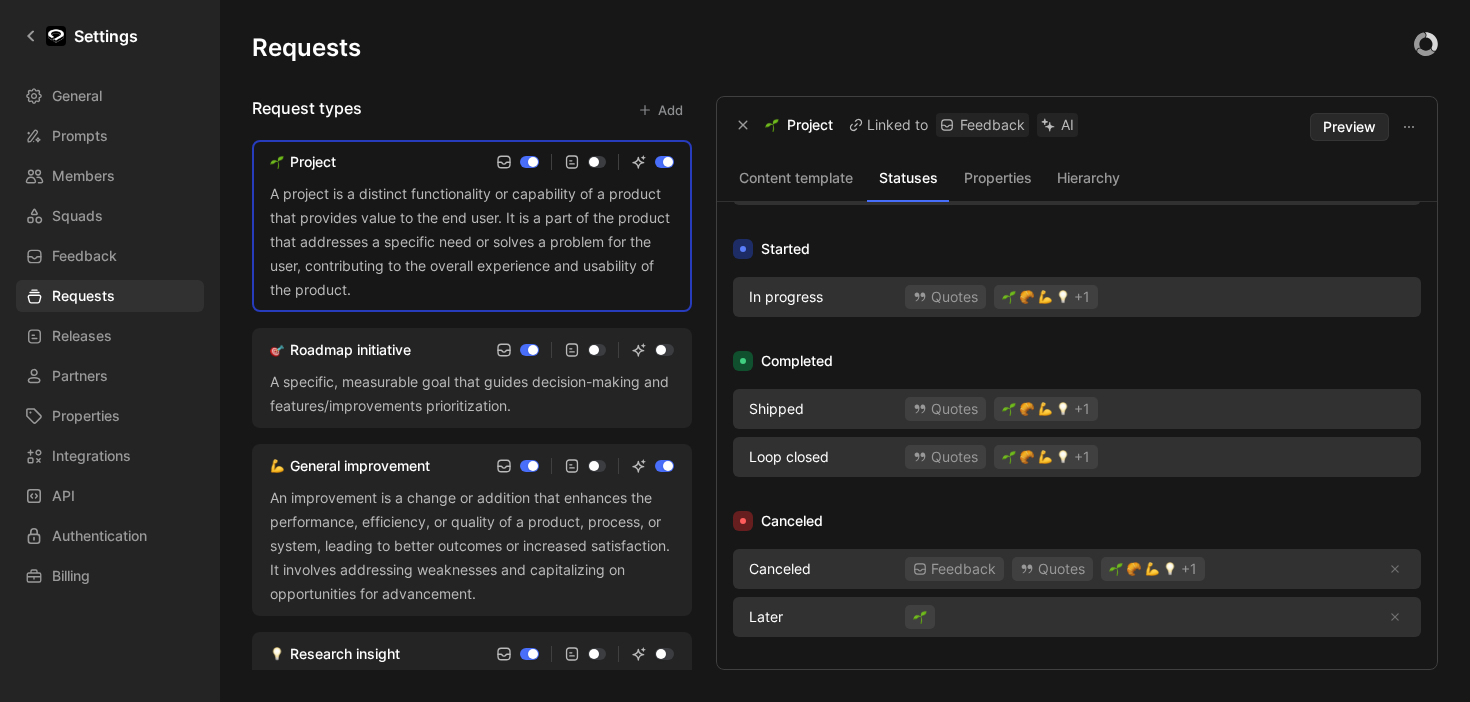 click on "Roadmap initiative" at bounding box center (472, 350) 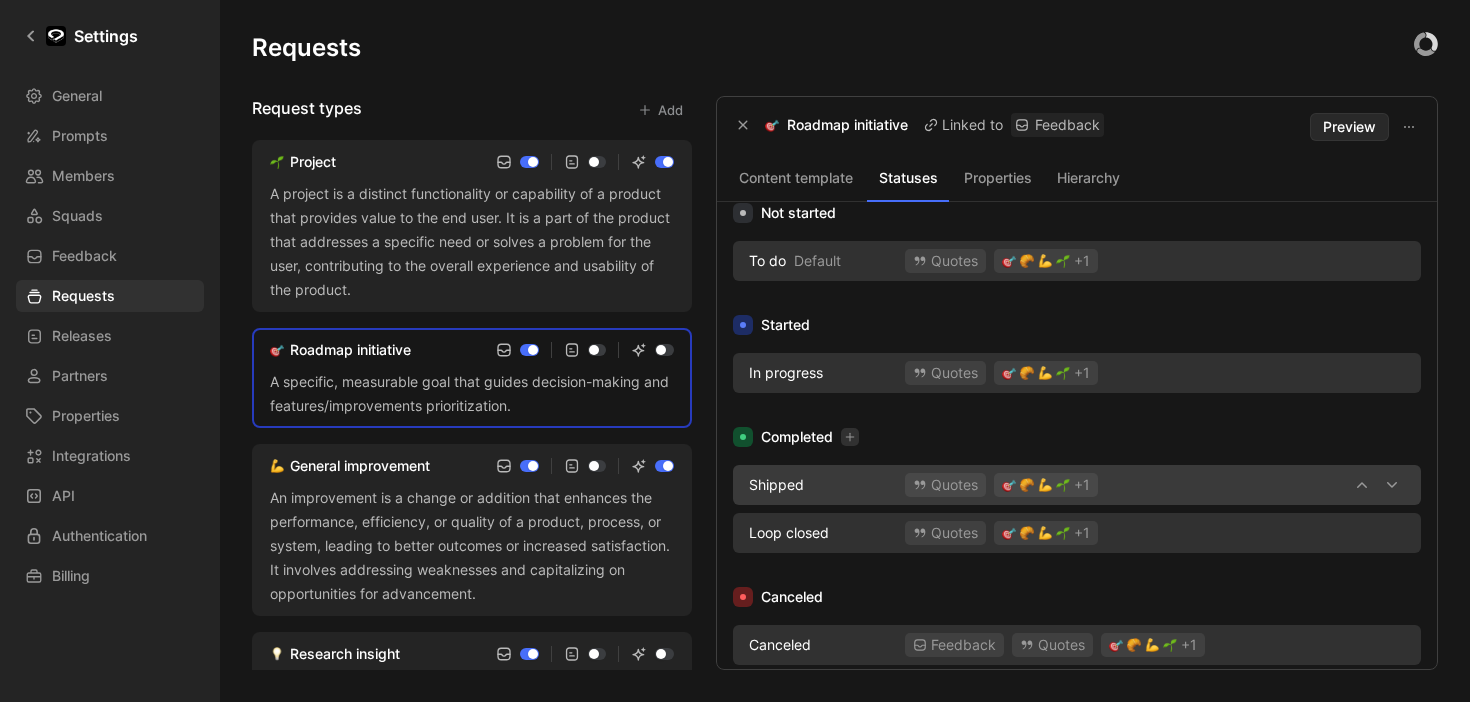 scroll, scrollTop: 23, scrollLeft: 0, axis: vertical 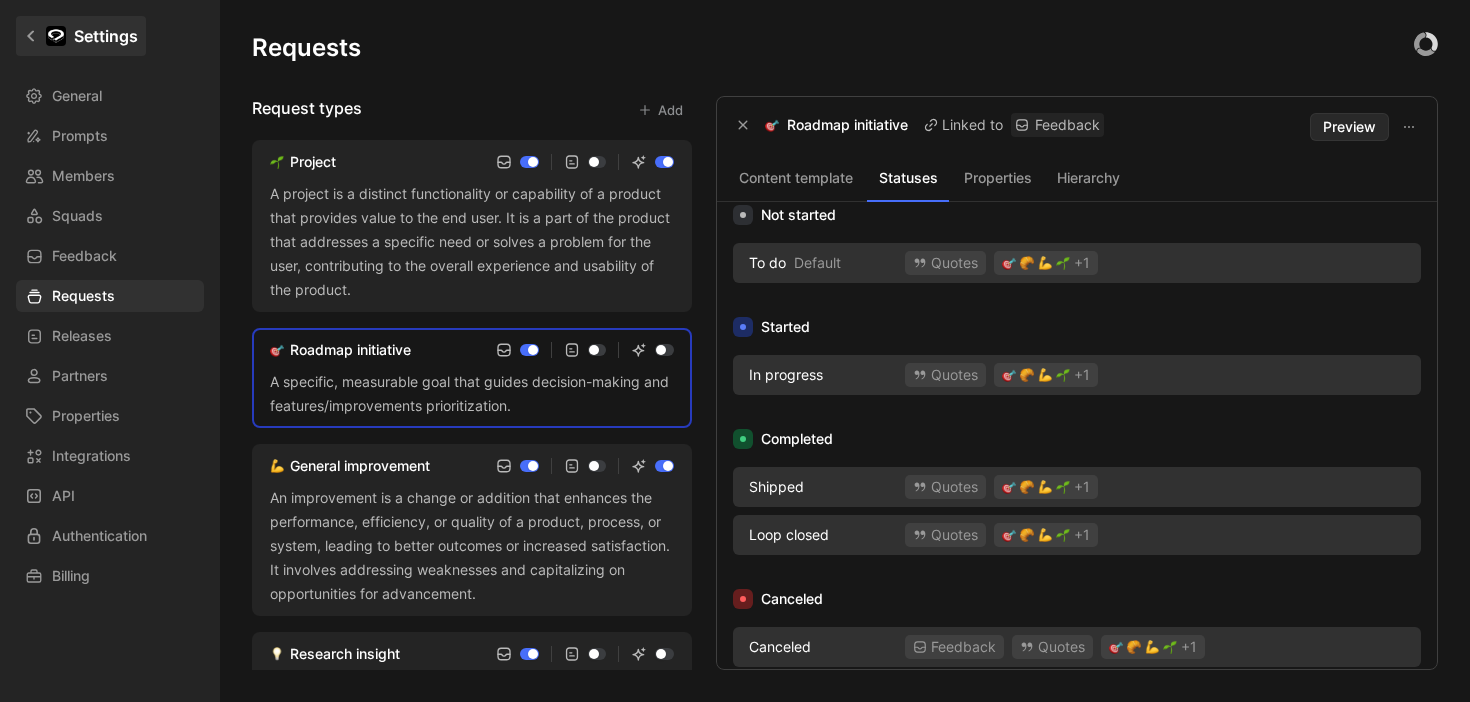 click on "Settings" at bounding box center (81, 36) 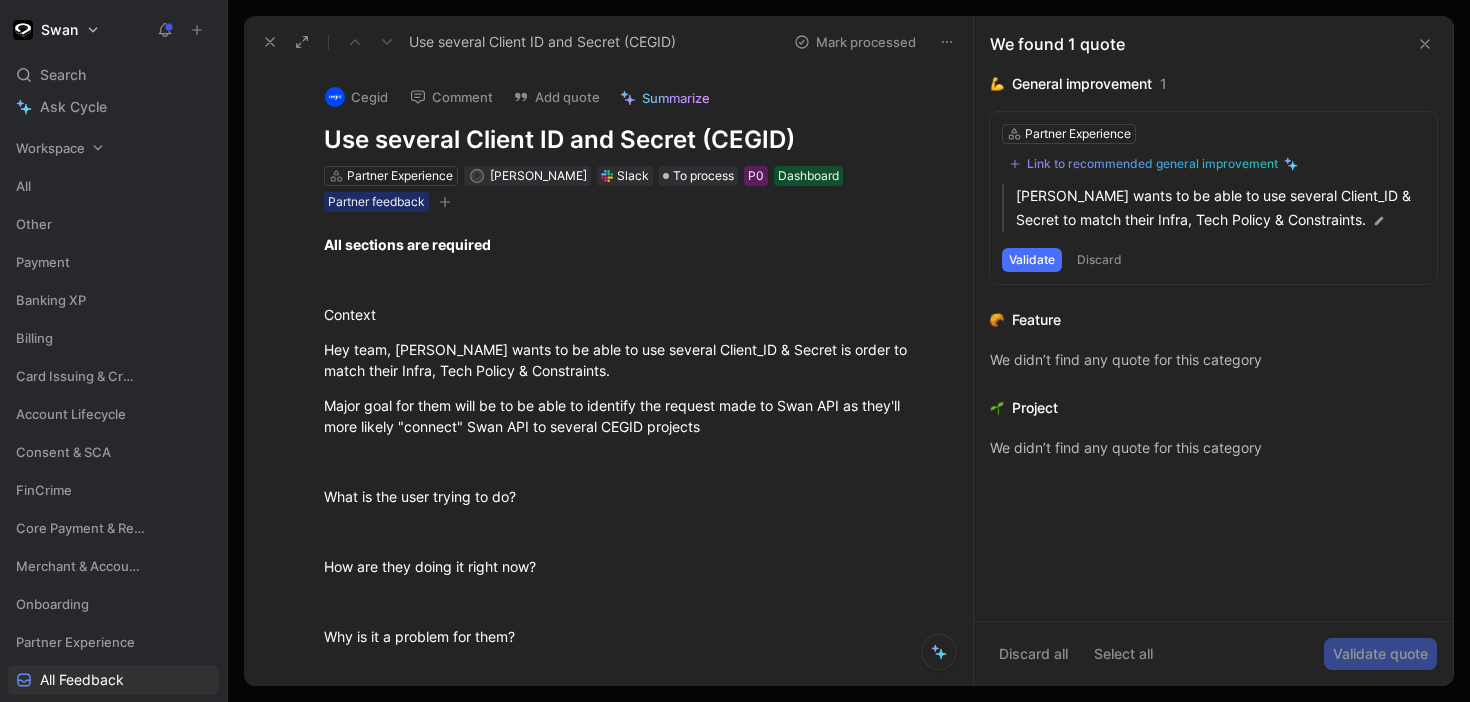 click on "Workspace" at bounding box center [50, 148] 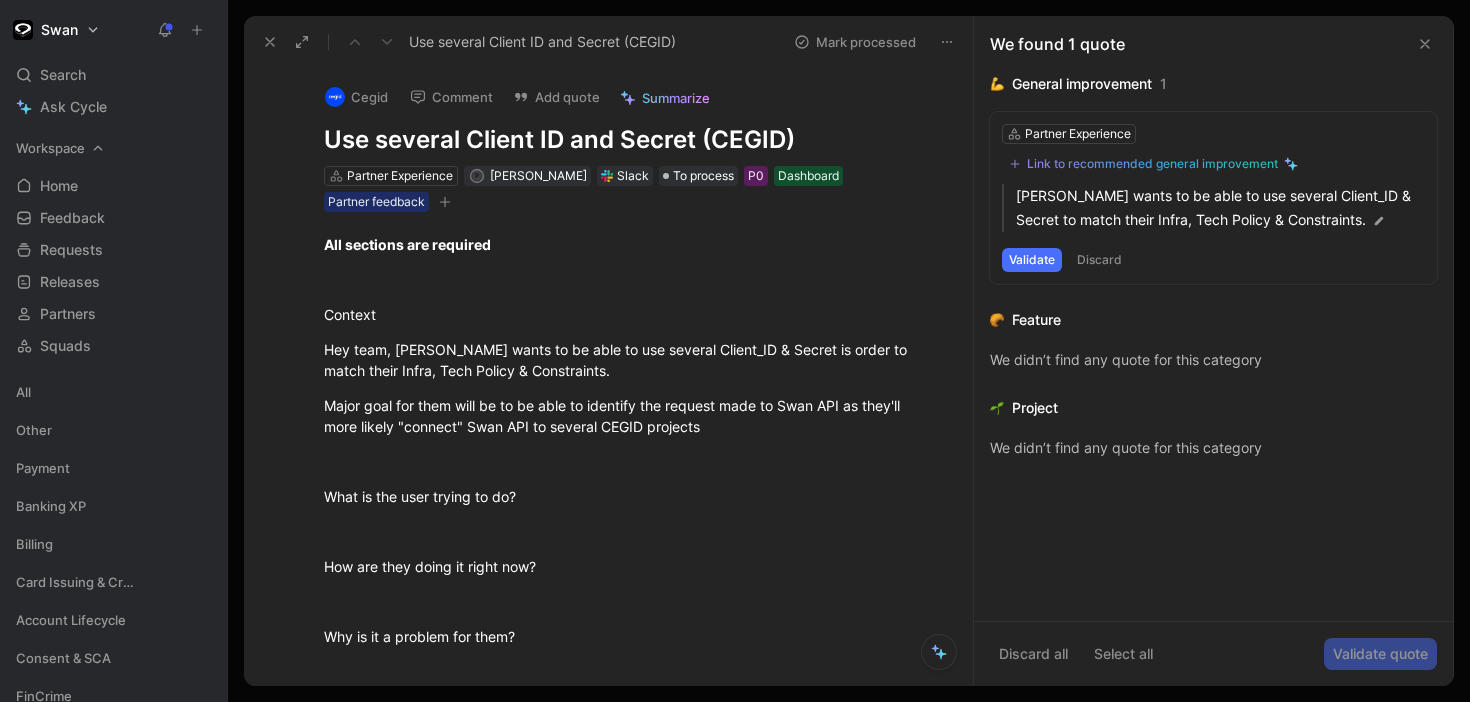 click on "Workspace" at bounding box center [50, 148] 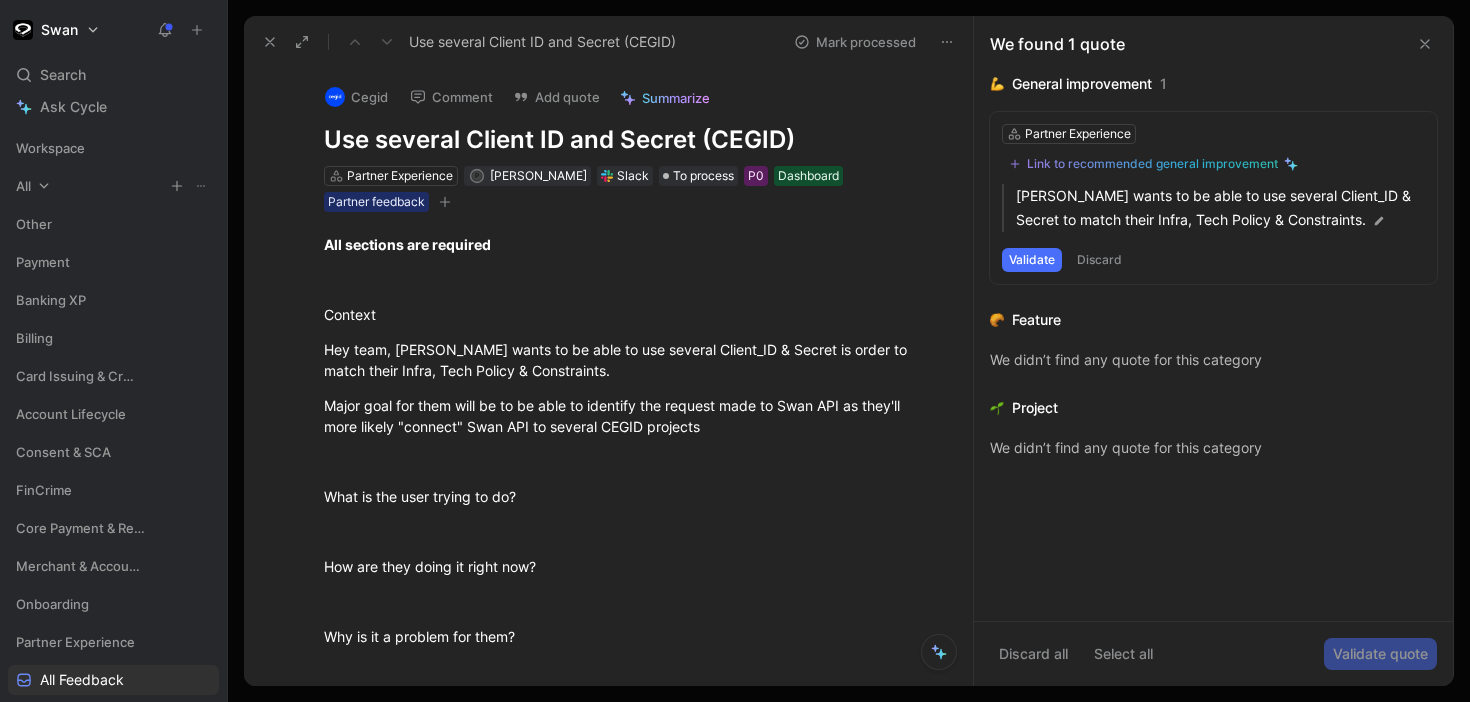 click 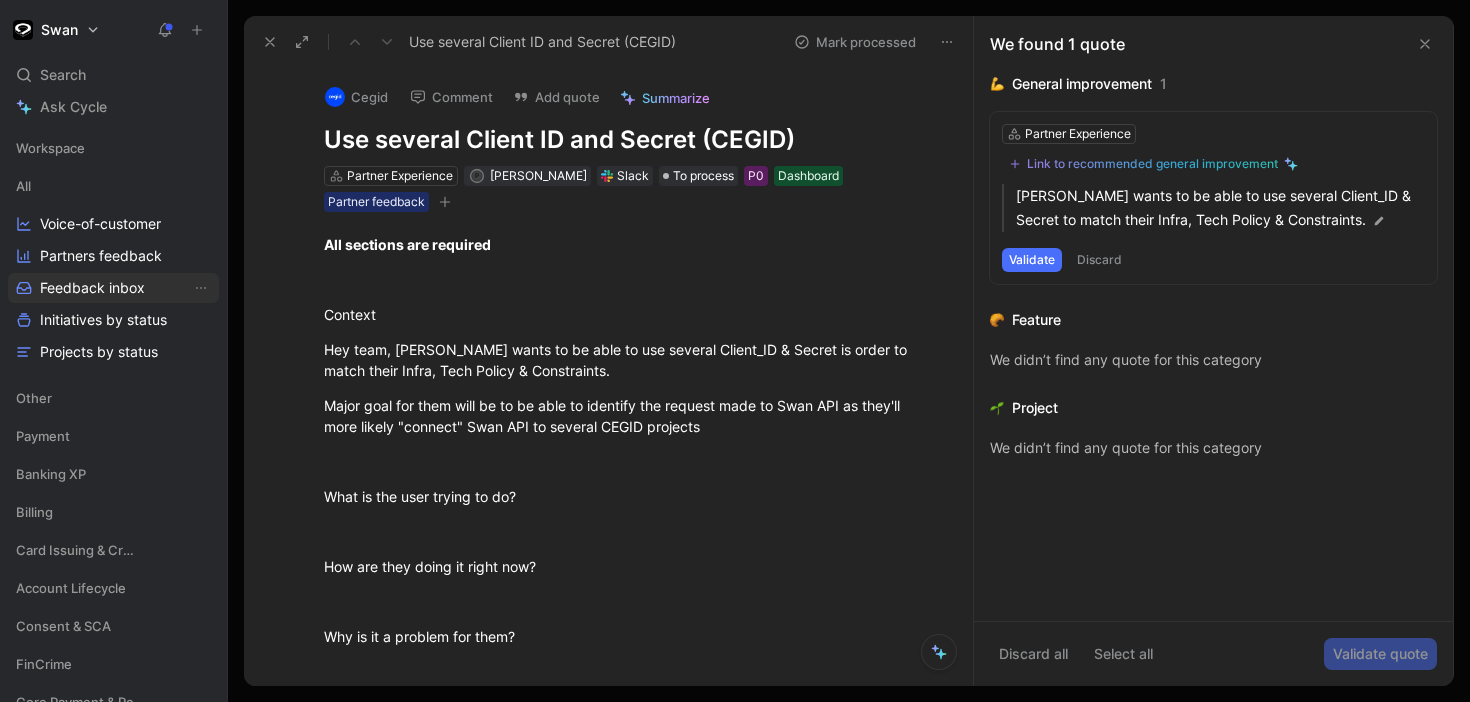 click on "Feedback inbox" at bounding box center [92, 288] 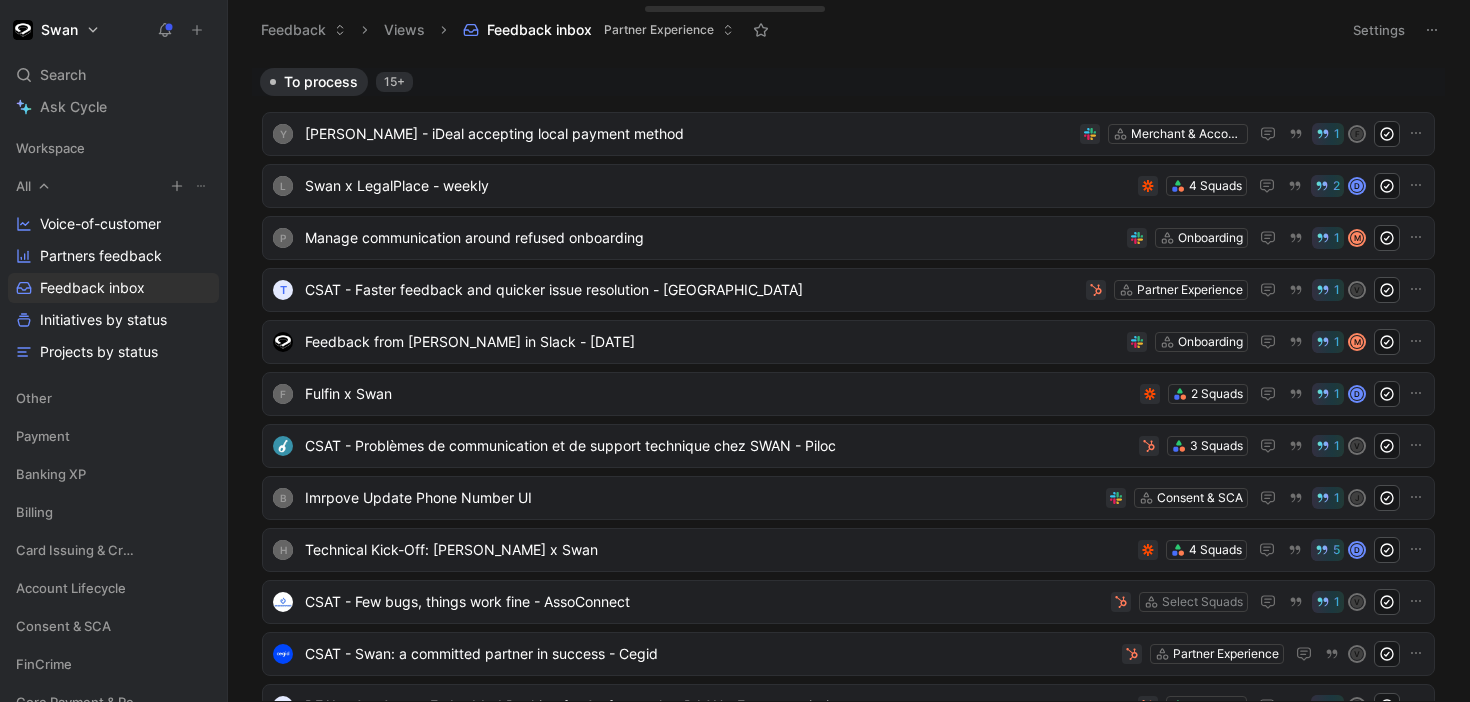 click on "All" at bounding box center (23, 186) 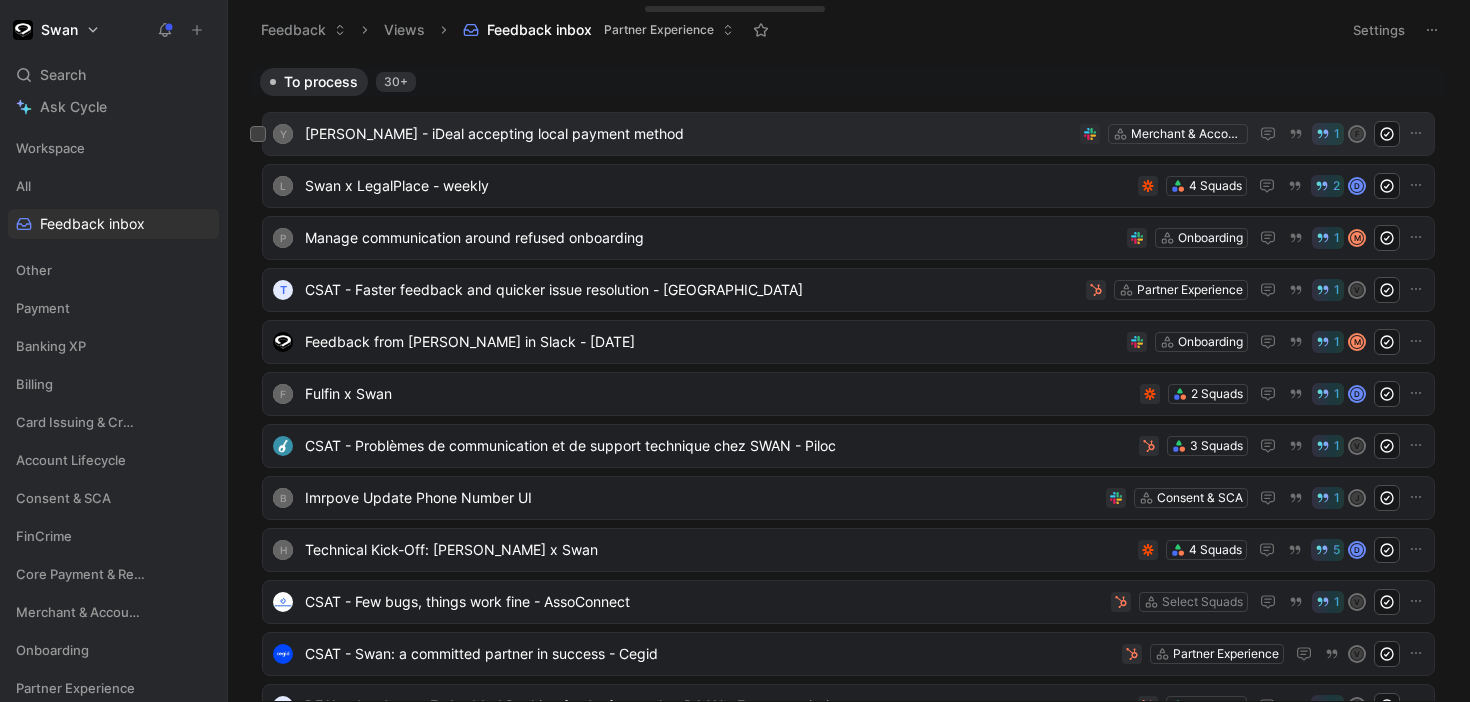 click on "[PERSON_NAME] - iDeal accepting local payment method" at bounding box center (688, 134) 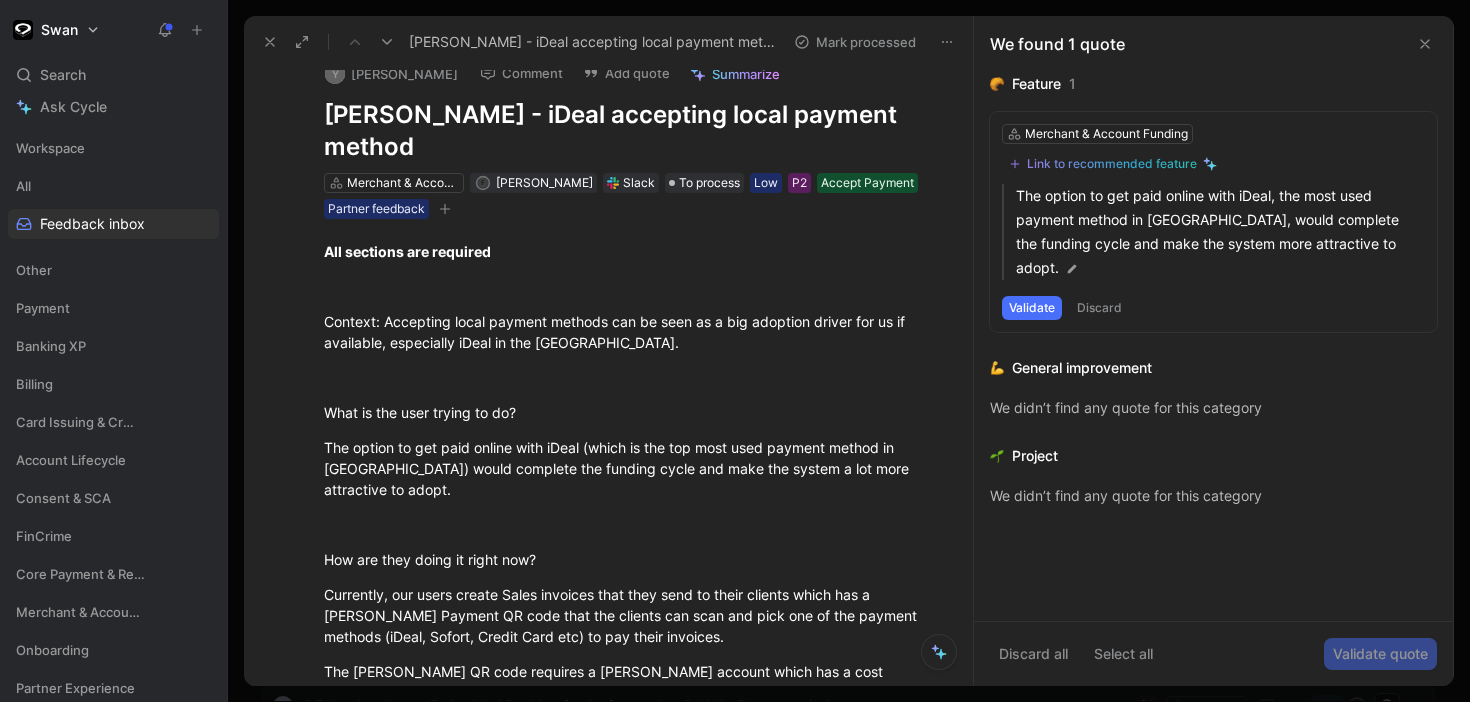 scroll, scrollTop: 0, scrollLeft: 0, axis: both 